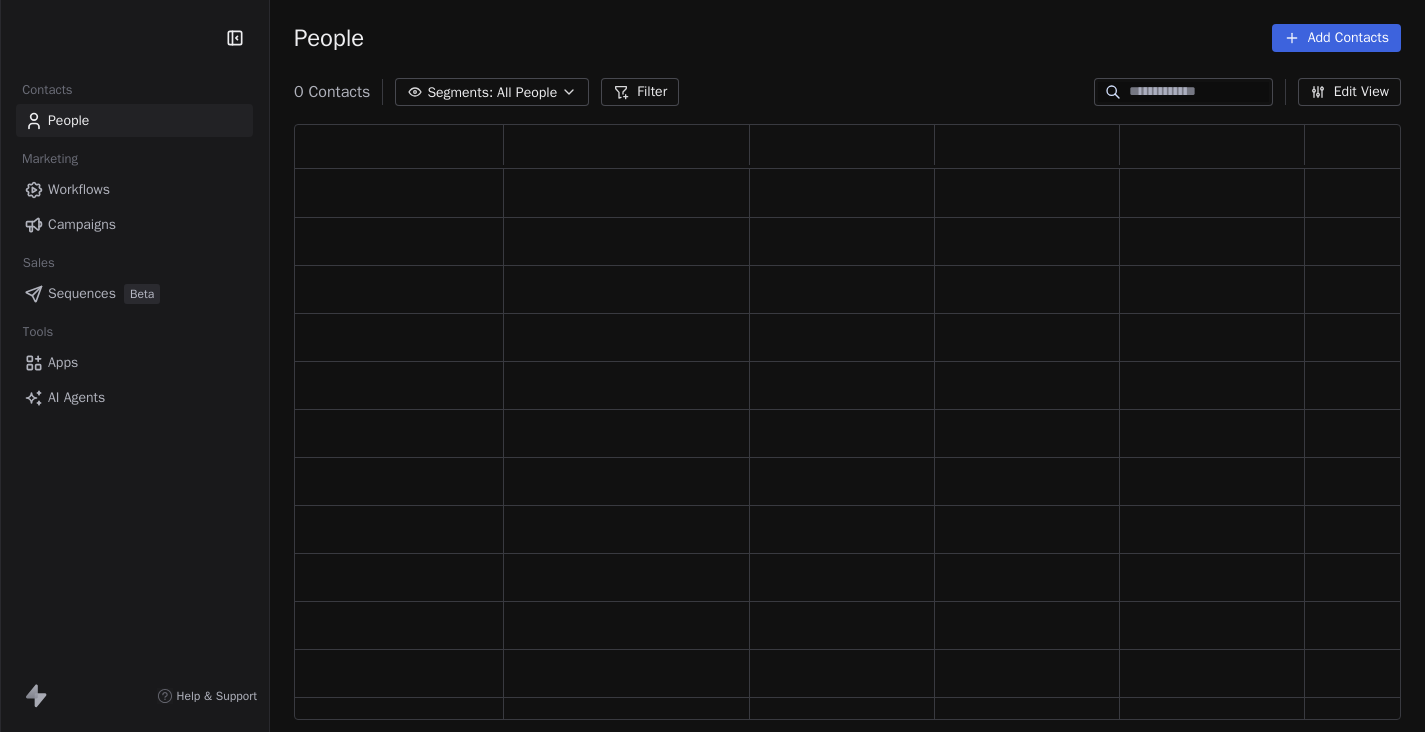 scroll, scrollTop: 0, scrollLeft: 0, axis: both 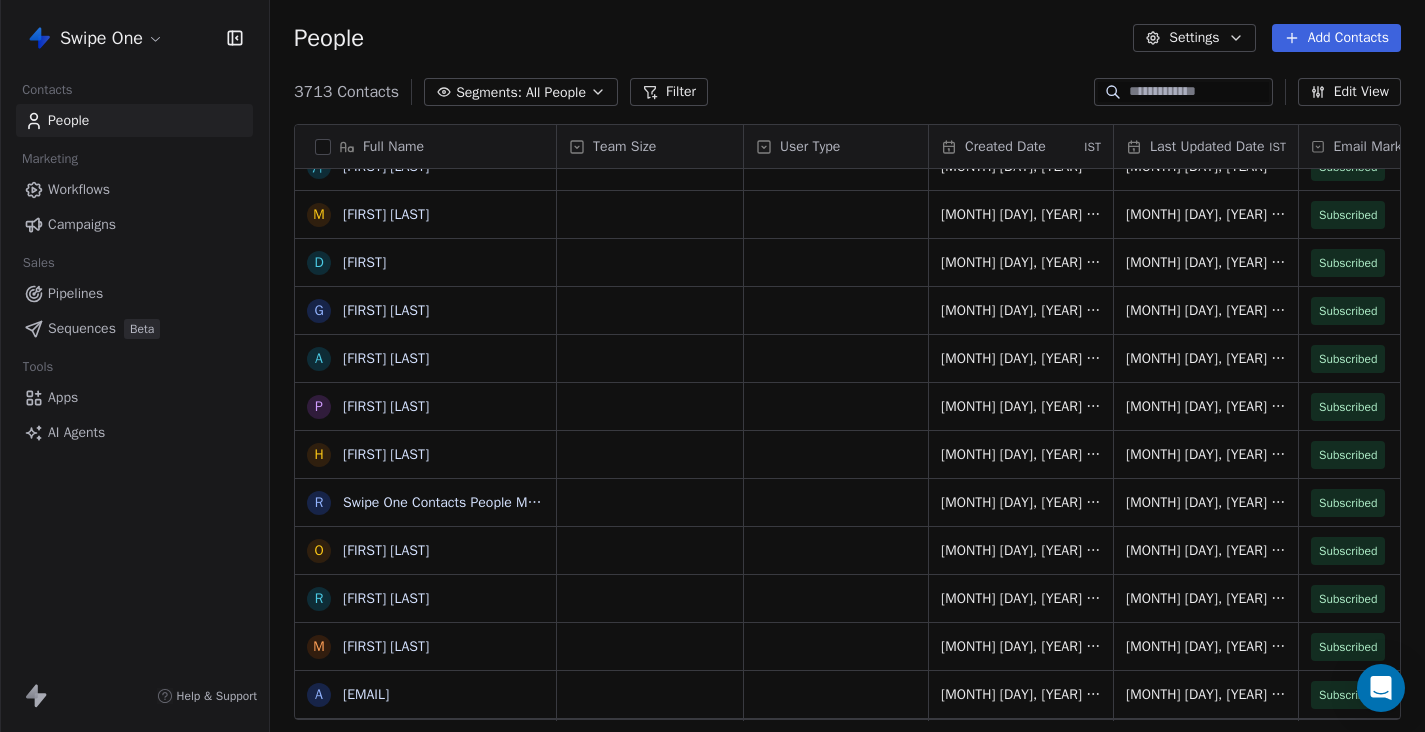 click on "Workflows" at bounding box center [134, 189] 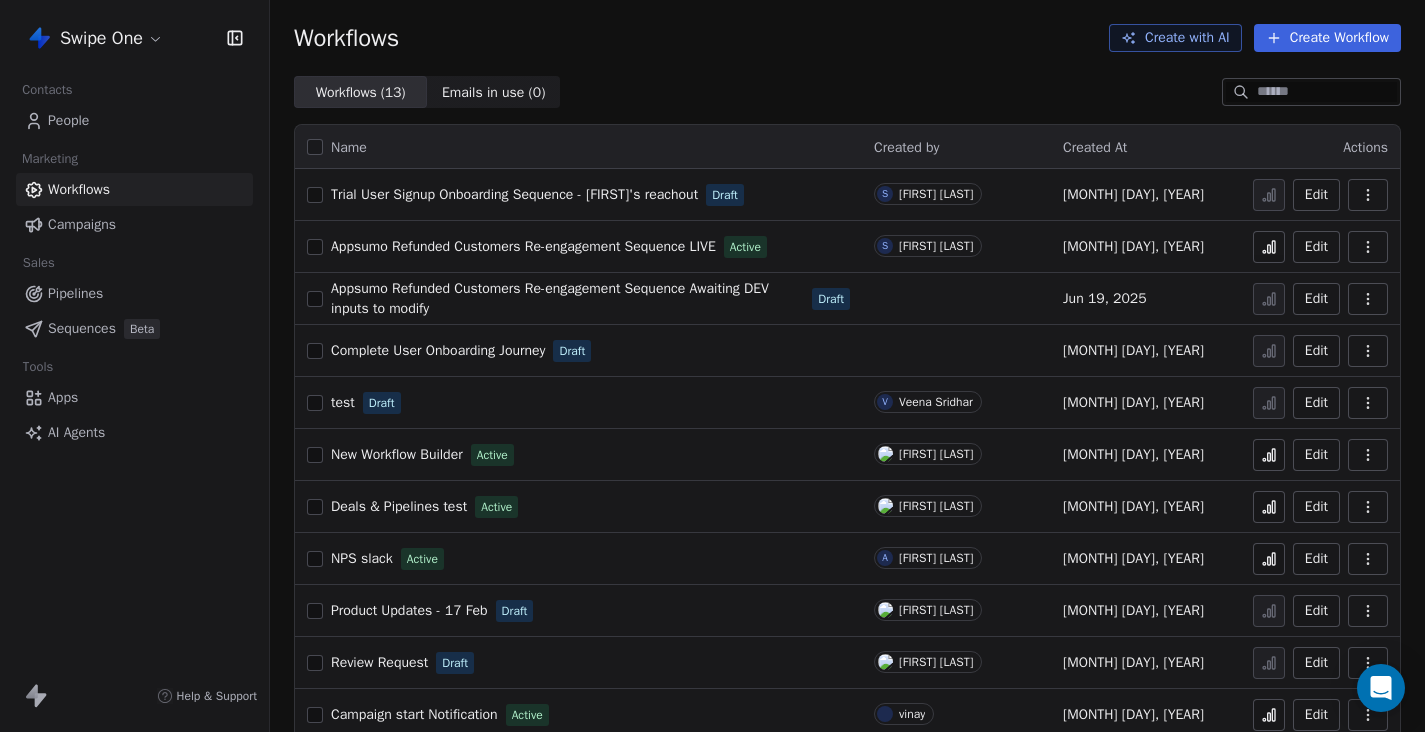 click on "Campaigns" at bounding box center (134, 224) 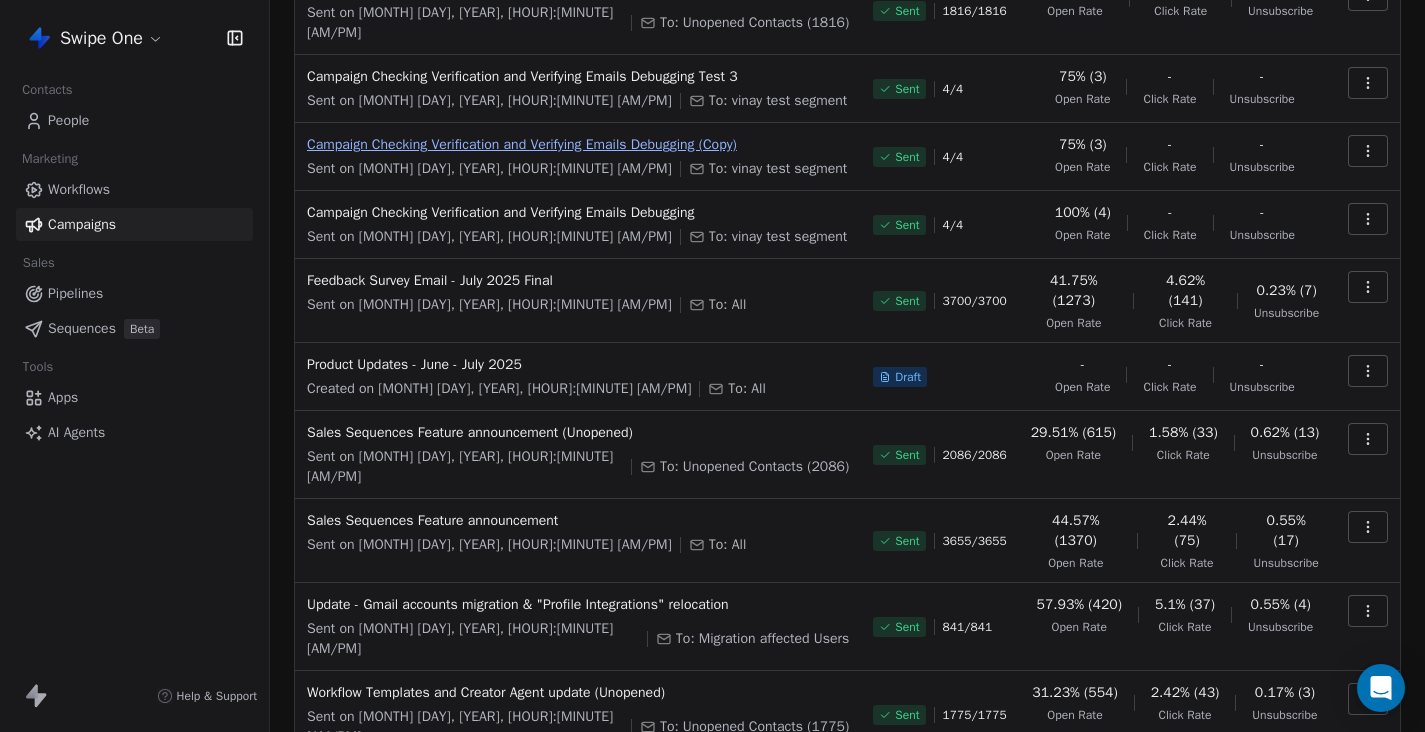 scroll, scrollTop: 0, scrollLeft: 0, axis: both 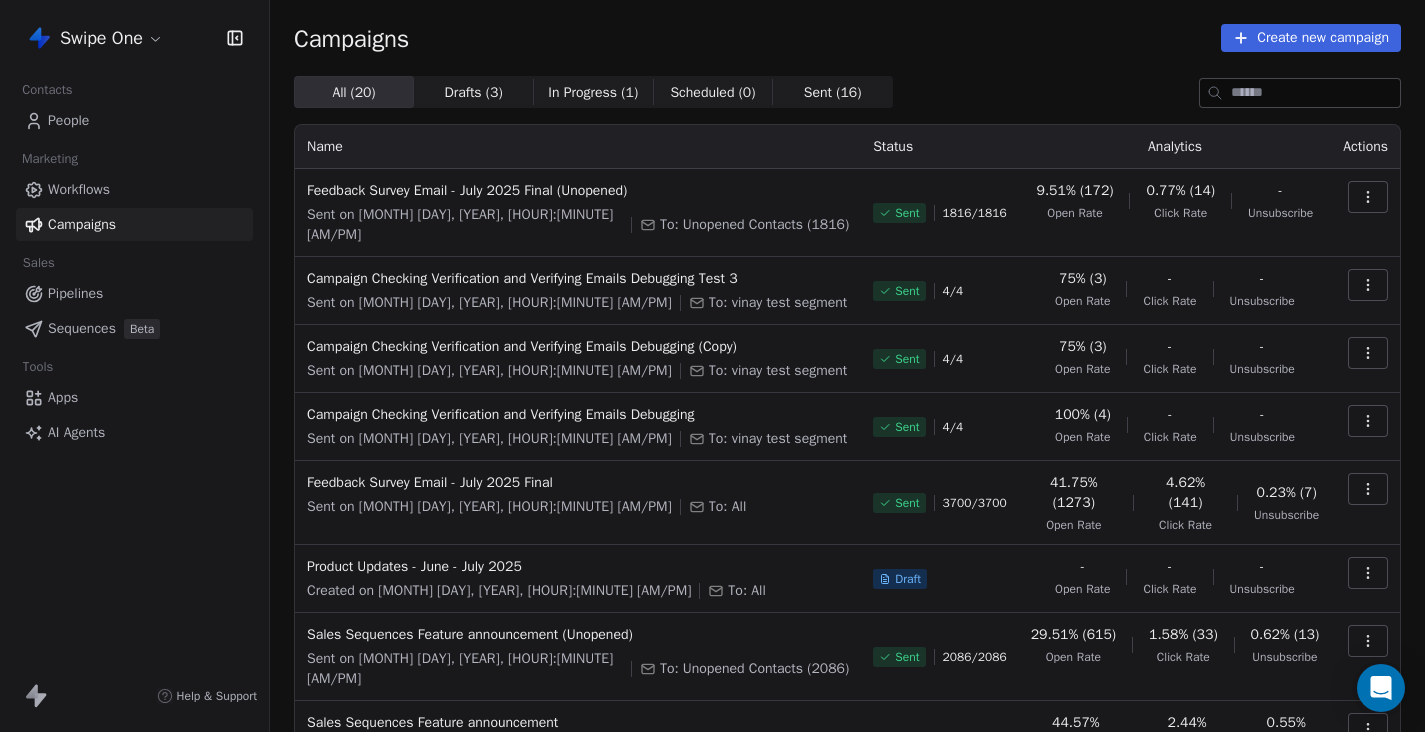 click on "Pipelines" at bounding box center [75, 293] 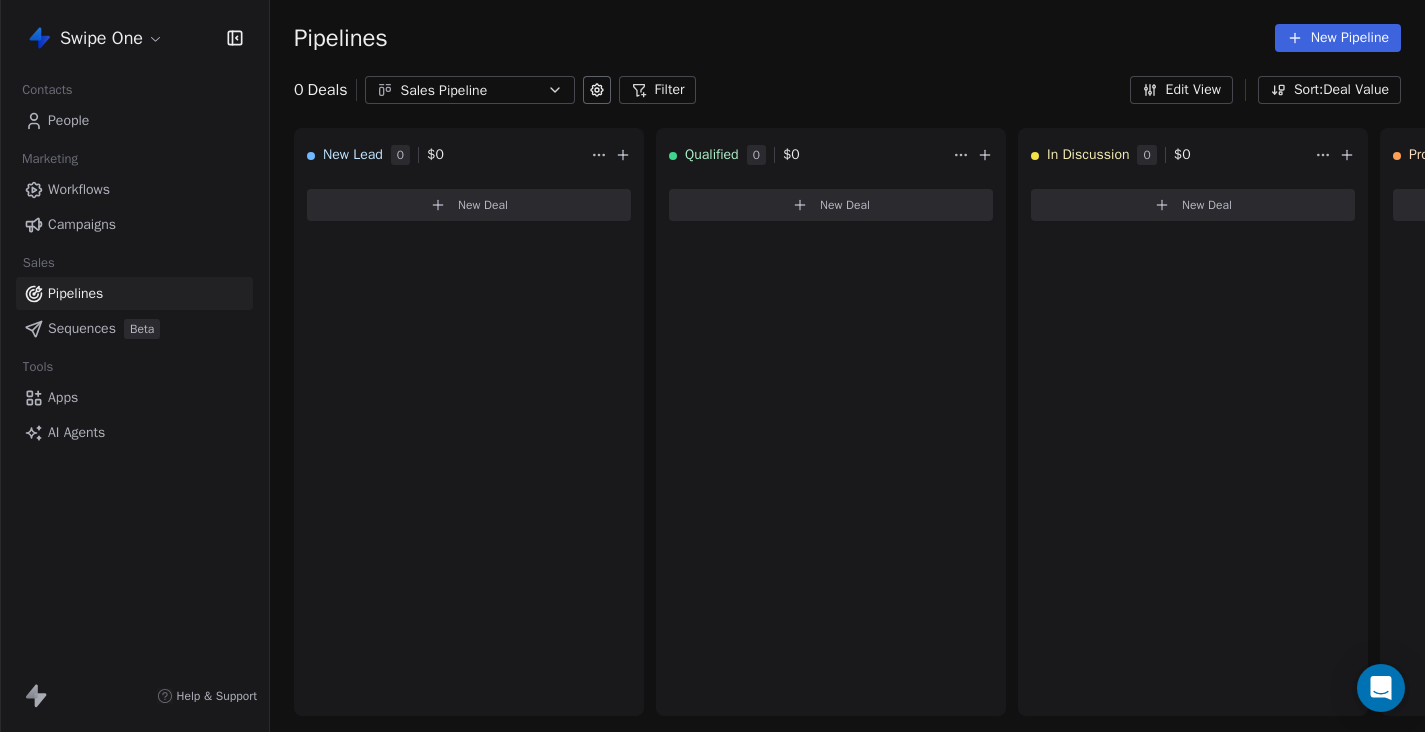 click on "Campaigns" at bounding box center [82, 224] 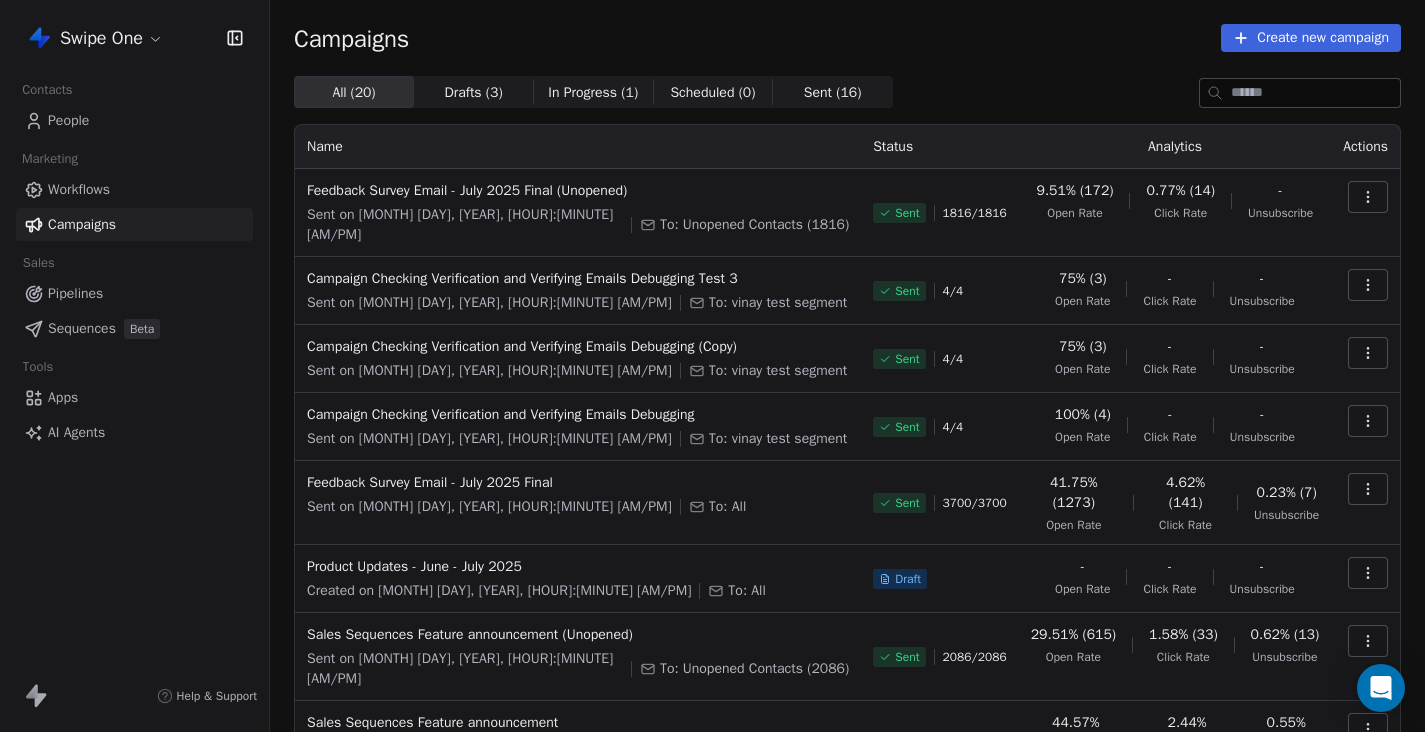click on "Workflows" at bounding box center [134, 189] 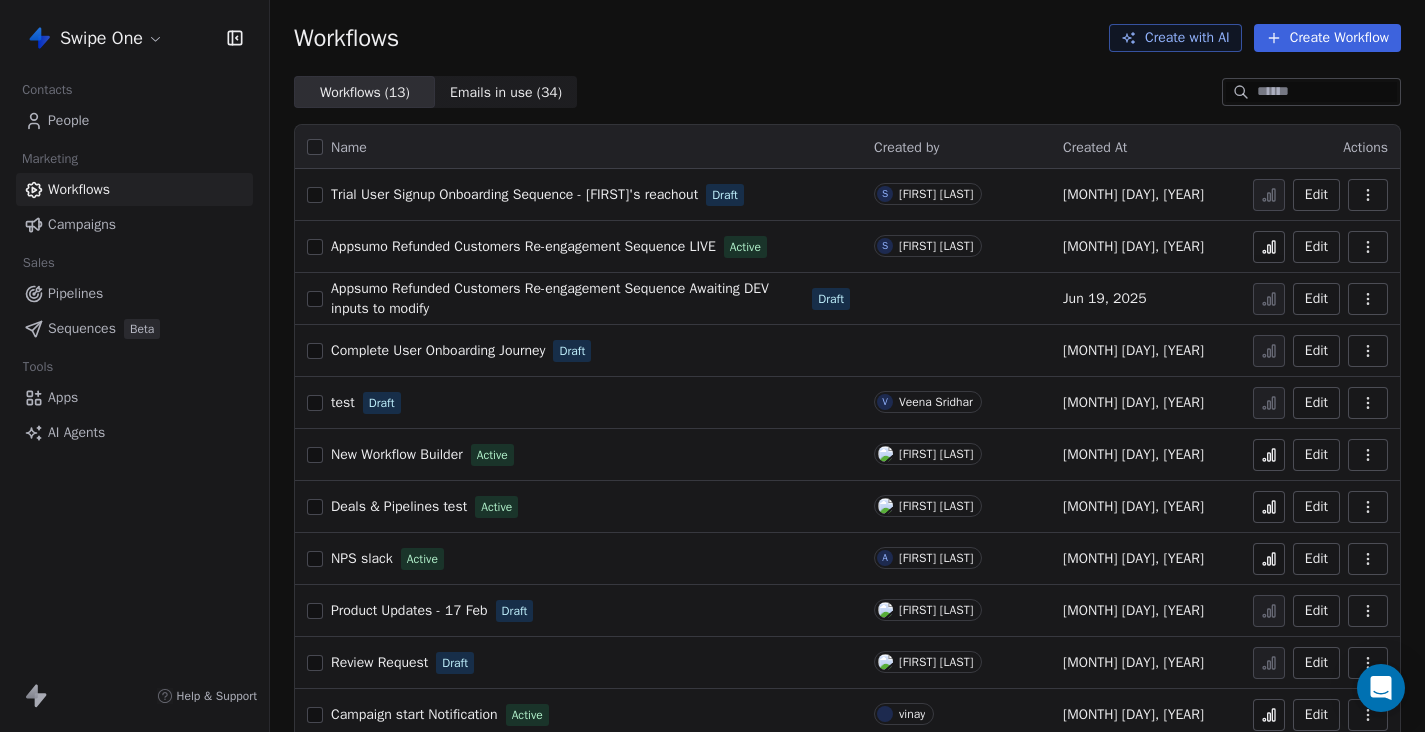click on "People" at bounding box center (134, 120) 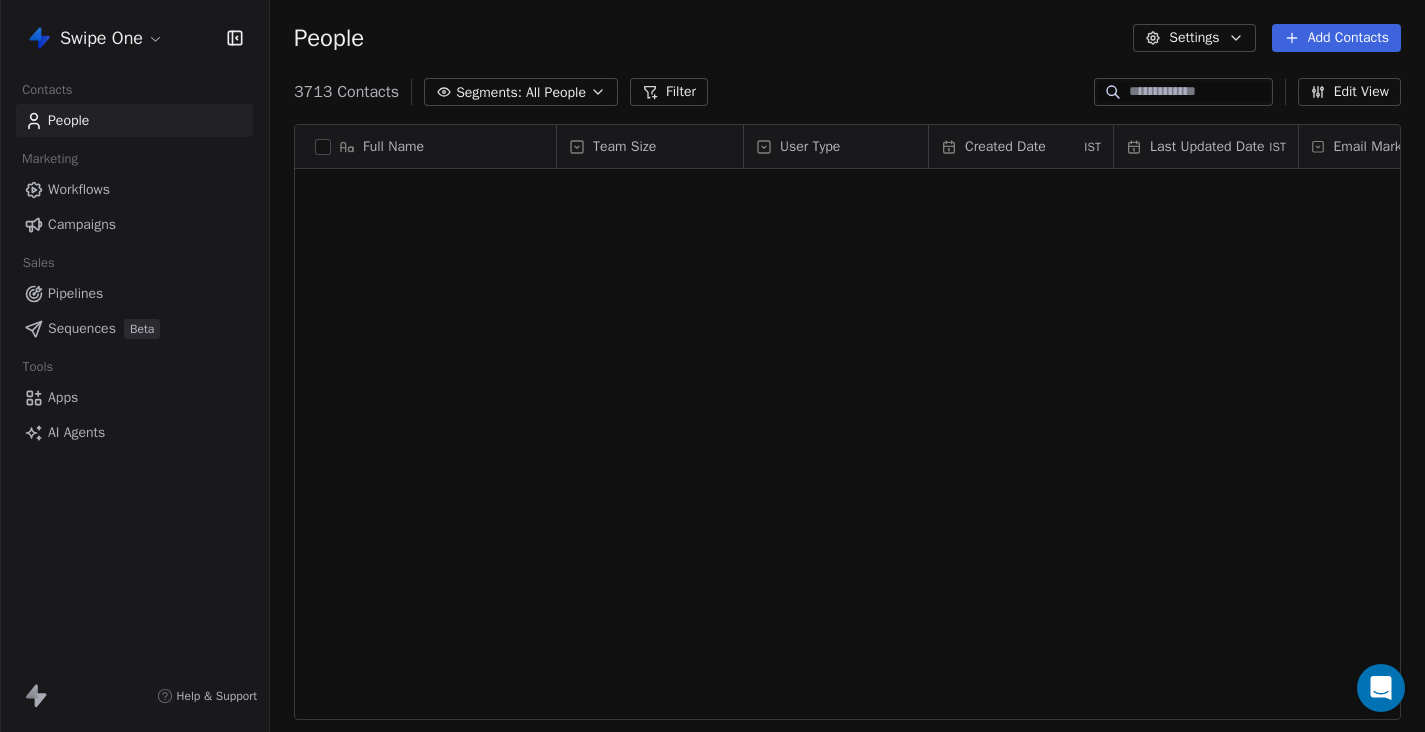 scroll, scrollTop: 4731, scrollLeft: 0, axis: vertical 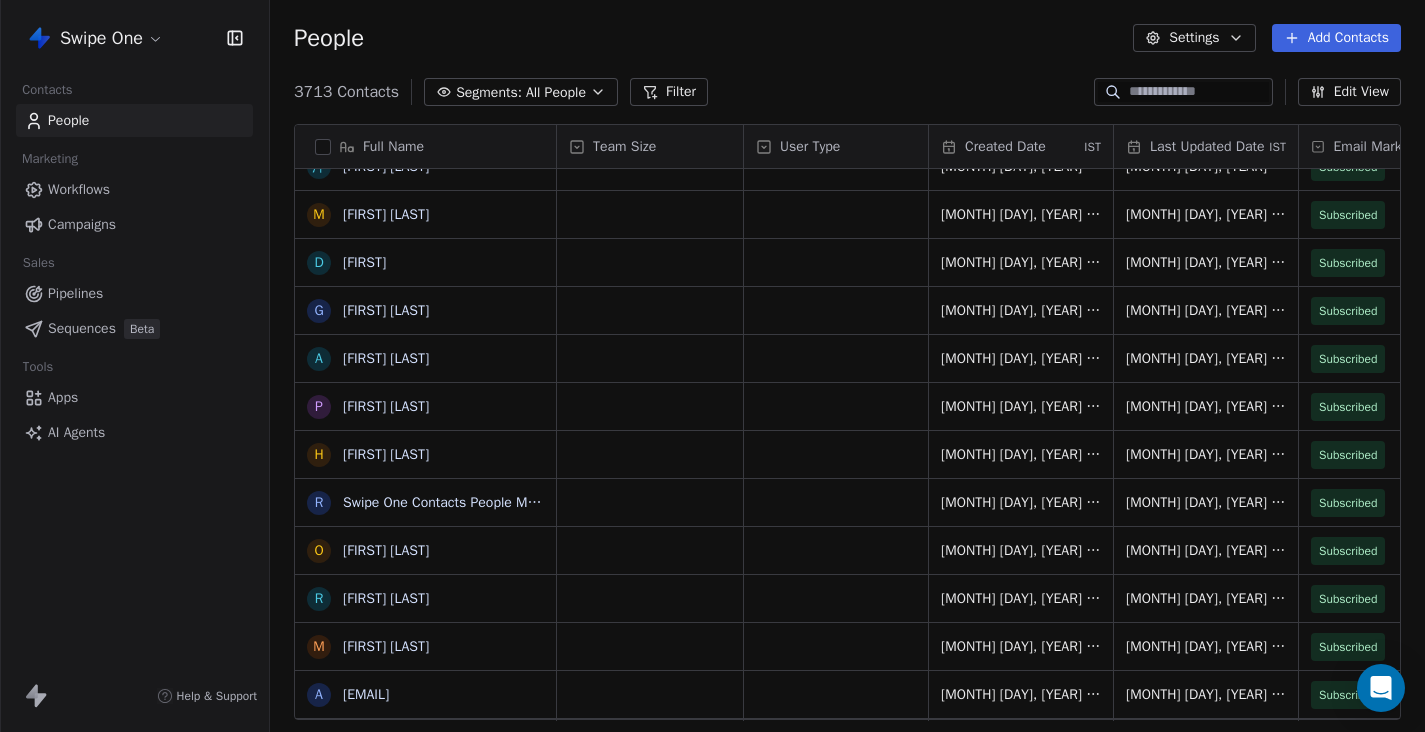 click on "Workflows" at bounding box center [134, 189] 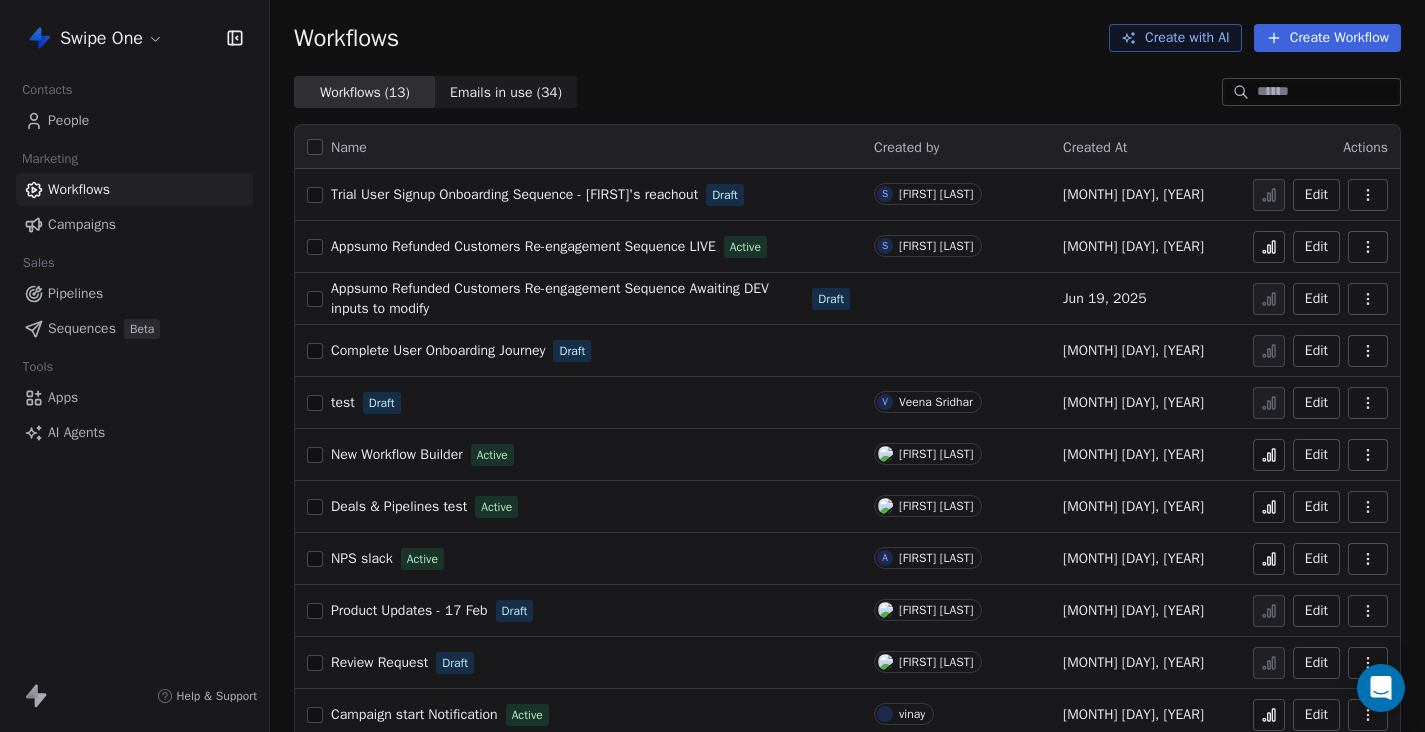click on "Campaigns" at bounding box center [82, 224] 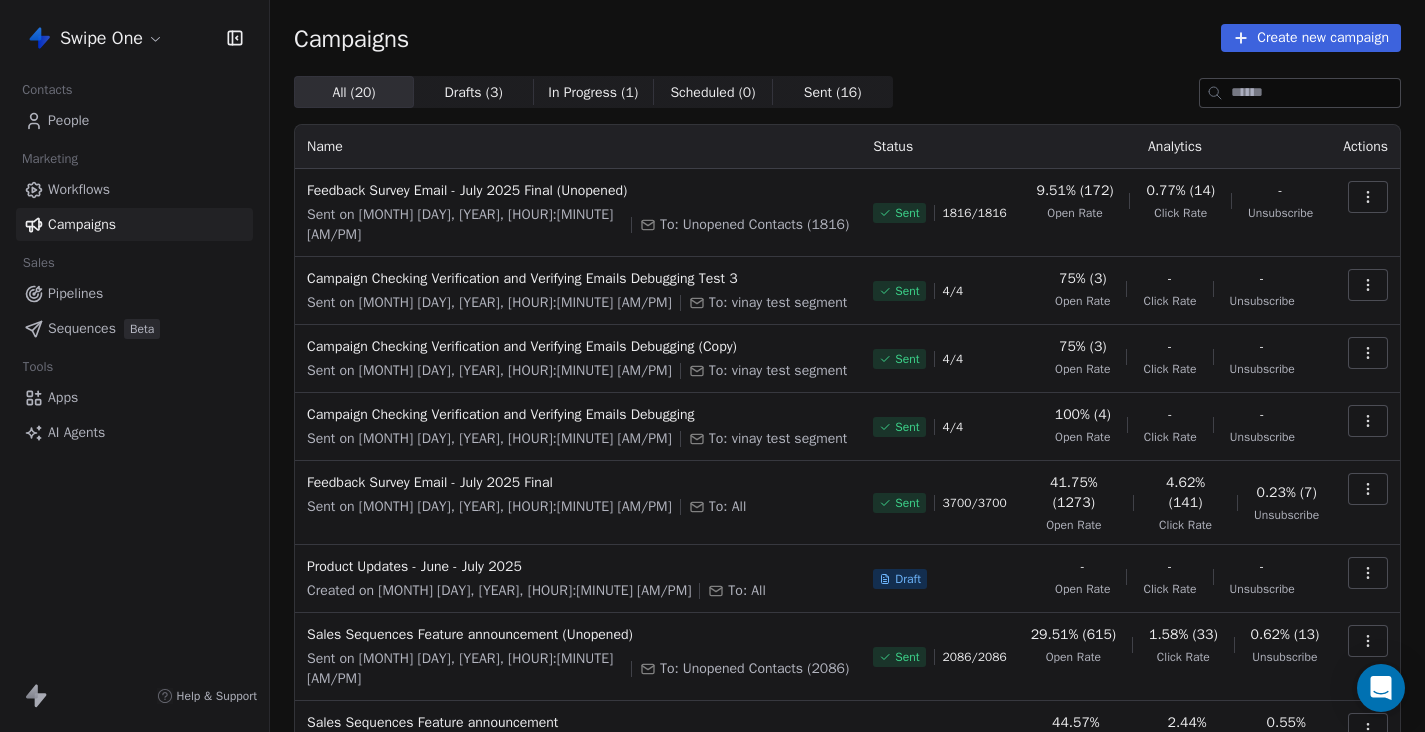 click on "Sequences Beta" at bounding box center (134, 328) 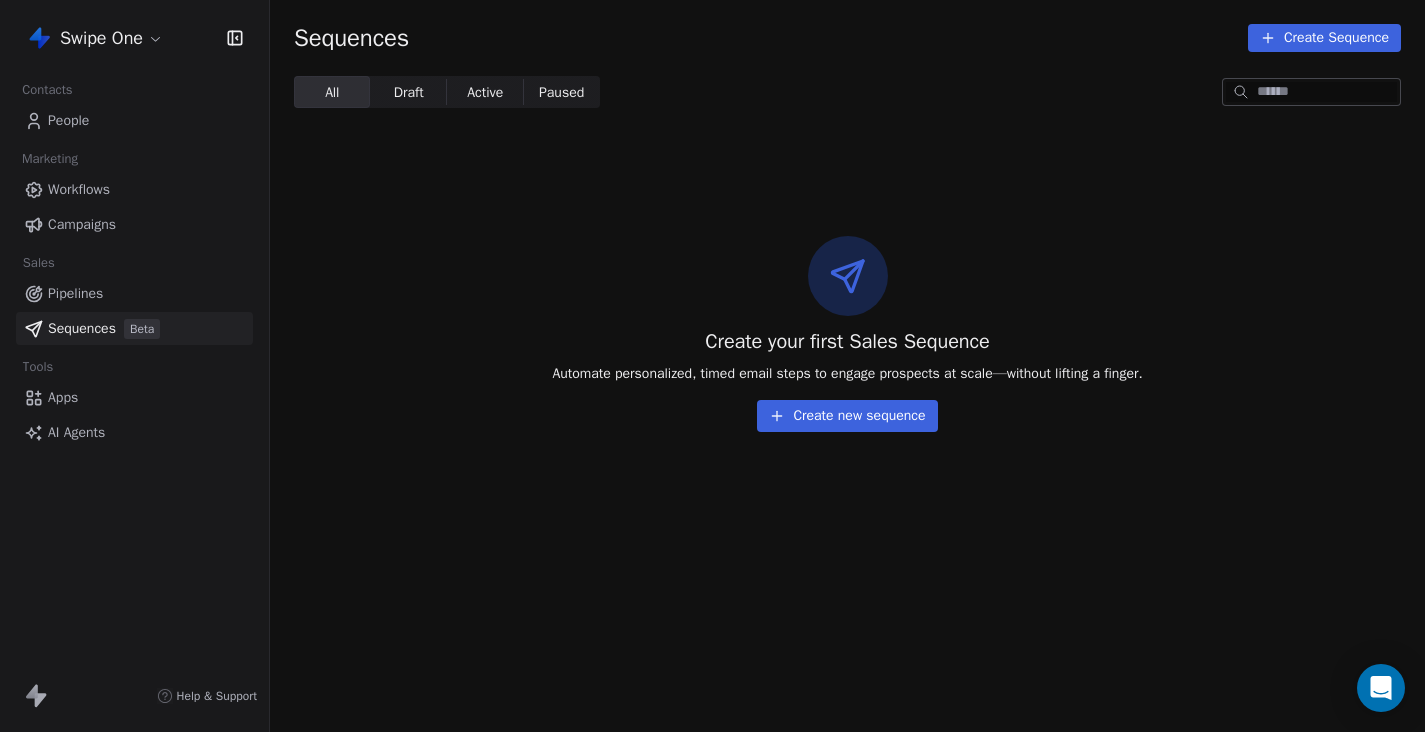 click on "People" at bounding box center (134, 120) 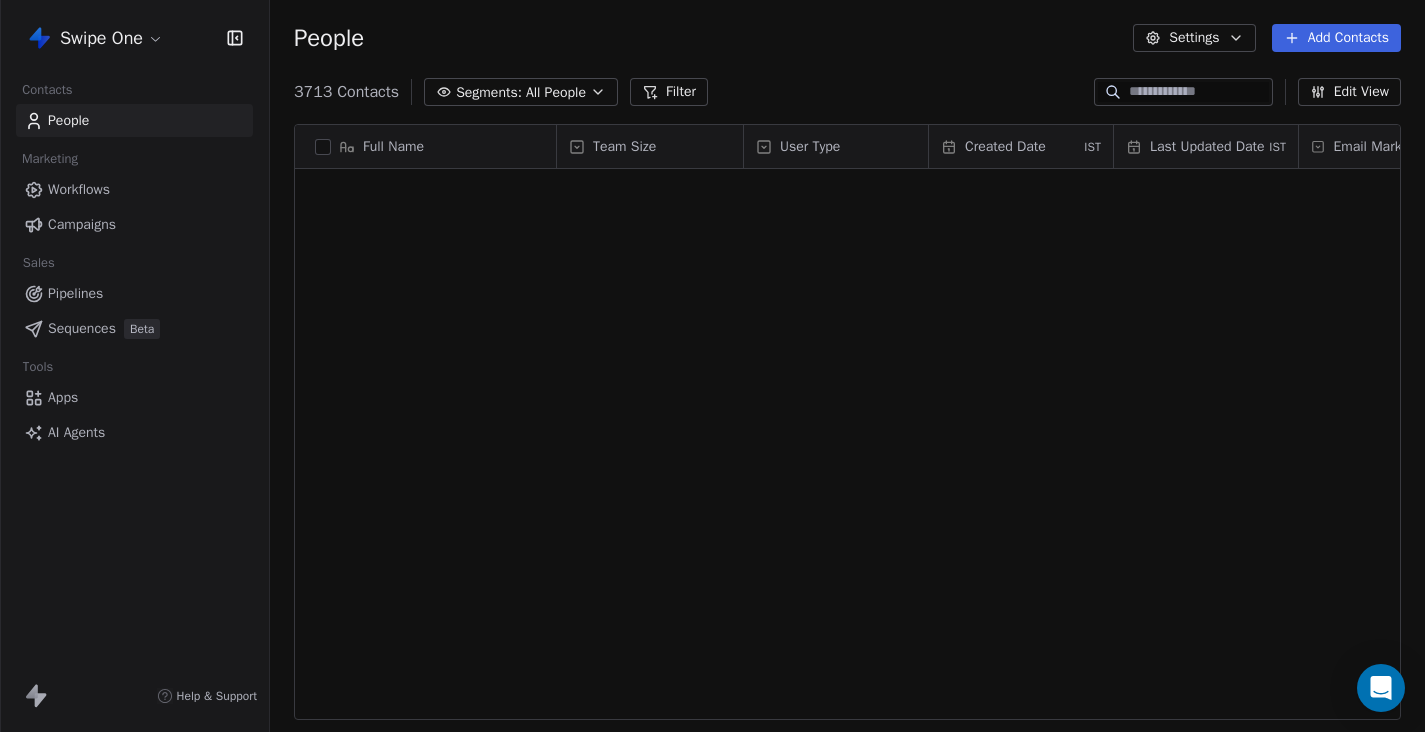 scroll, scrollTop: 4731, scrollLeft: 0, axis: vertical 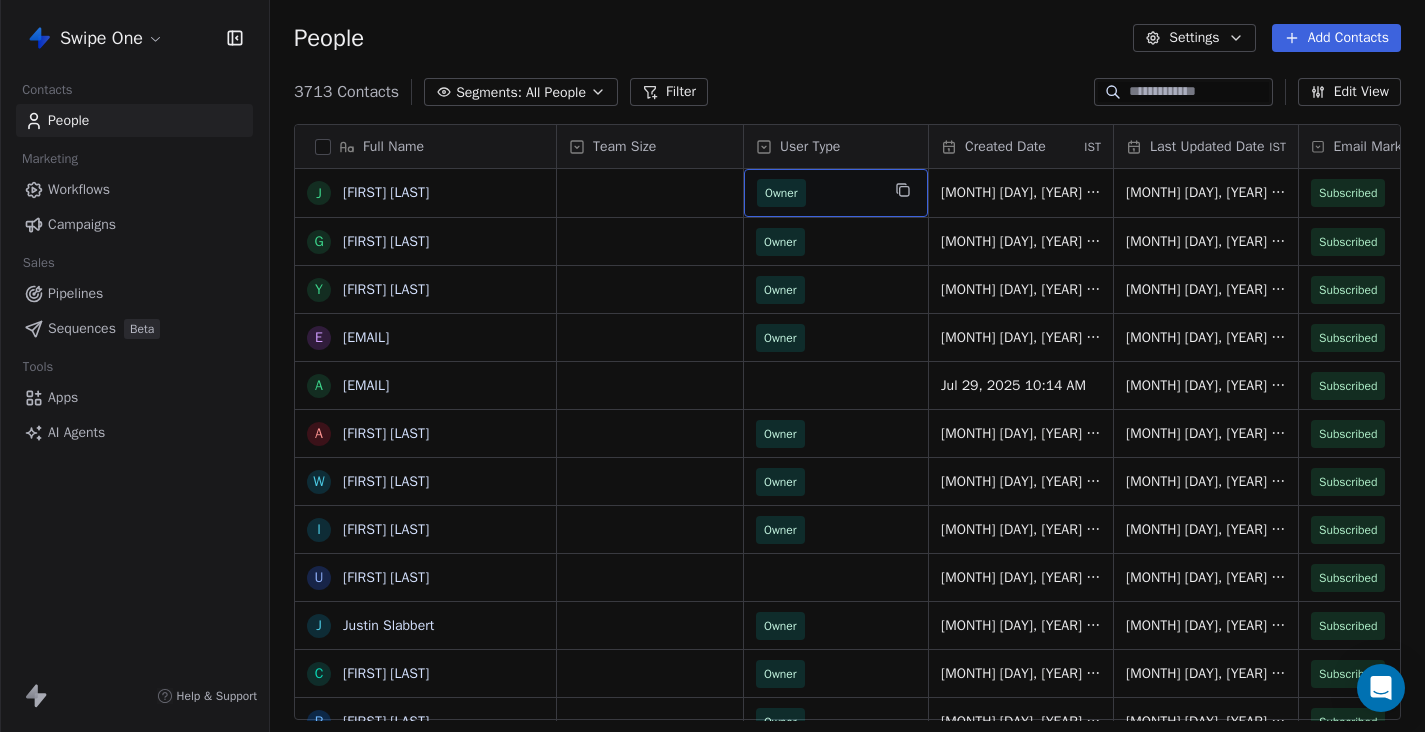 click on "Owner" at bounding box center [818, 193] 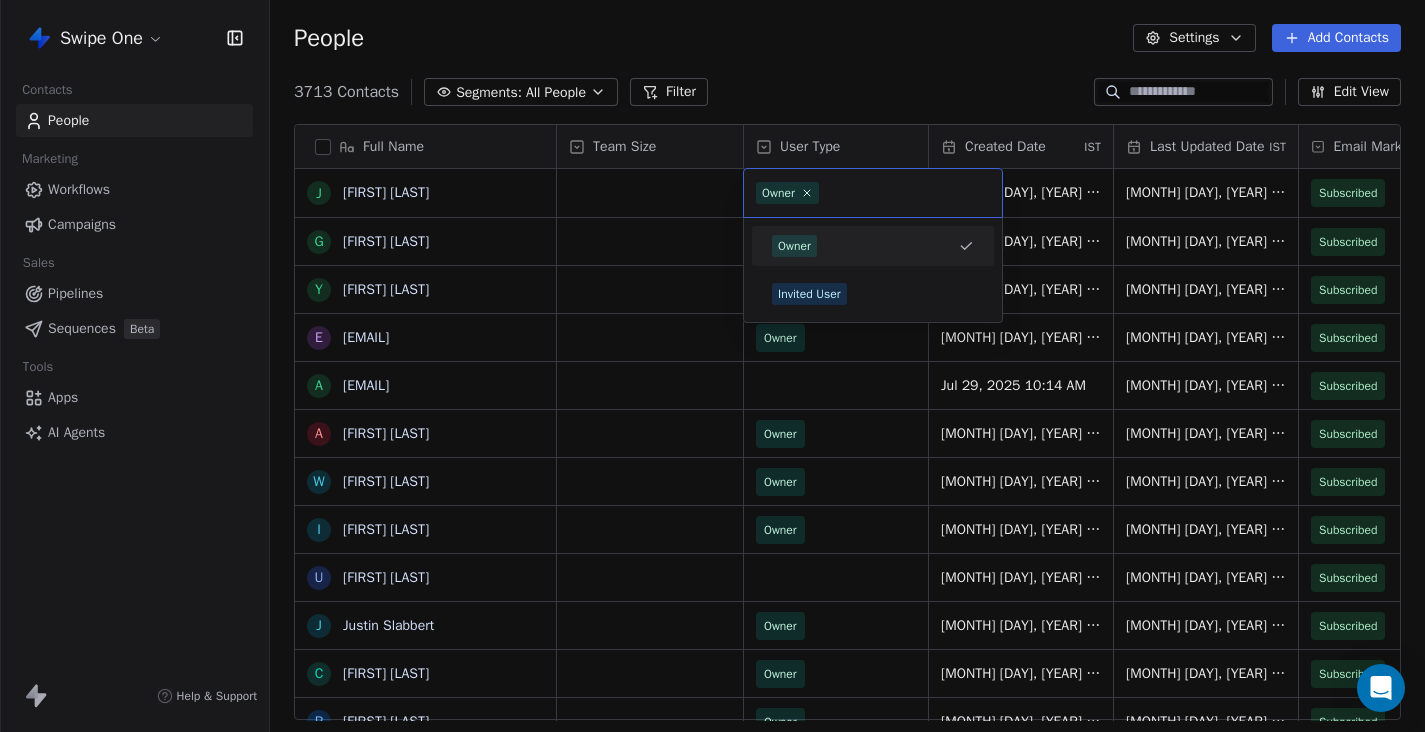 click on "Swipe One Contacts People Marketing Workflows Campaigns Sales Pipelines Sequences Beta Tools Apps AI Agents Help & Support People Settings  Add Contacts 3713 Contacts Segments: All People Filter  Edit View Tag Add to Sequence Export Full Name J Jeran Meah G Gianluca Guazzotti Y Yogesh Kumar e educadd ads a ankur@corporateshiksha.in A Ayokunle Spencer W Wesley Henderiks I Ingo Reichert U Umesh Kumawat J Justin Slabbert C Christopher Smith r richard liu D Daniel s shahinur@hospicebangladesh.com n nahid@hospicebangladesh.com A Akshara Darapaneni D Deepak Suman D Dhruv Dalsaniya r rebeccaphanwfg@gmail.com t tw52613000@gmail.com j jordan@mcclure.com S Sudo Woodo E EDGE Community L Lisa Chaffin b beta ling N Nica Betaling E Emil W L Liam Barnes r ravjot@soukmedia.co s sdfgdfg dfgdfgdfg A Allan Platsko s success@social-ninja.co Team Size User Type Created Date IST Last Updated Date IST Email Marketing Consent Email Verification Status Use Case Subscription Status Owner Jul 30, 2025 06:59 AM Jul 30, 2025 09:15 AM" at bounding box center (712, 366) 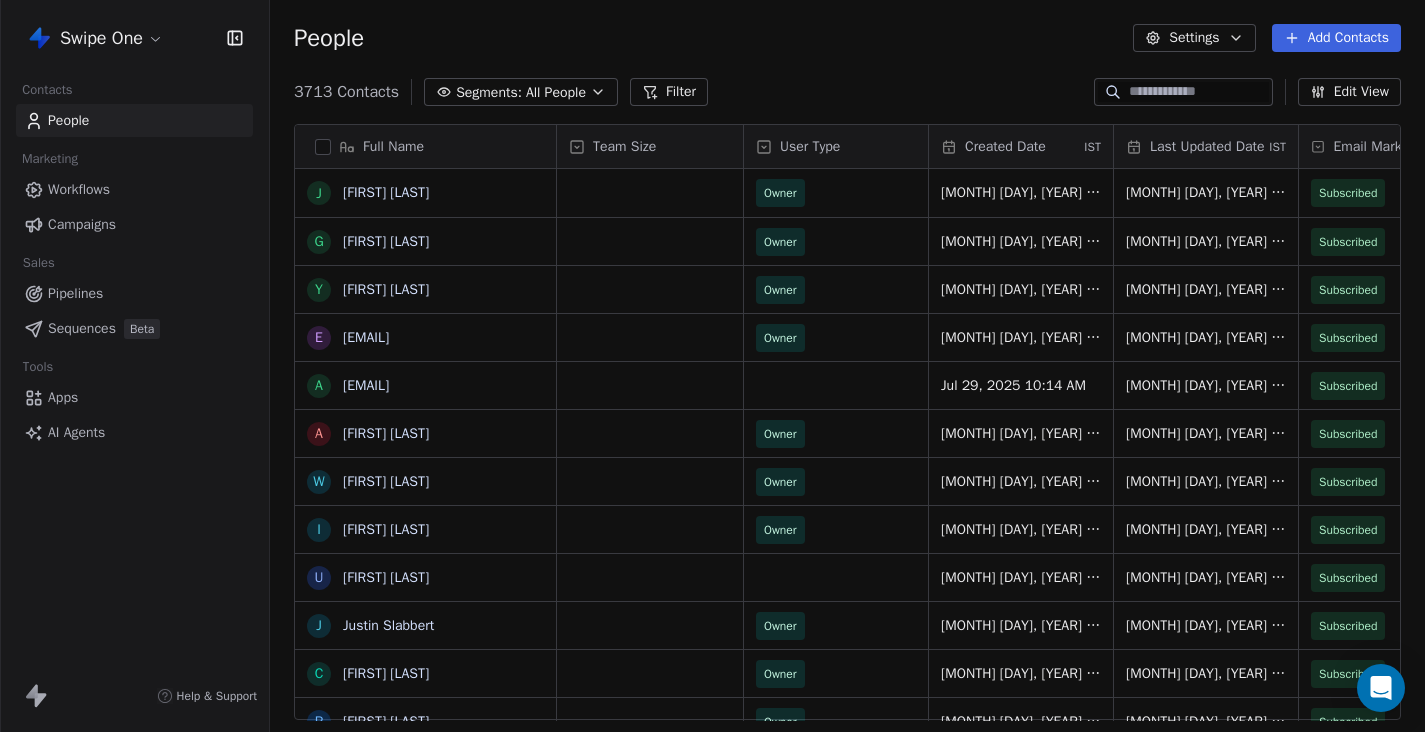 click on "Workflows" at bounding box center (79, 189) 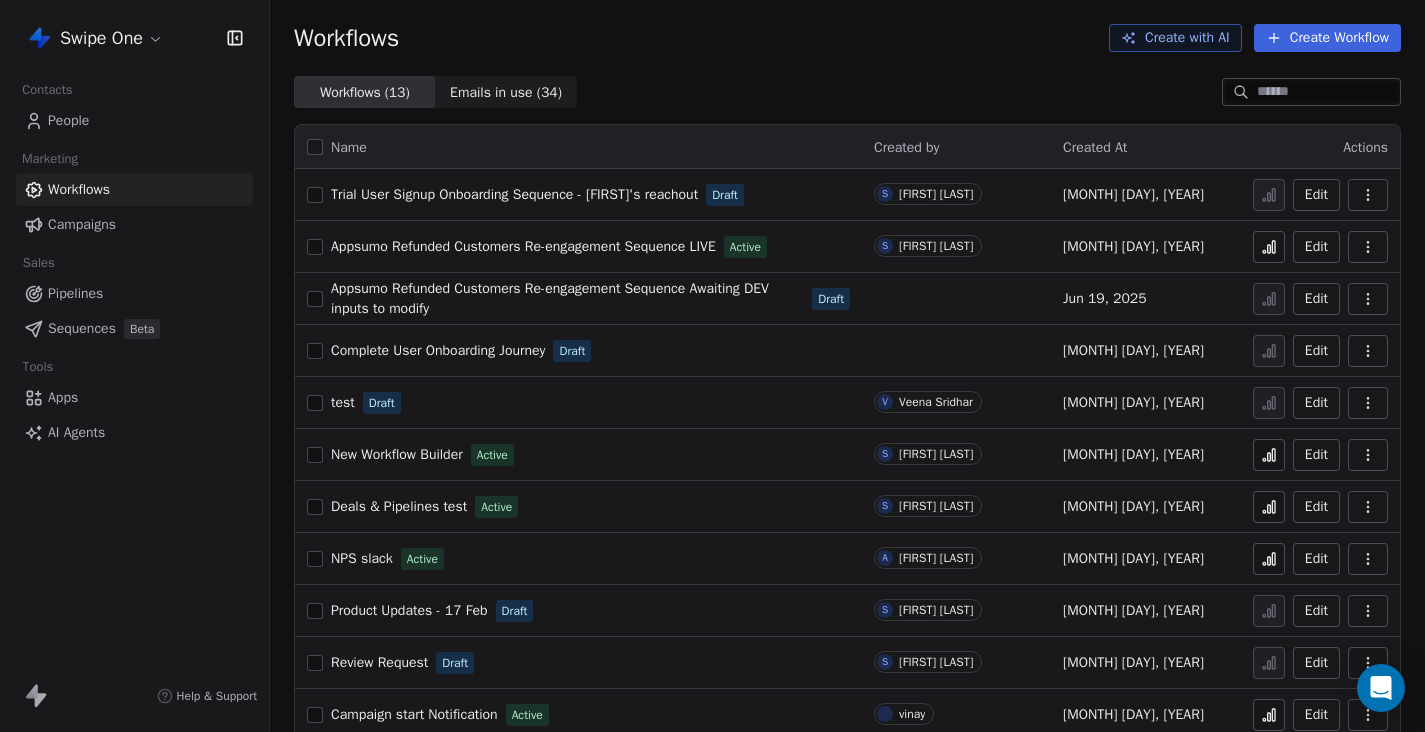click on "People" at bounding box center (134, 120) 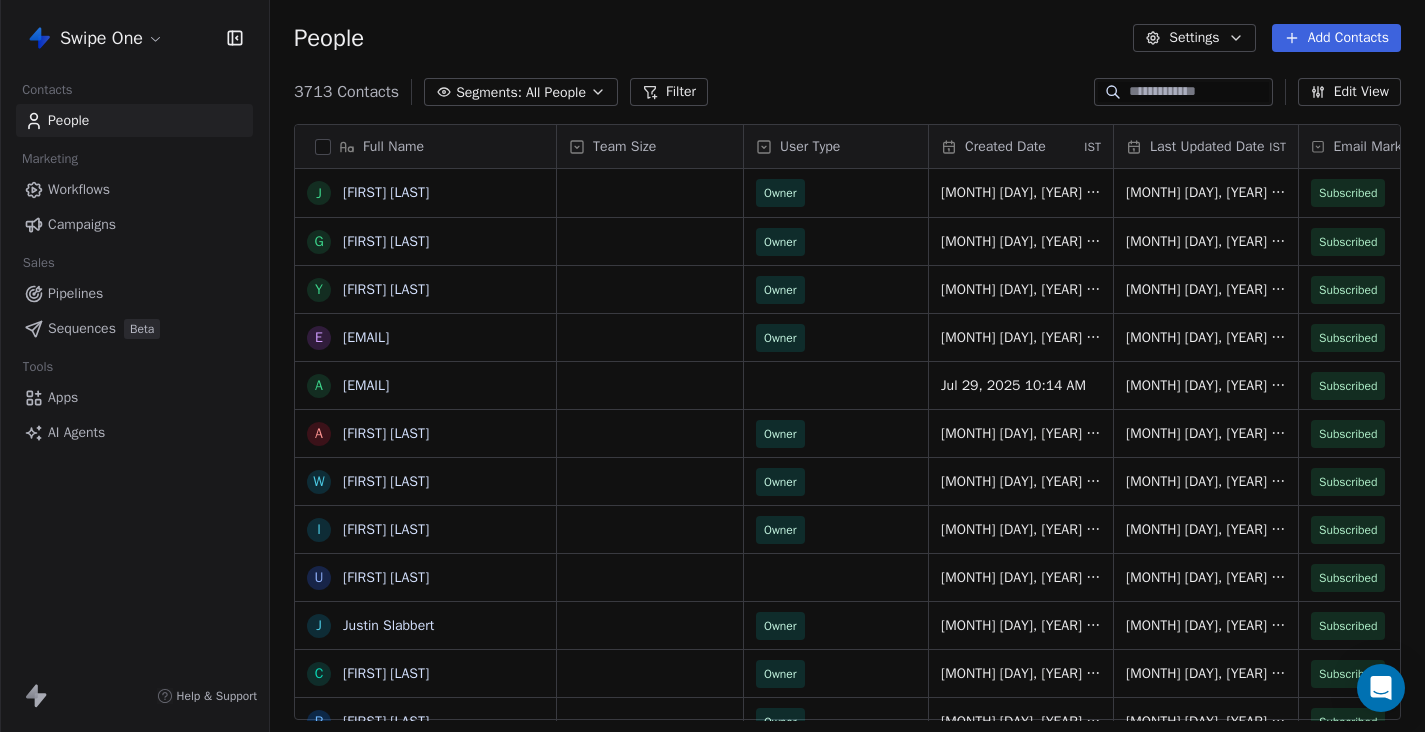 click on "Workflows" at bounding box center (79, 189) 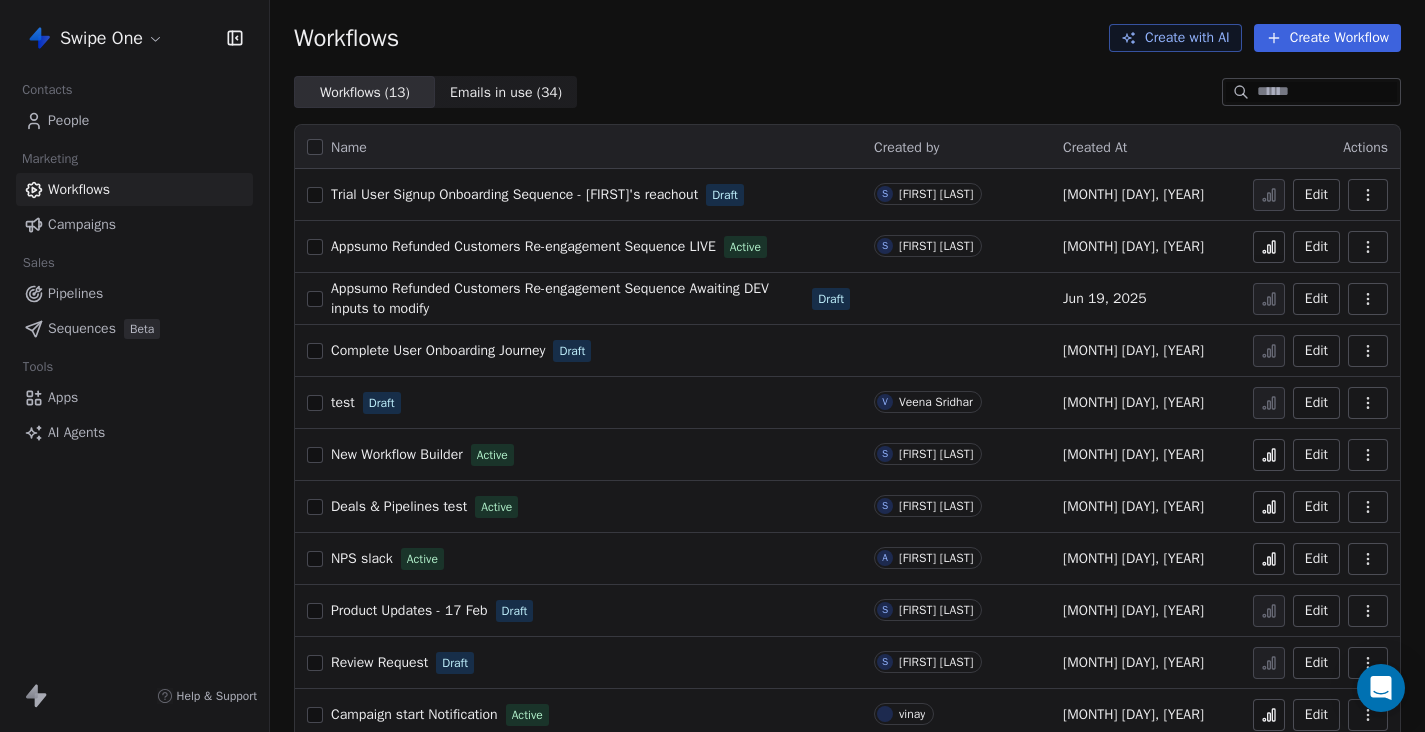 click on "Campaigns" at bounding box center [134, 224] 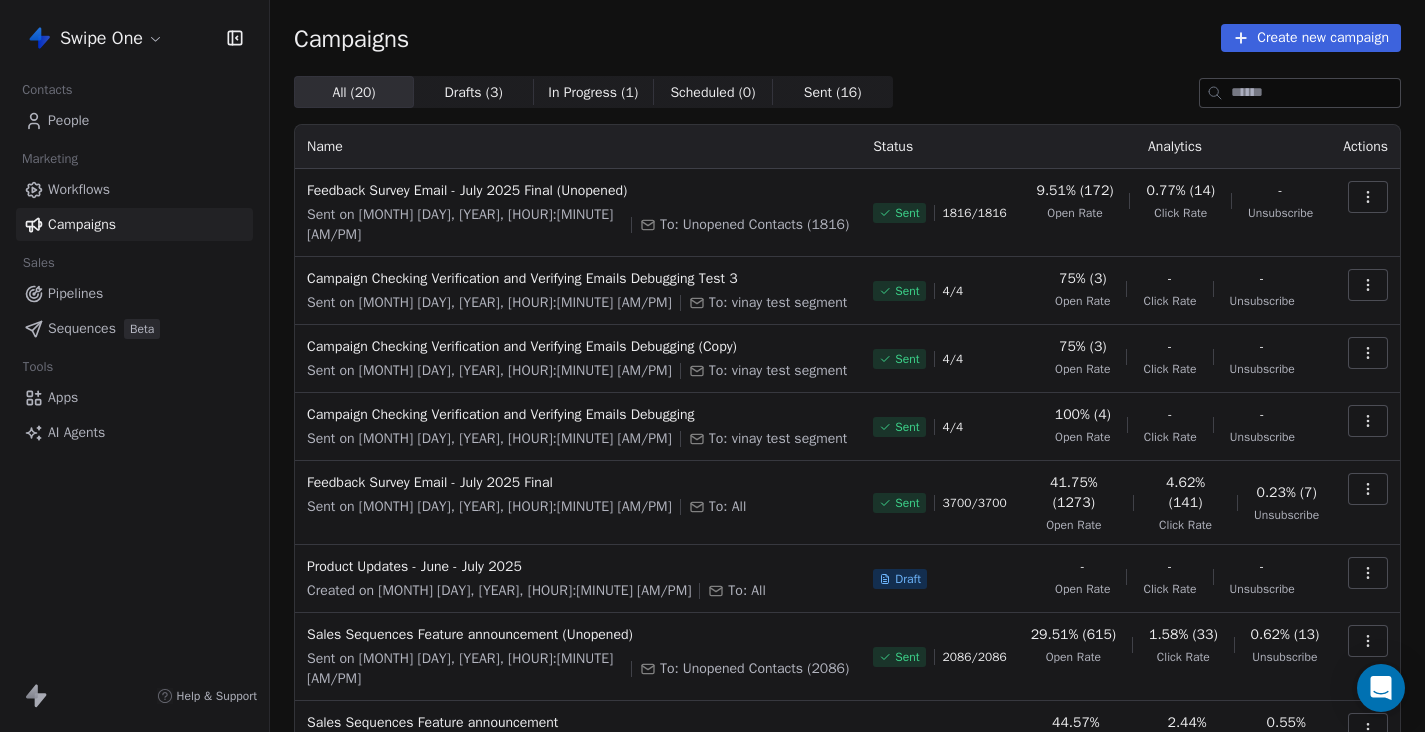 click on "Pipelines" at bounding box center (75, 293) 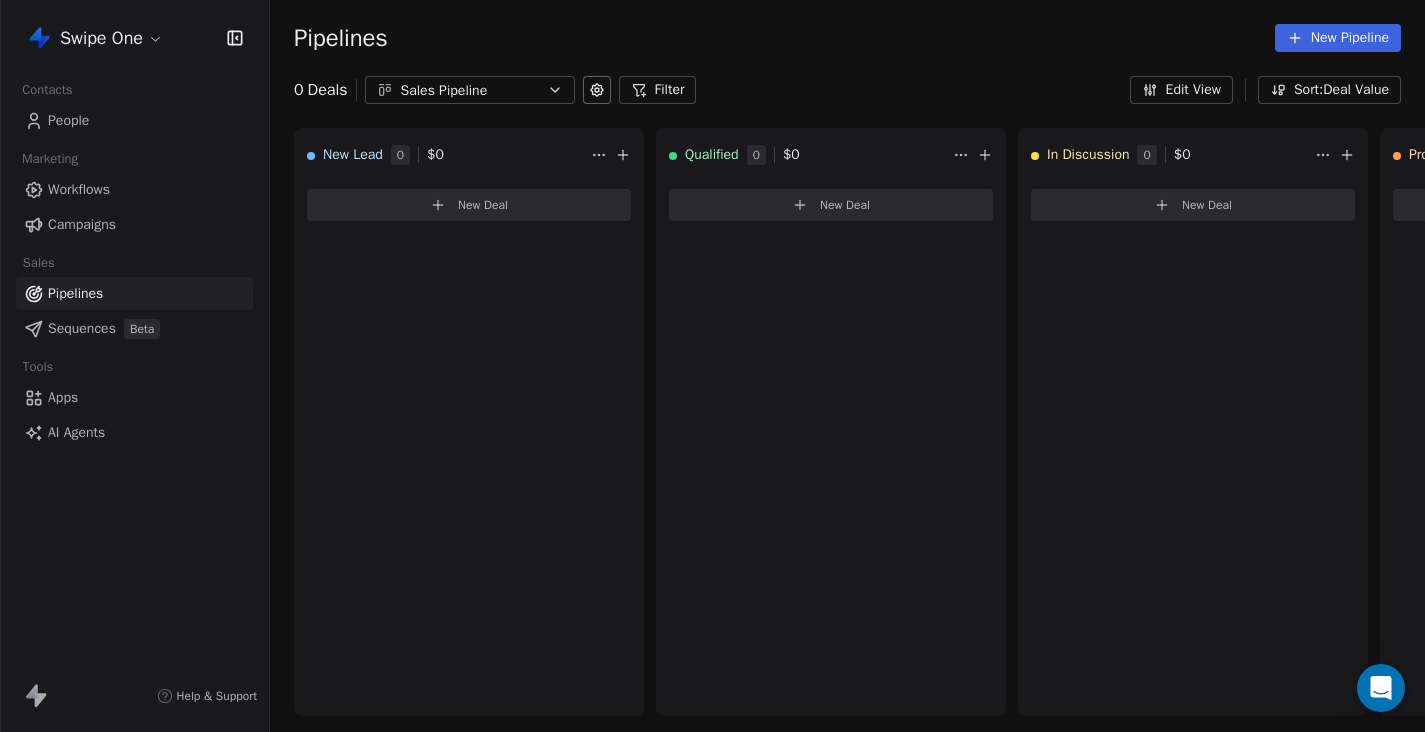 click on "Contacts" at bounding box center (47, 90) 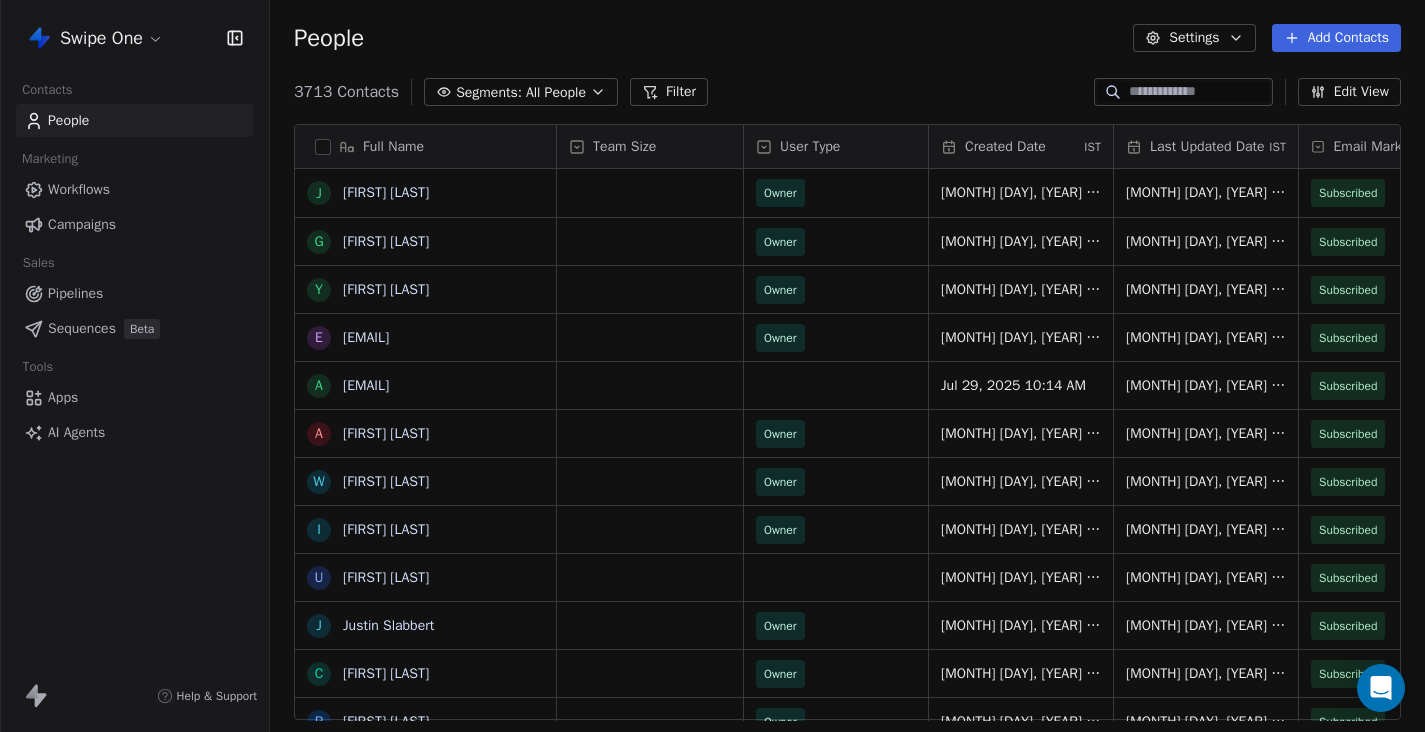 scroll, scrollTop: 1, scrollLeft: 1, axis: both 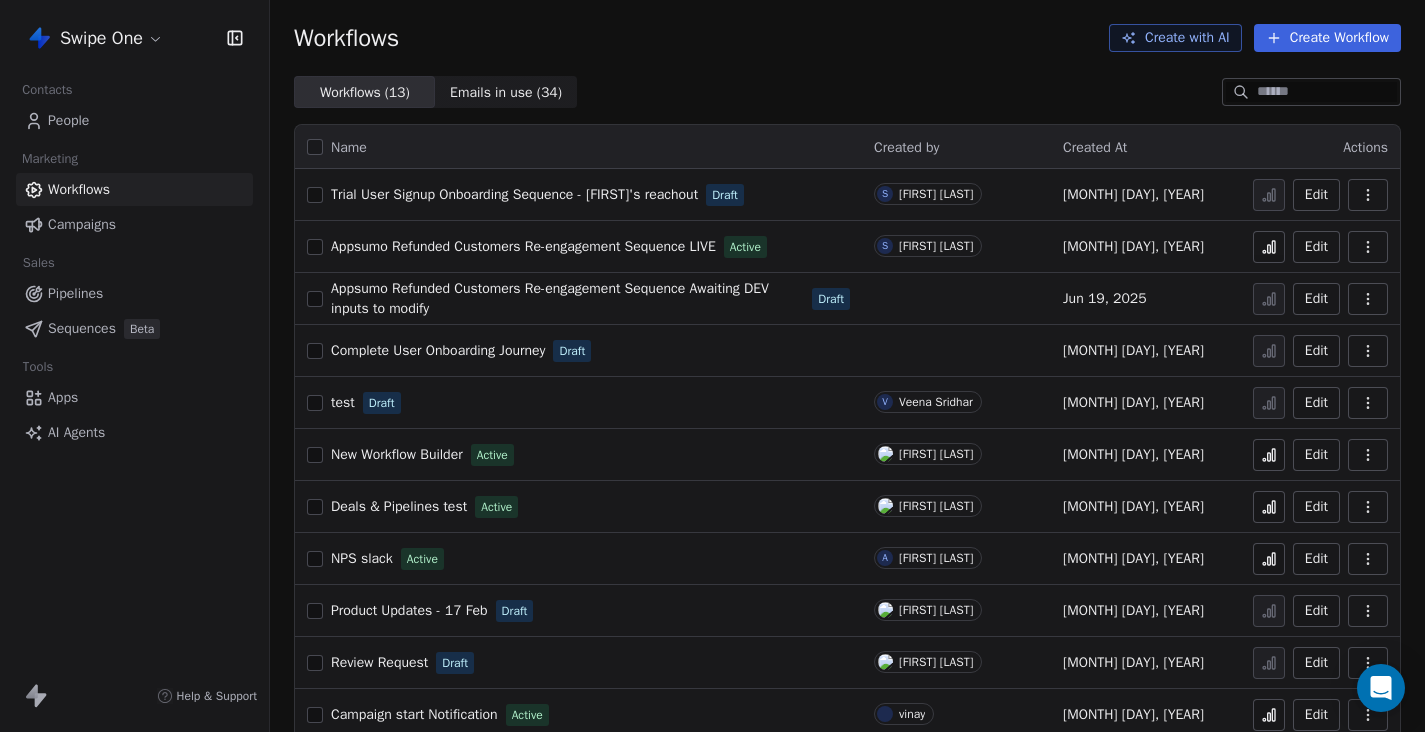 click on "Pipelines" at bounding box center [134, 293] 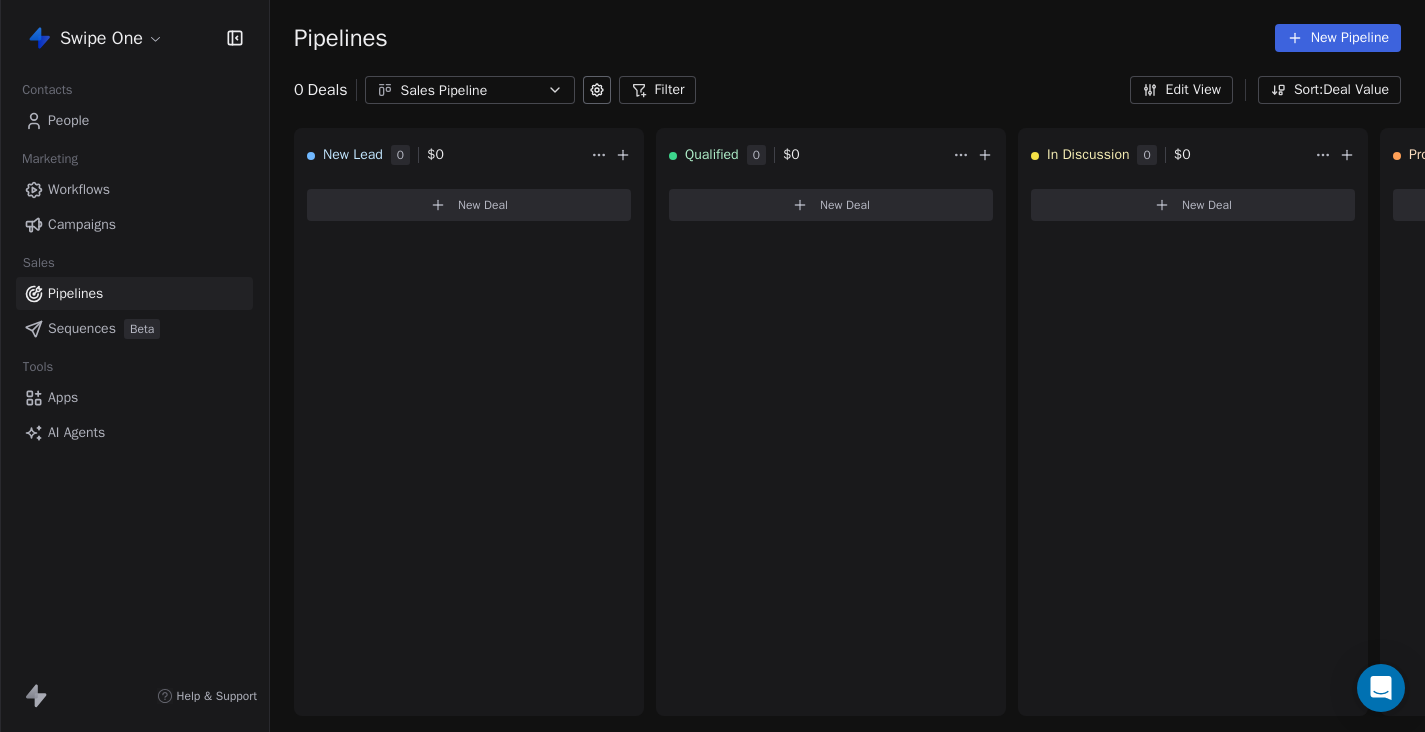 click on "Sequences Beta" at bounding box center (134, 328) 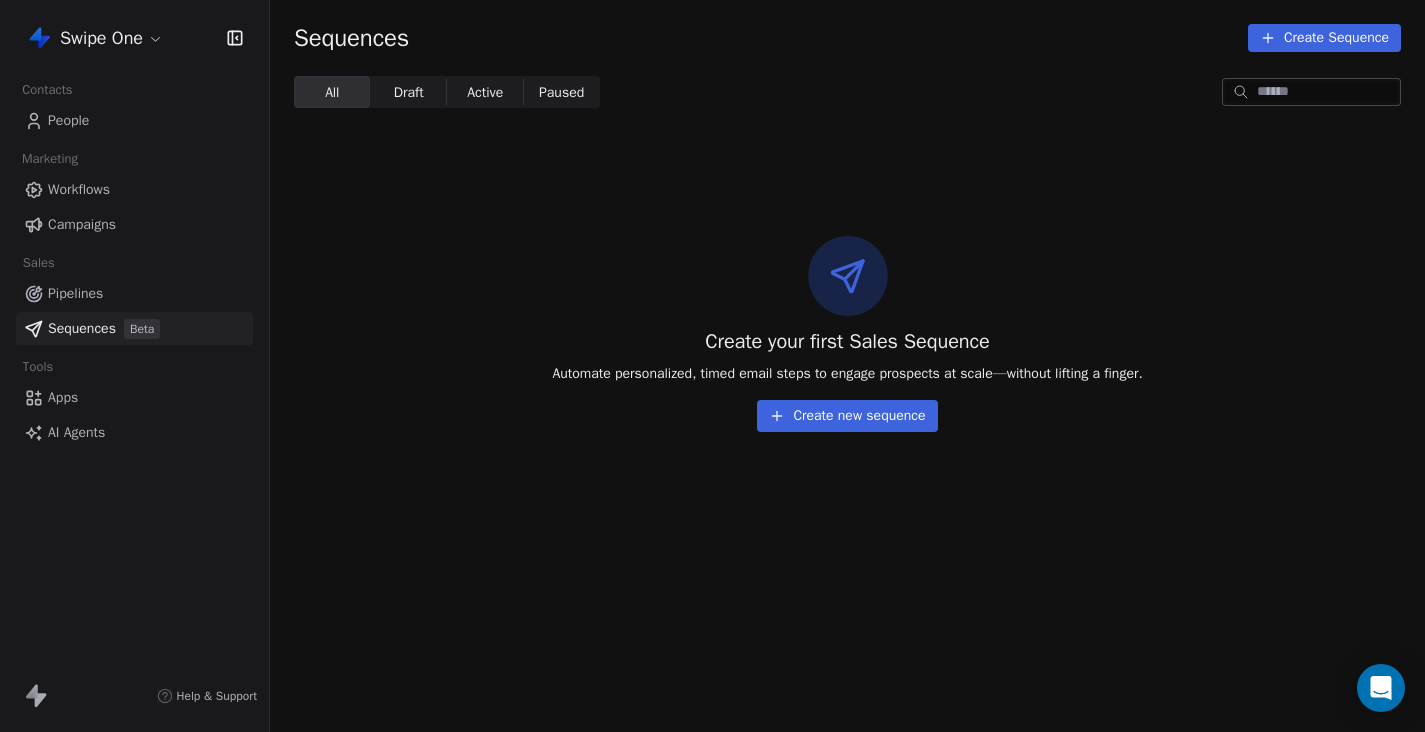 click on "Apps" at bounding box center [63, 397] 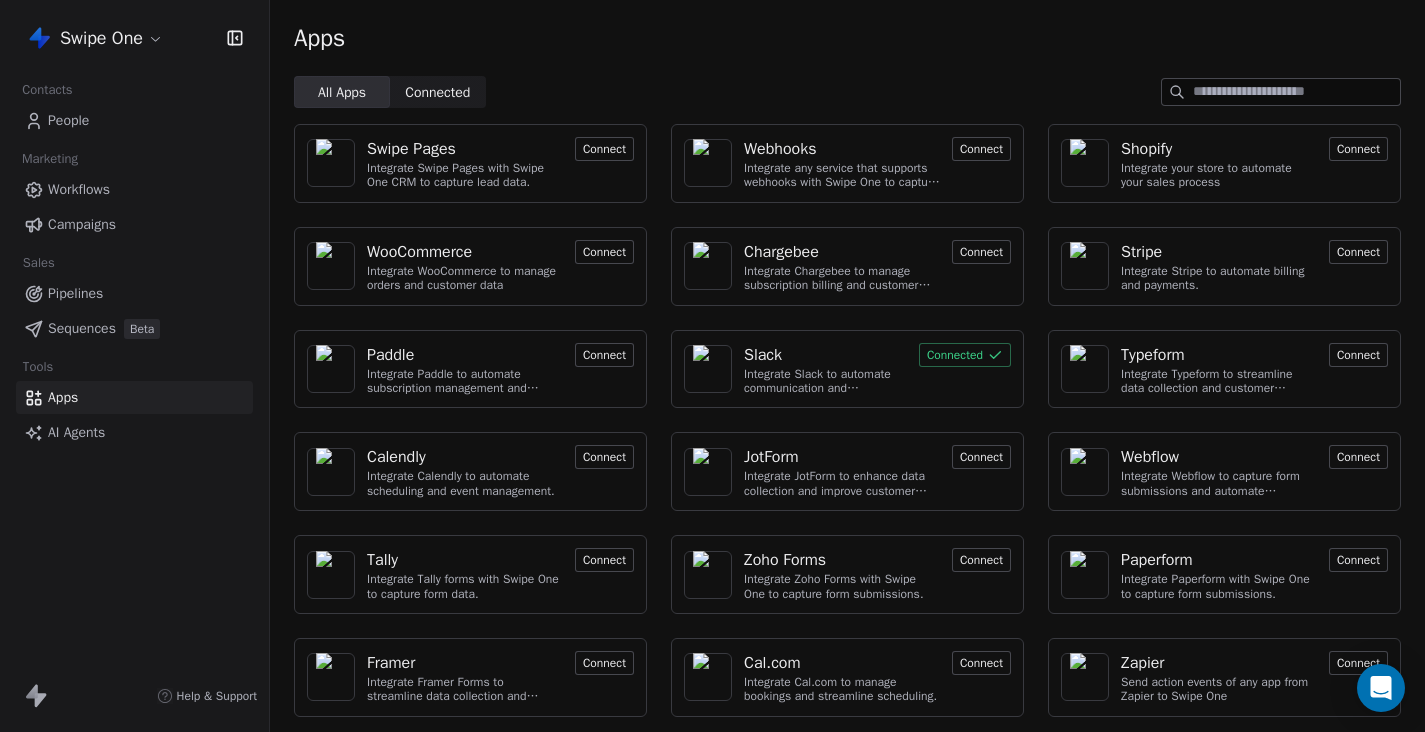 click on "AI Agents" at bounding box center (76, 432) 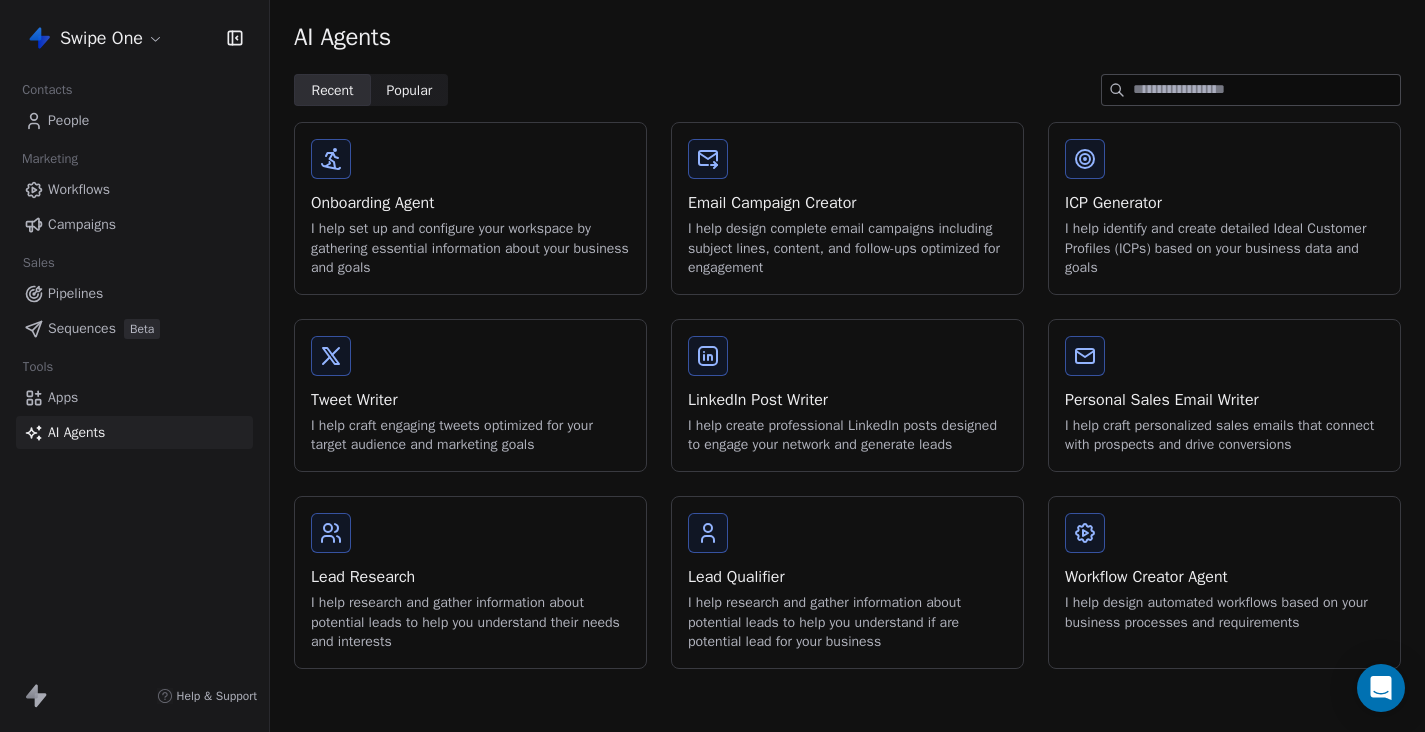 click on "Workflows" at bounding box center (79, 189) 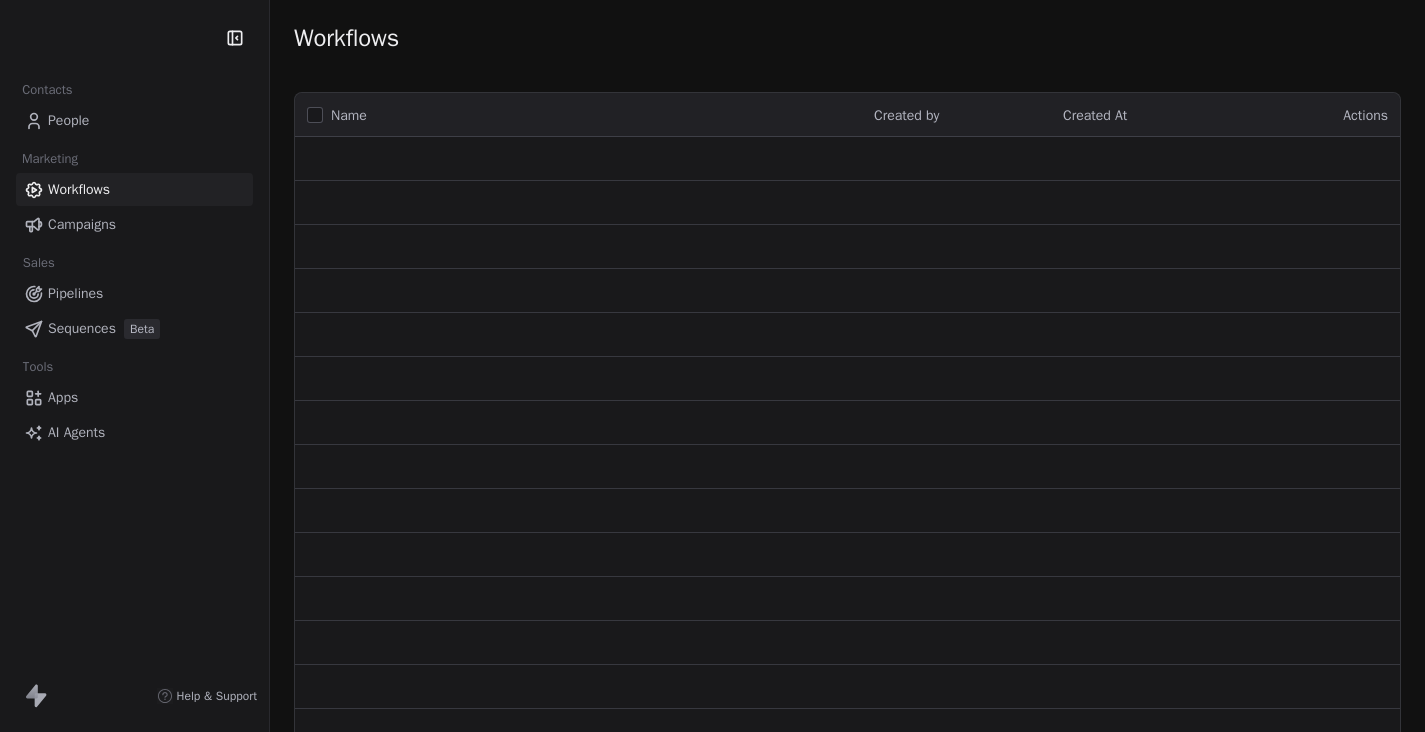 scroll, scrollTop: 0, scrollLeft: 0, axis: both 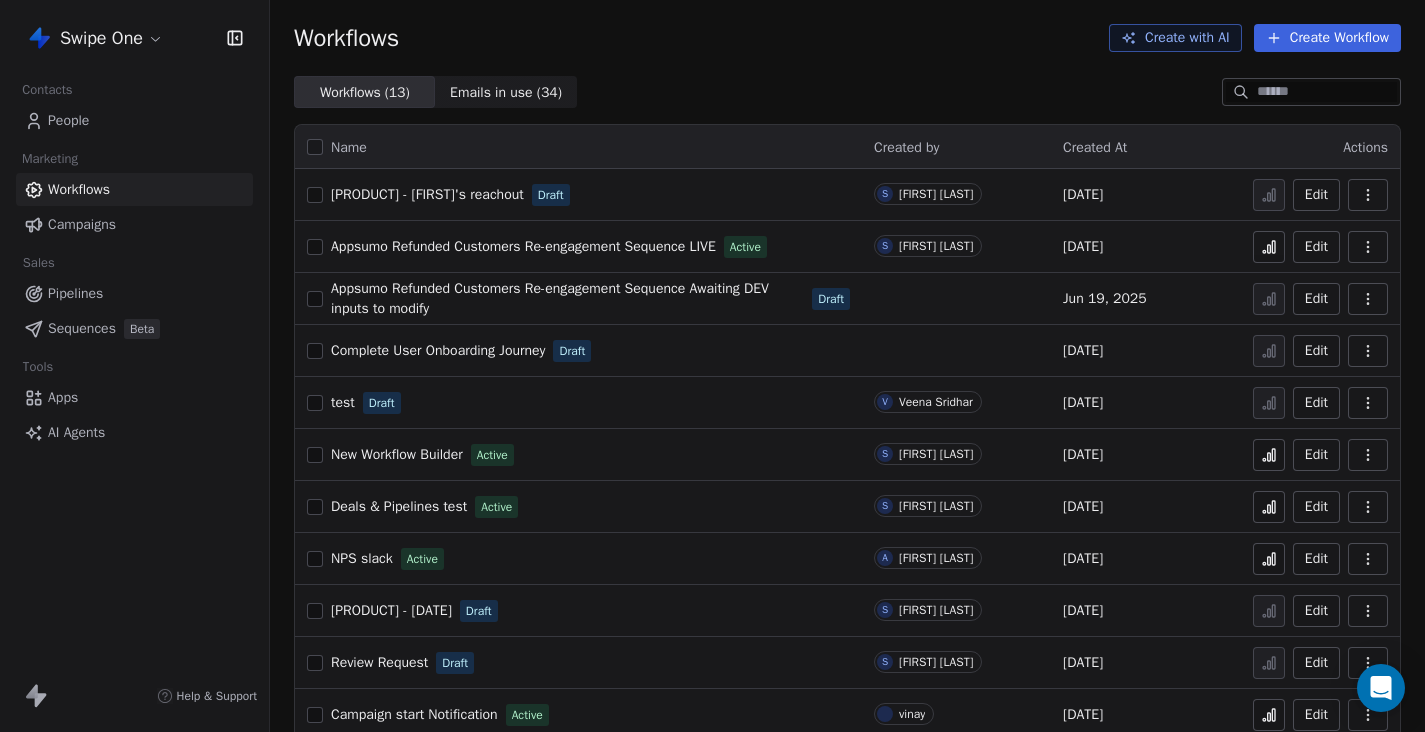 click on "Apps" at bounding box center [63, 397] 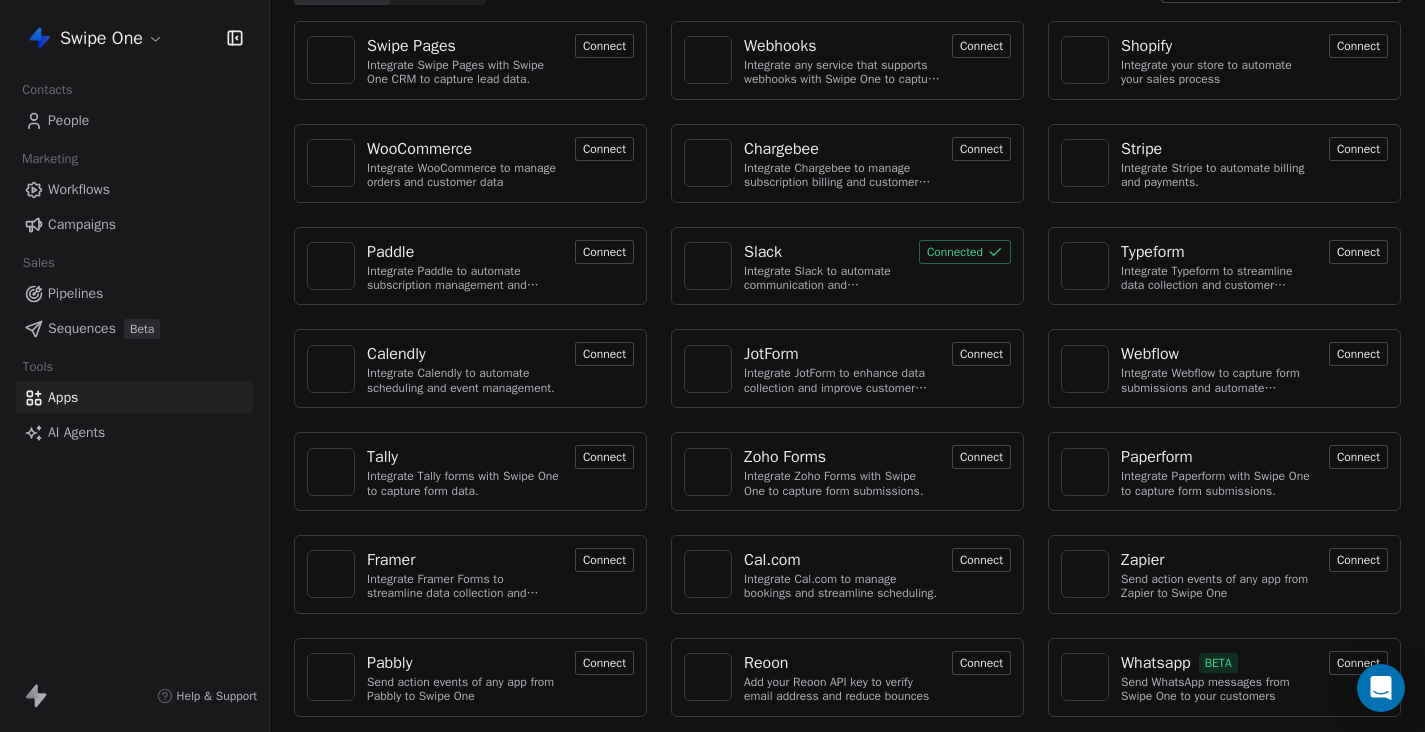 scroll, scrollTop: 0, scrollLeft: 0, axis: both 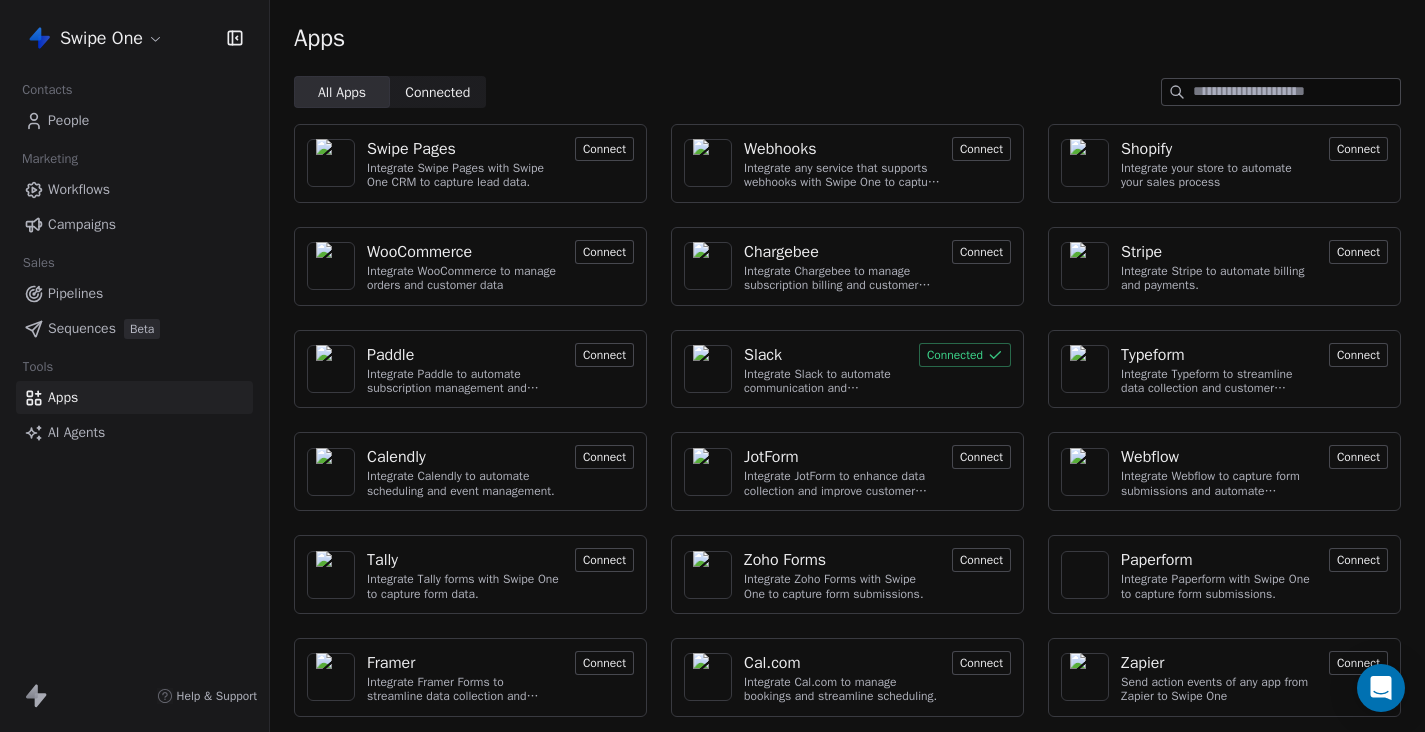 click on "People" at bounding box center [134, 120] 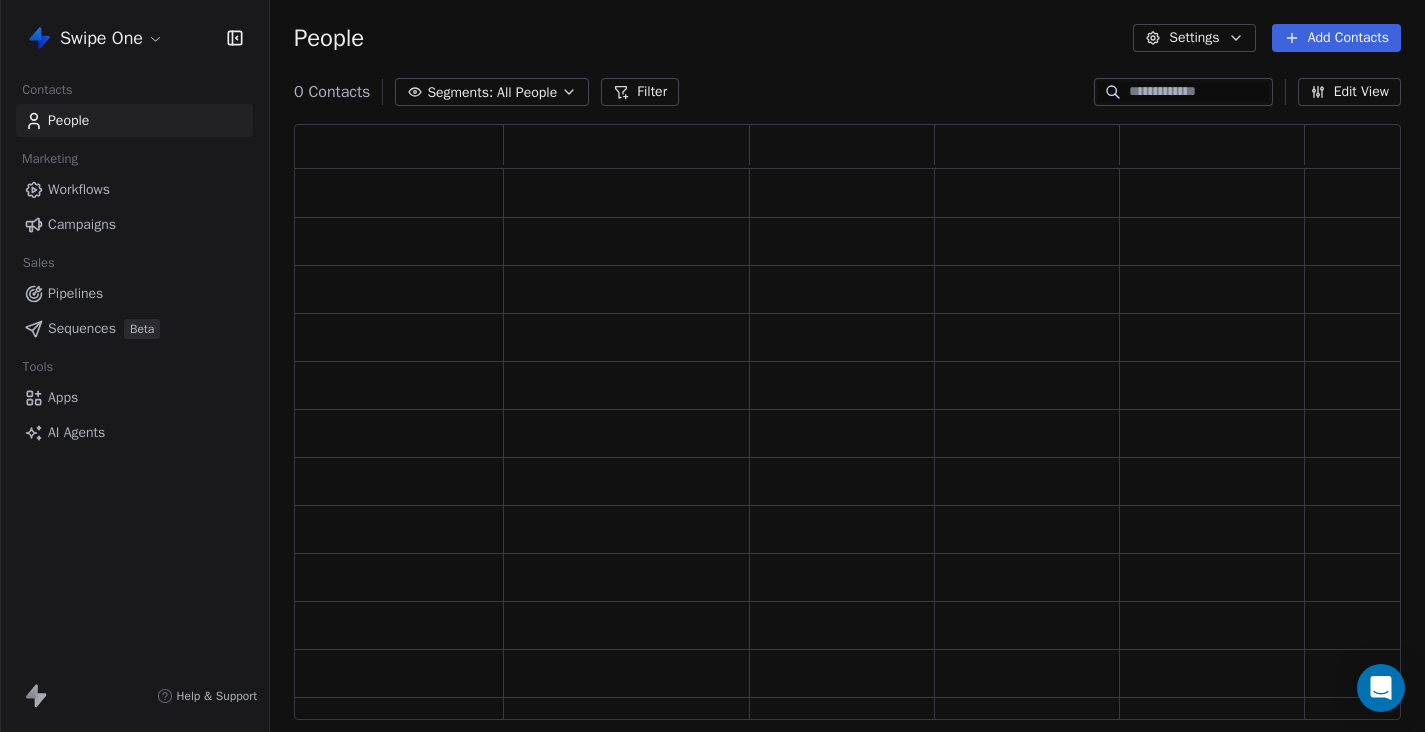 scroll, scrollTop: 1, scrollLeft: 1, axis: both 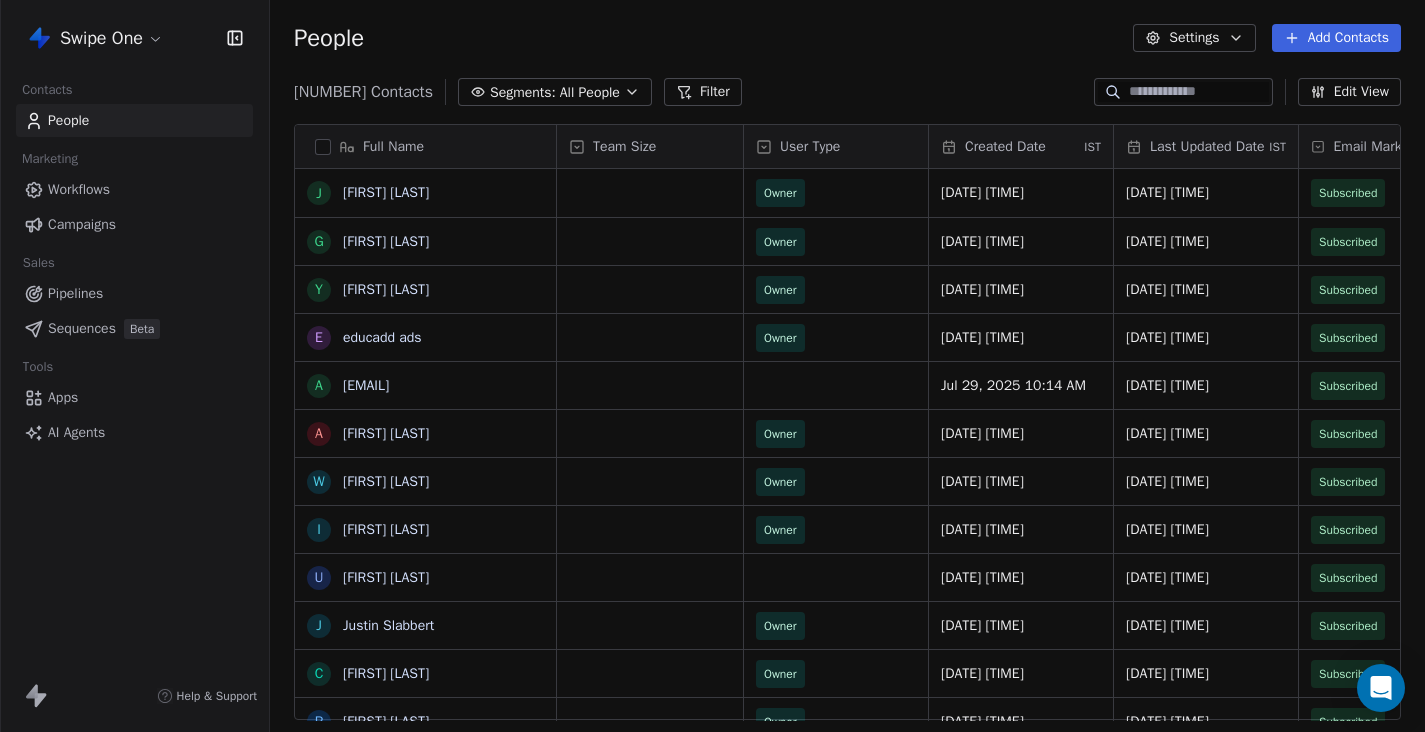 click on "Workflows" at bounding box center (79, 189) 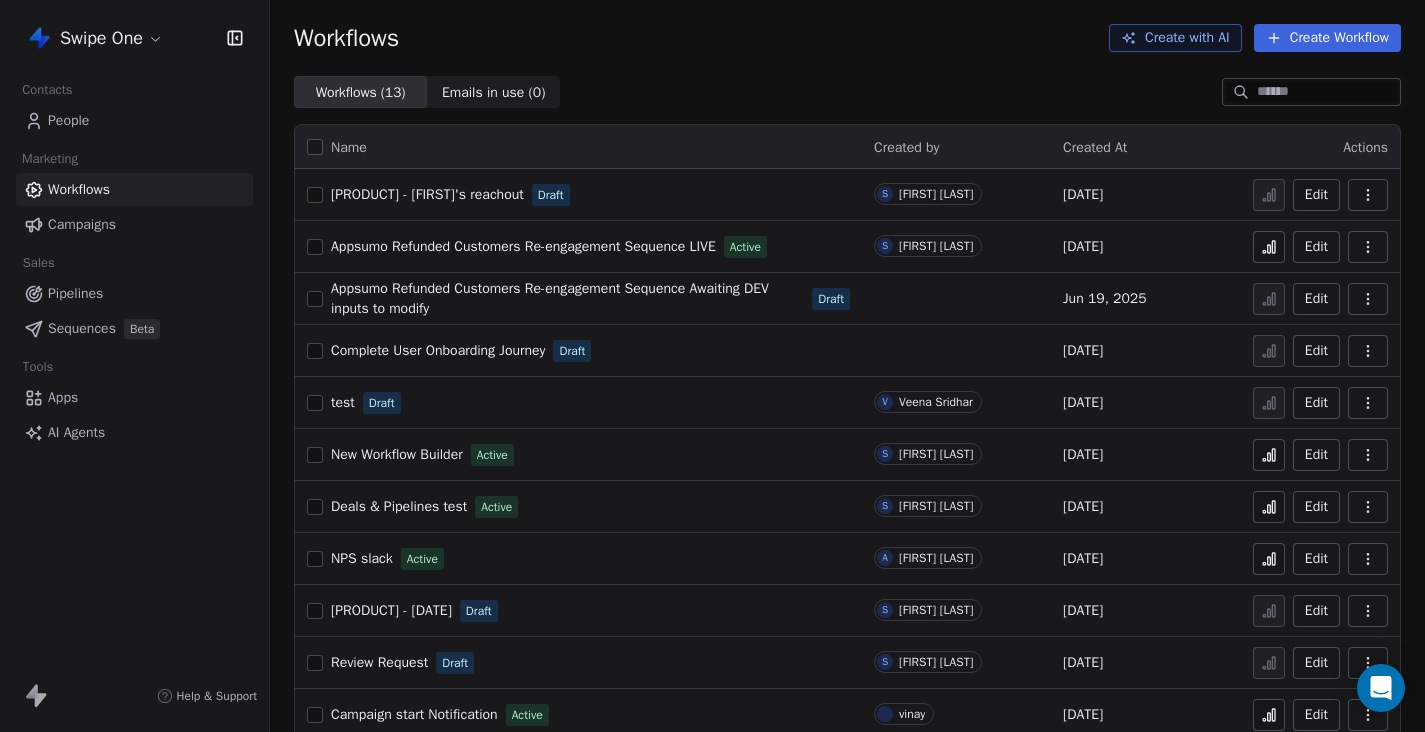 click 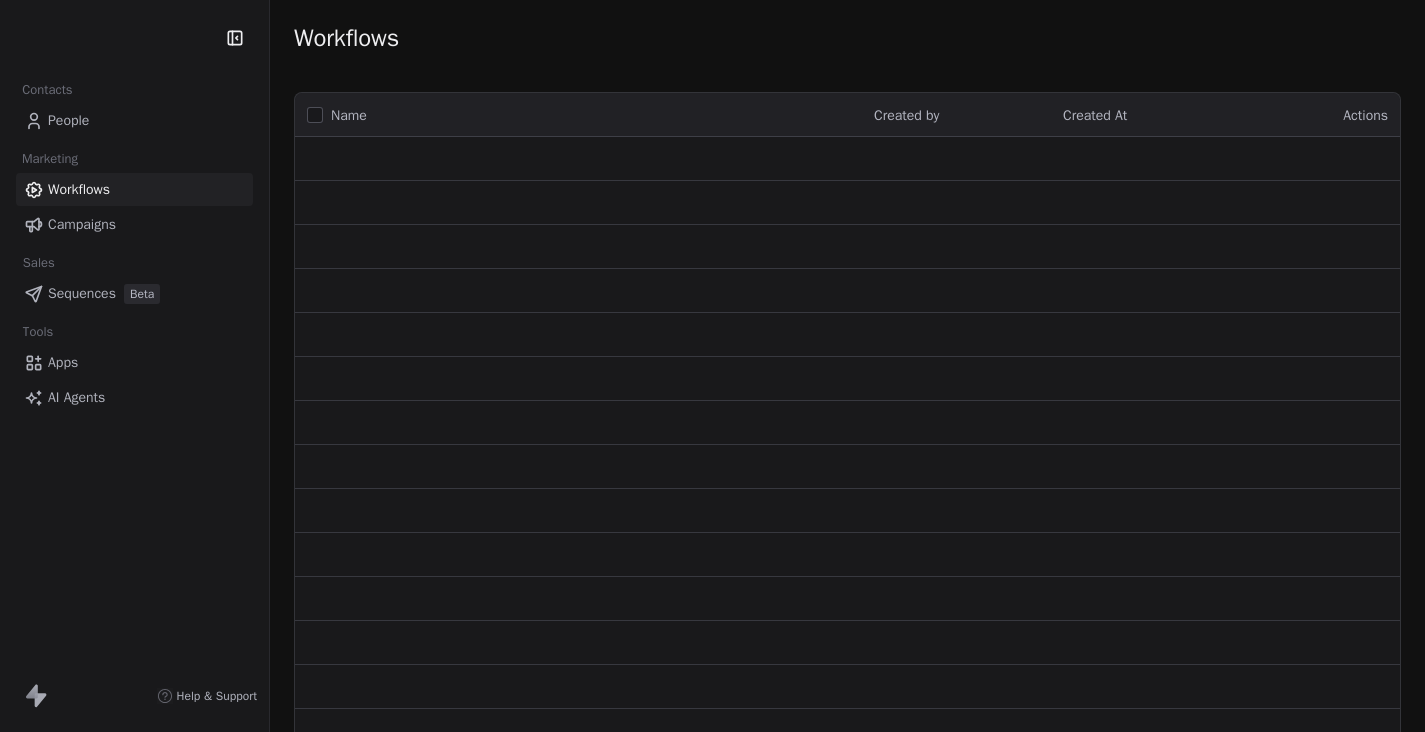 scroll, scrollTop: 0, scrollLeft: 0, axis: both 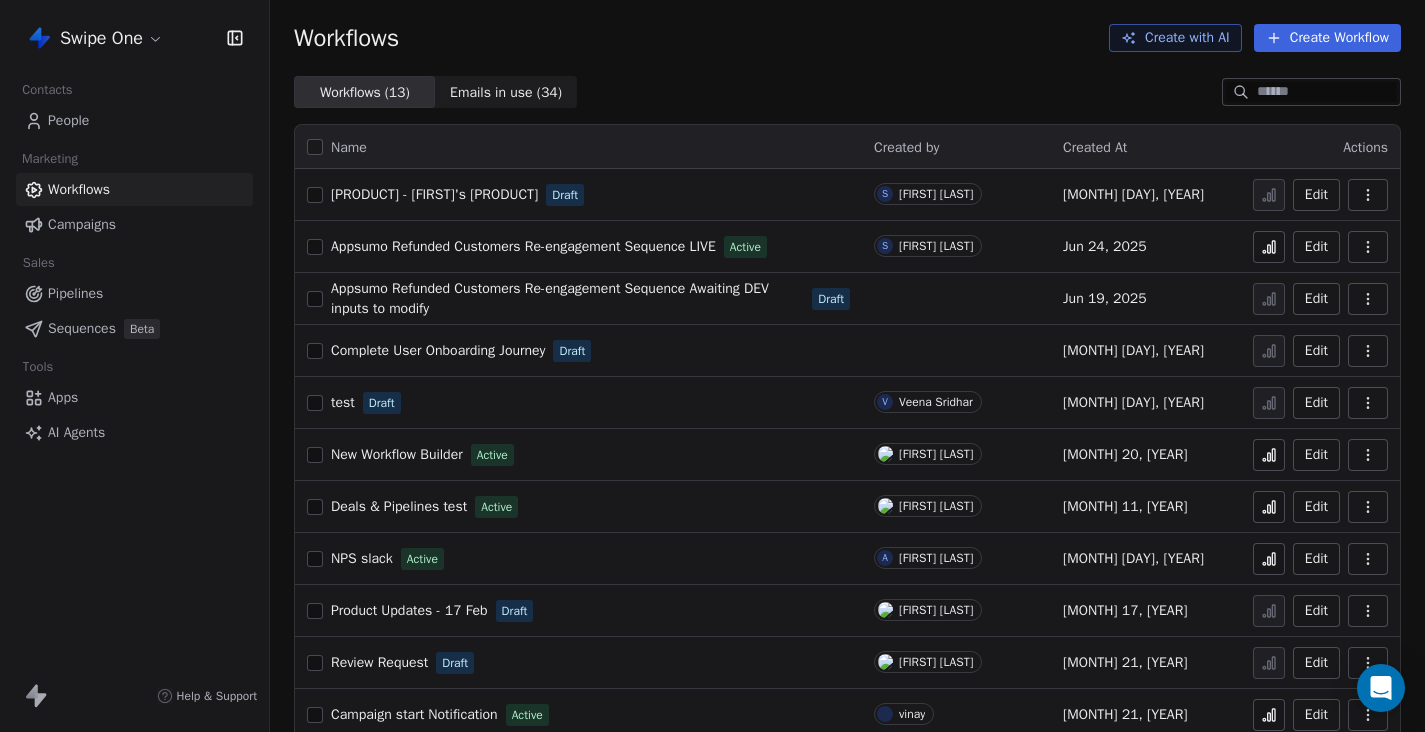 click on "People" at bounding box center (134, 120) 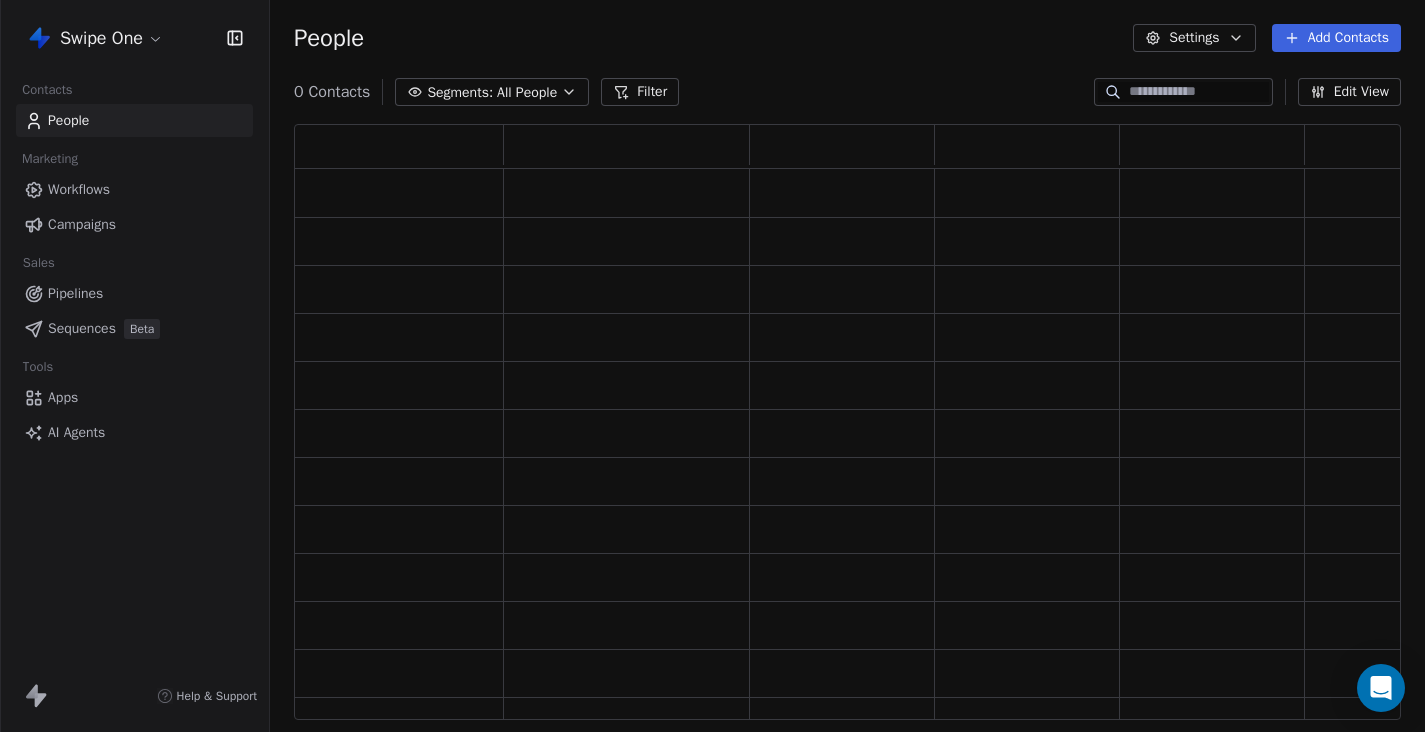 scroll, scrollTop: 1, scrollLeft: 1, axis: both 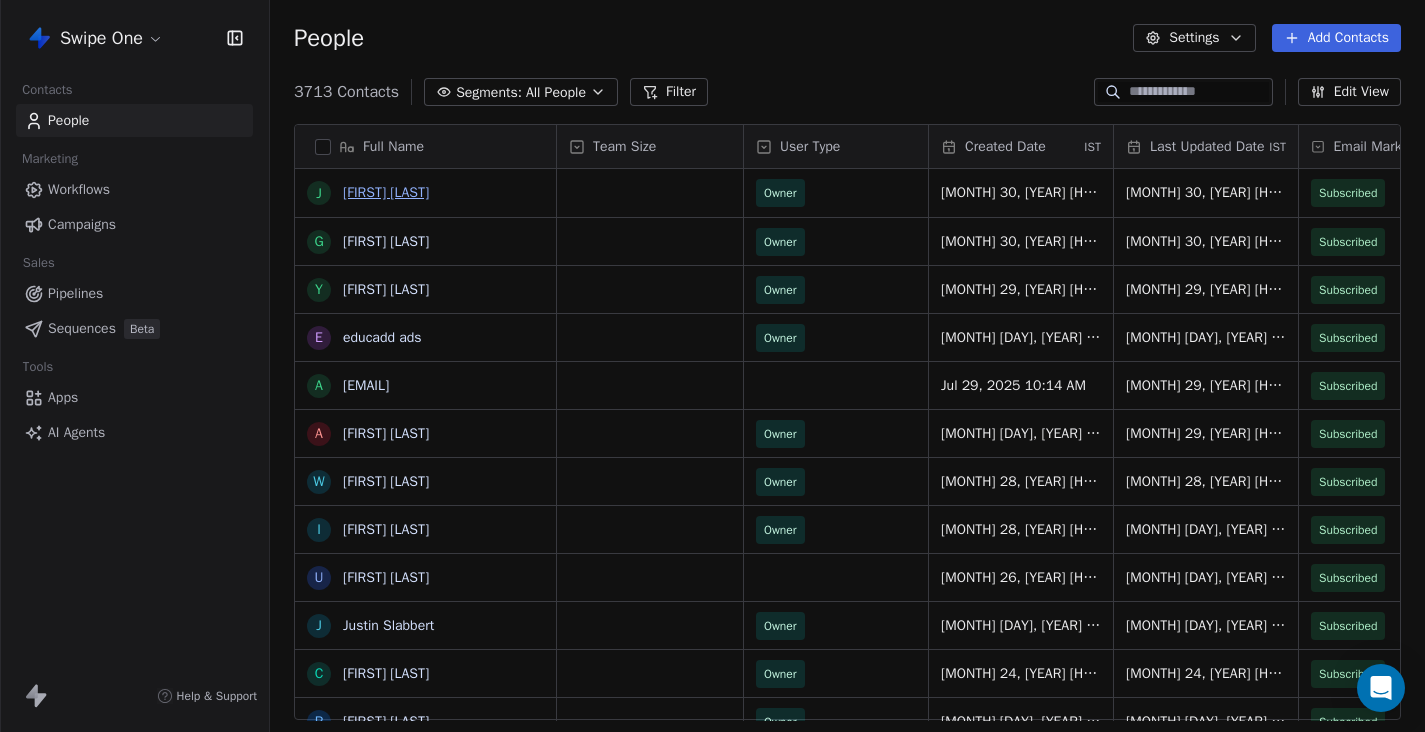 click on "[FIRST] [LAST]" at bounding box center (386, 192) 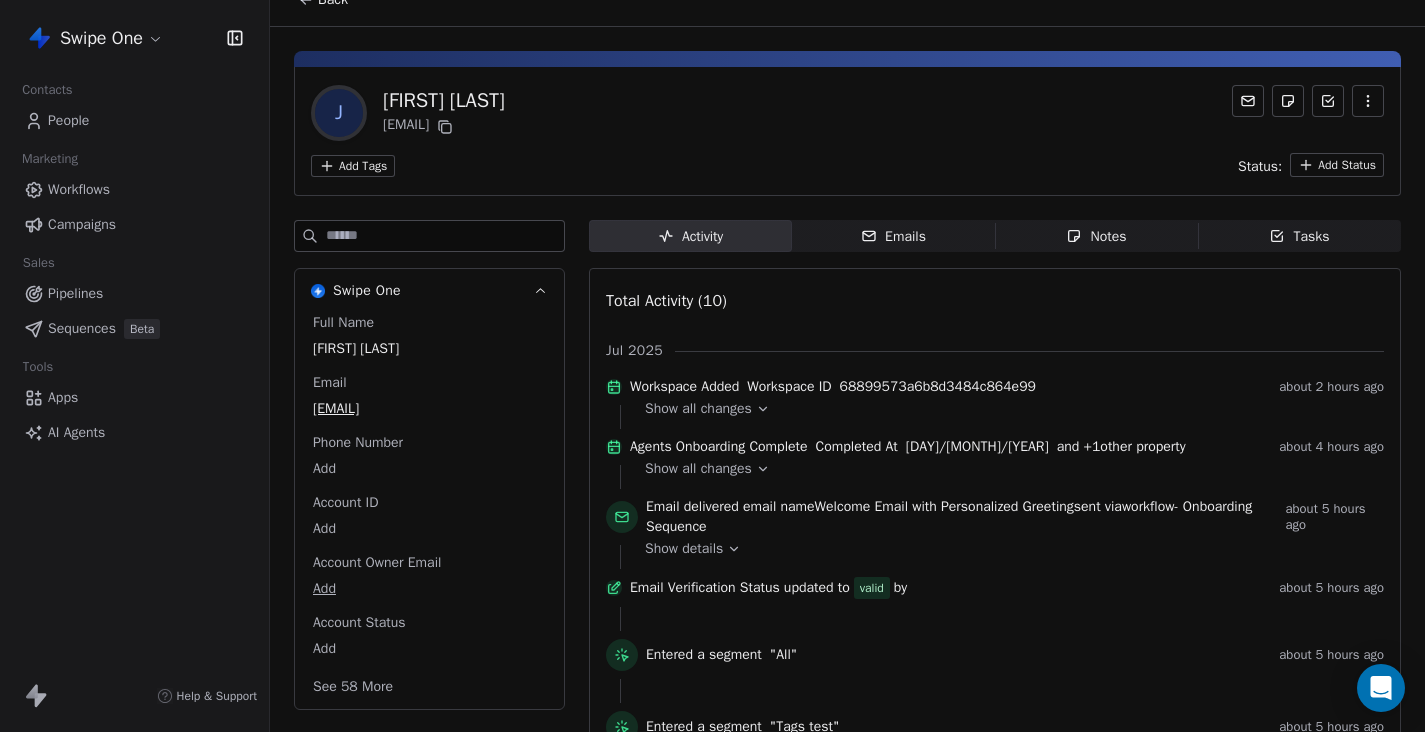 scroll, scrollTop: 0, scrollLeft: 0, axis: both 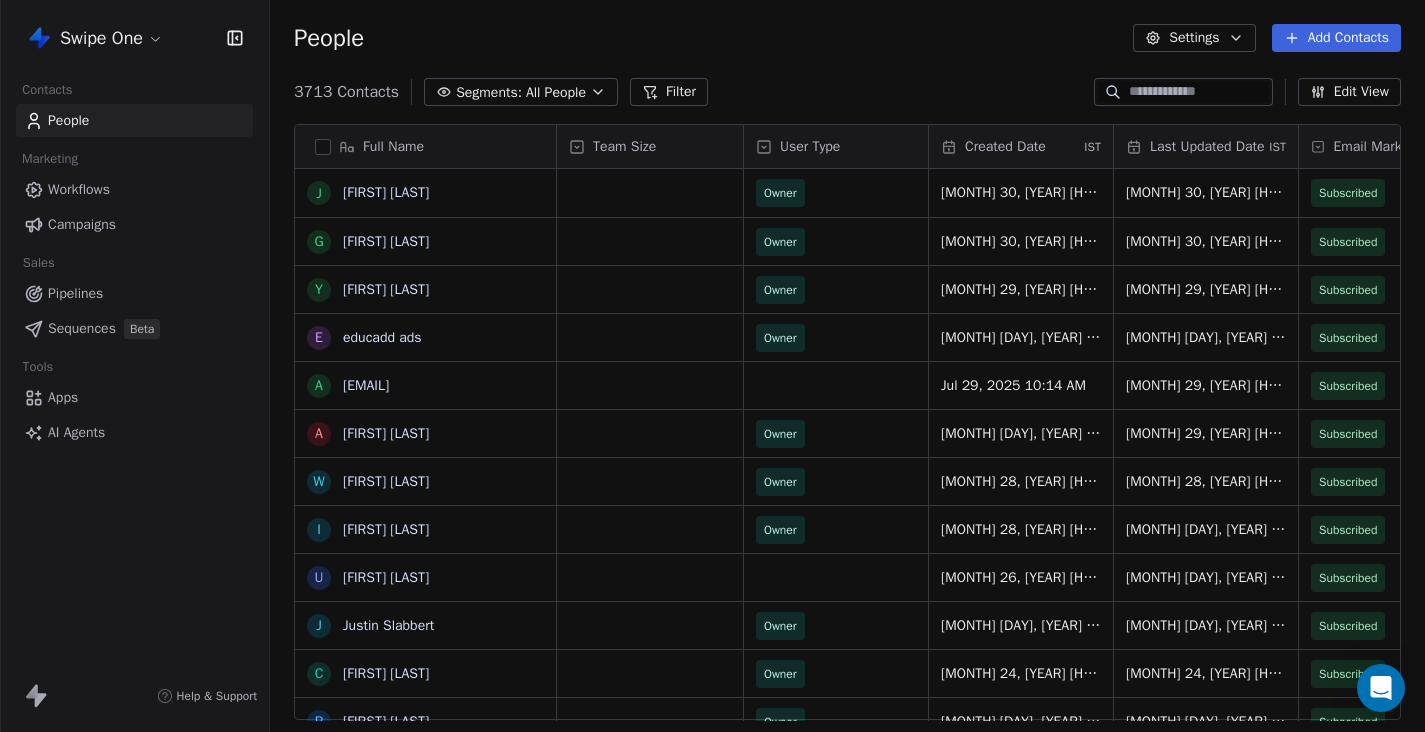 click 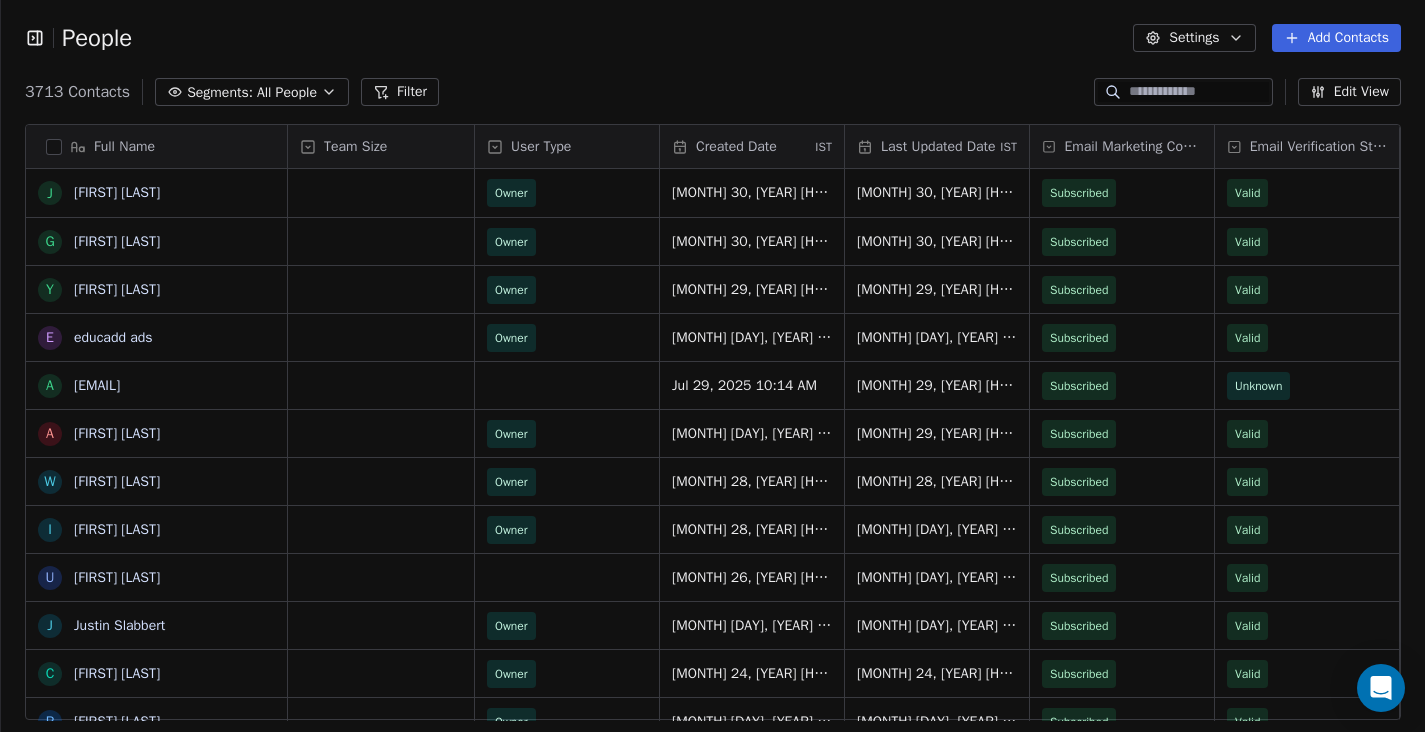 scroll, scrollTop: 336, scrollLeft: 0, axis: vertical 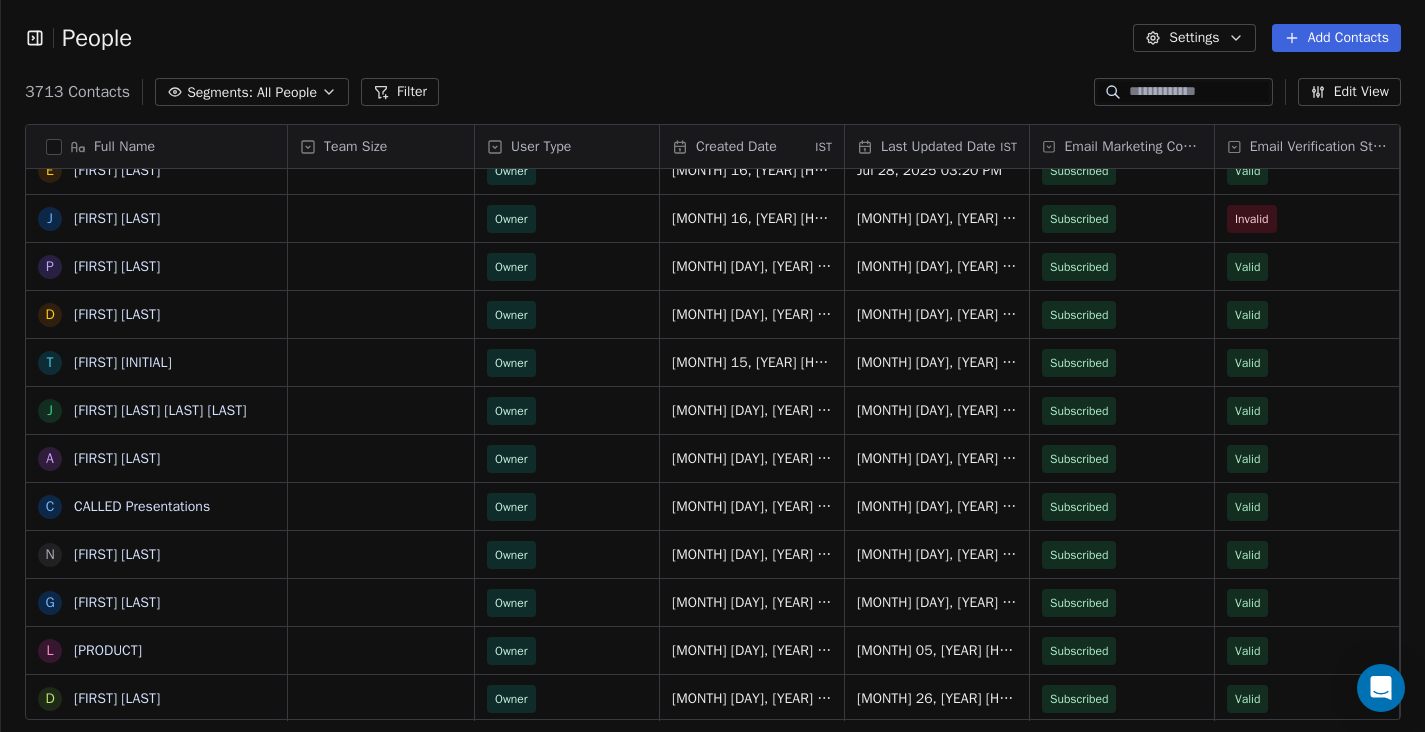 click on "Segments:" at bounding box center [220, 92] 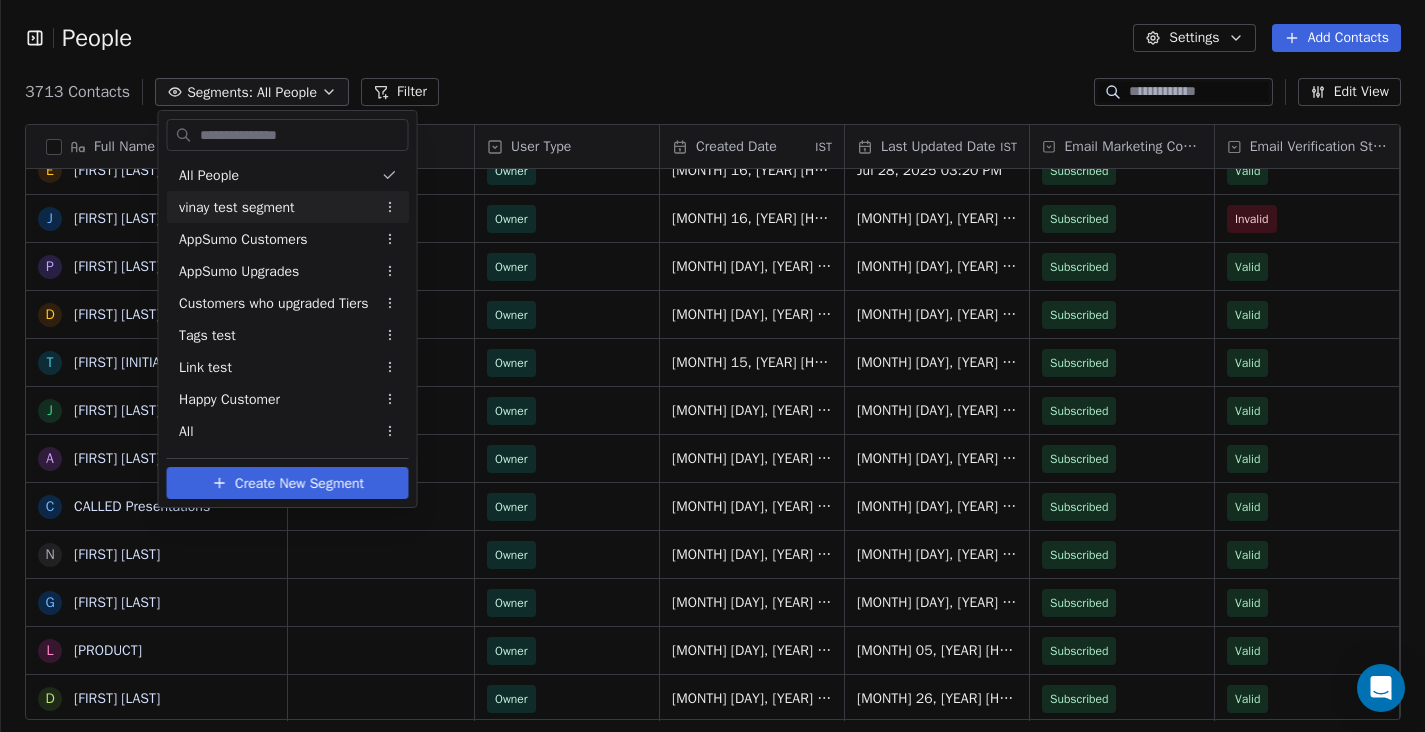 click on "vinay test segment" at bounding box center [237, 207] 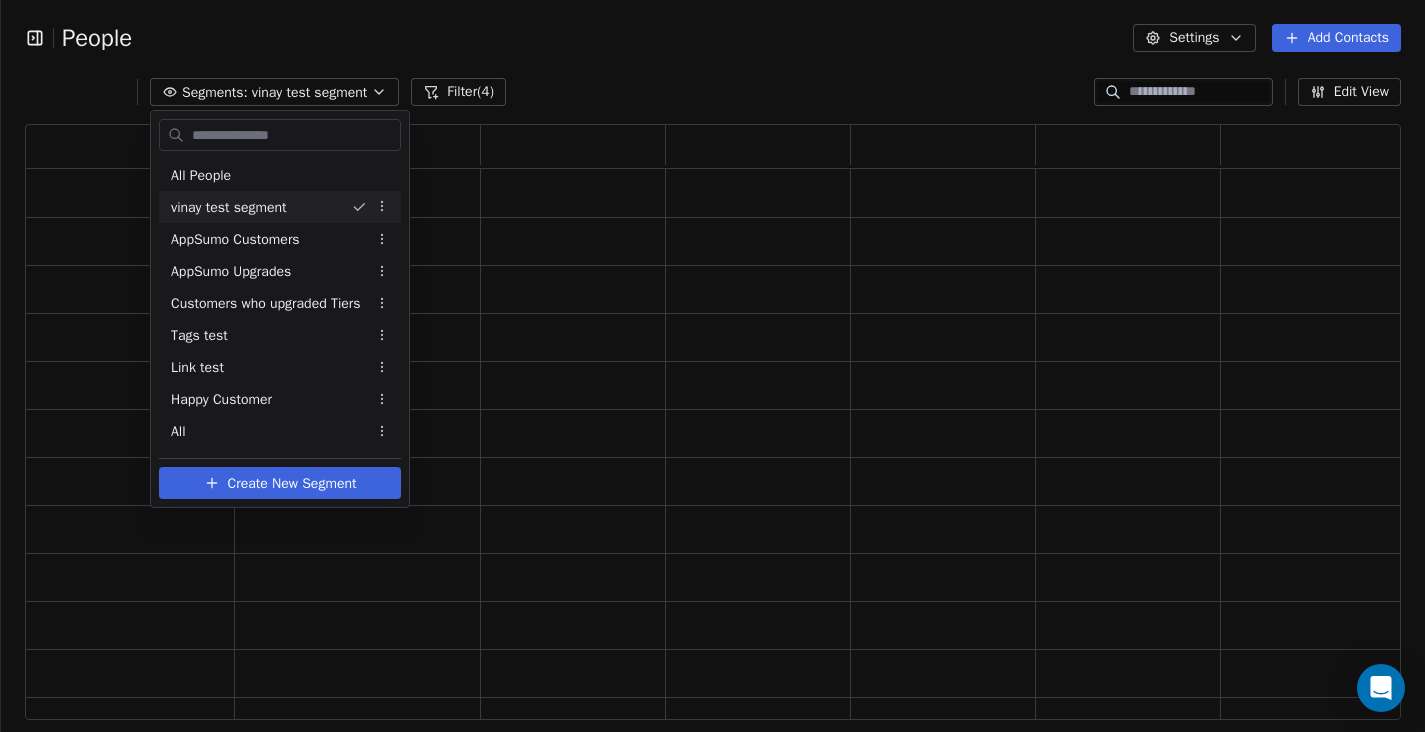 scroll, scrollTop: 1, scrollLeft: 1, axis: both 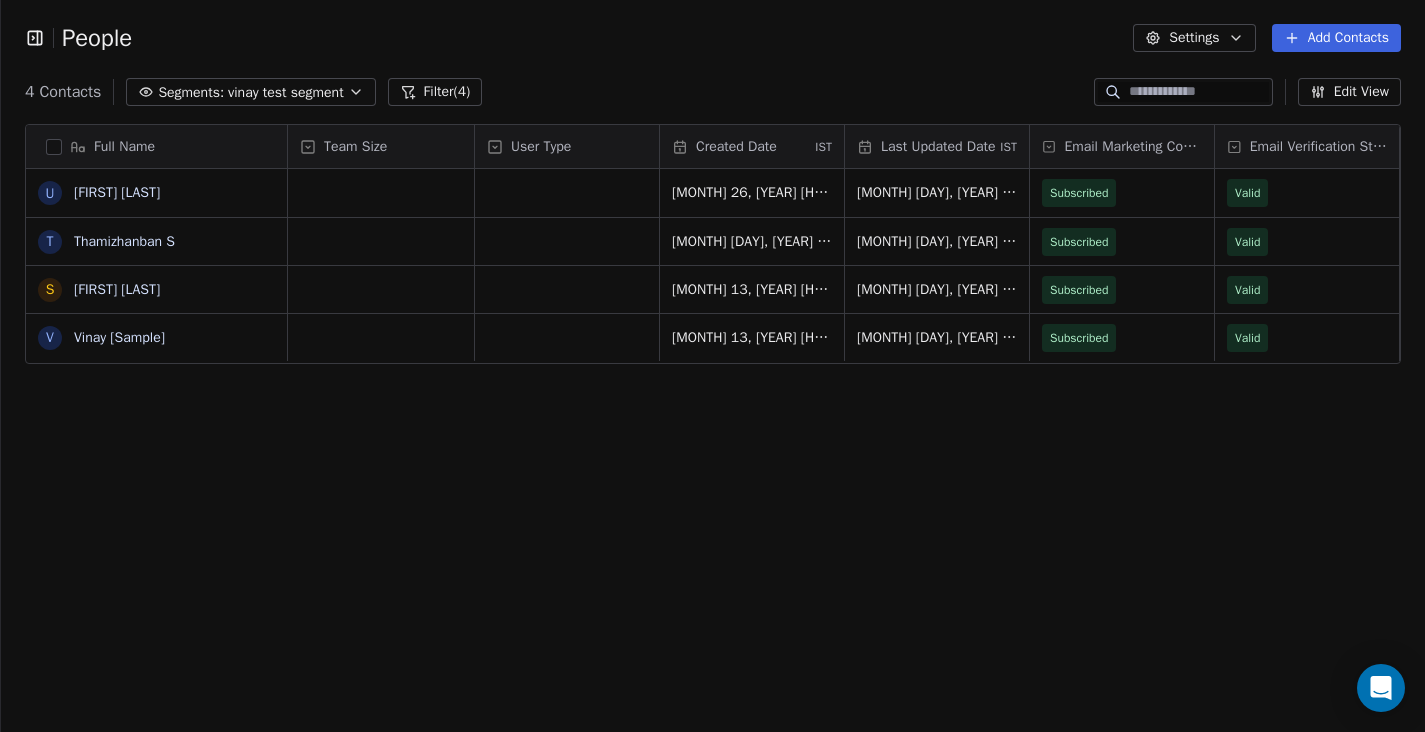 click on "vinay test segment" at bounding box center [286, 92] 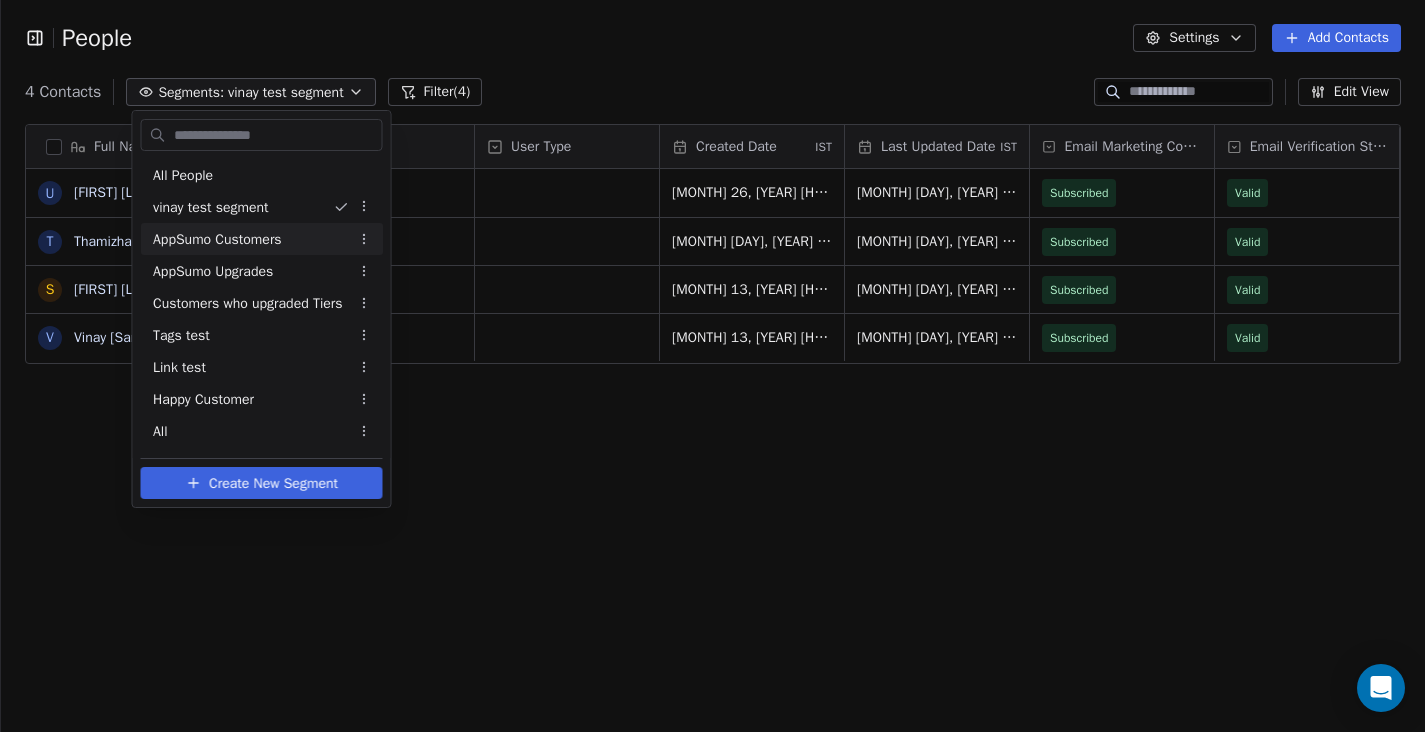 click on "AppSumo Customers" at bounding box center (217, 239) 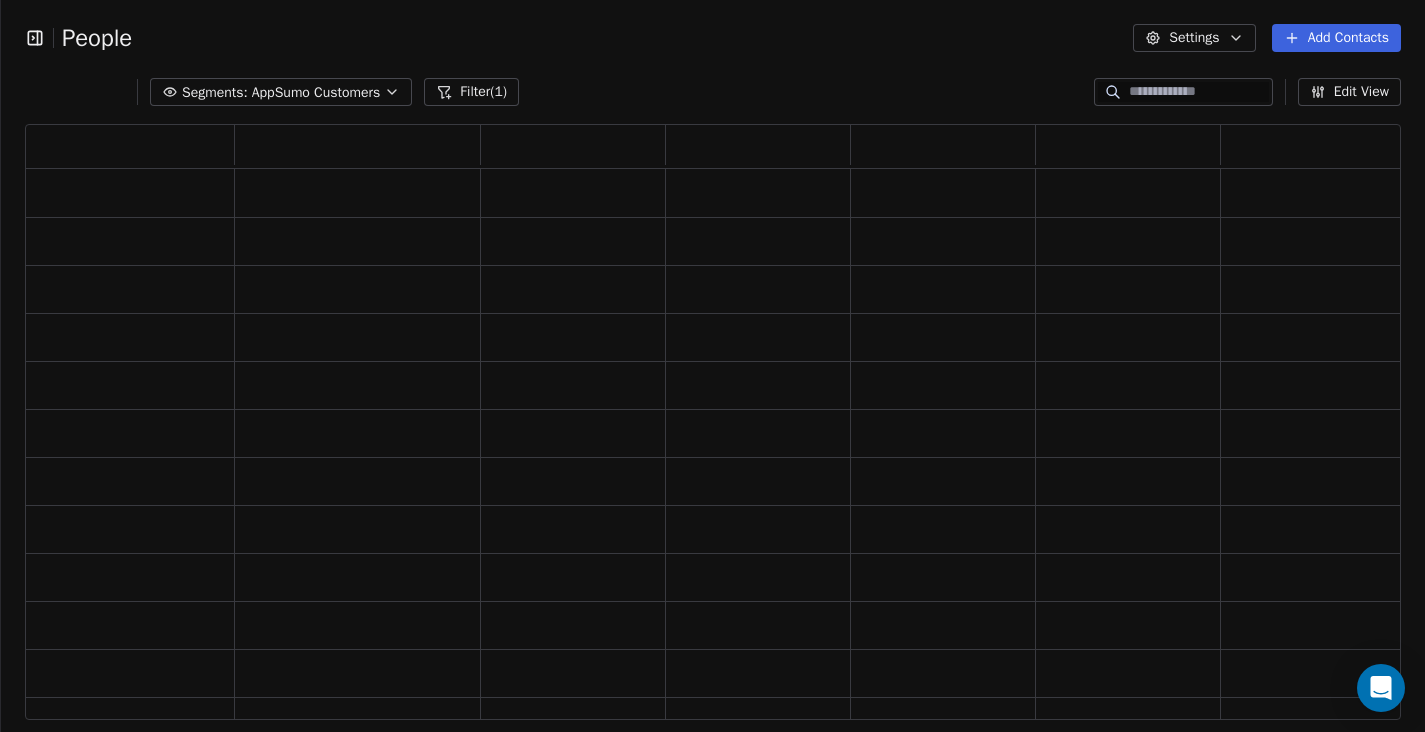 scroll, scrollTop: 1, scrollLeft: 1, axis: both 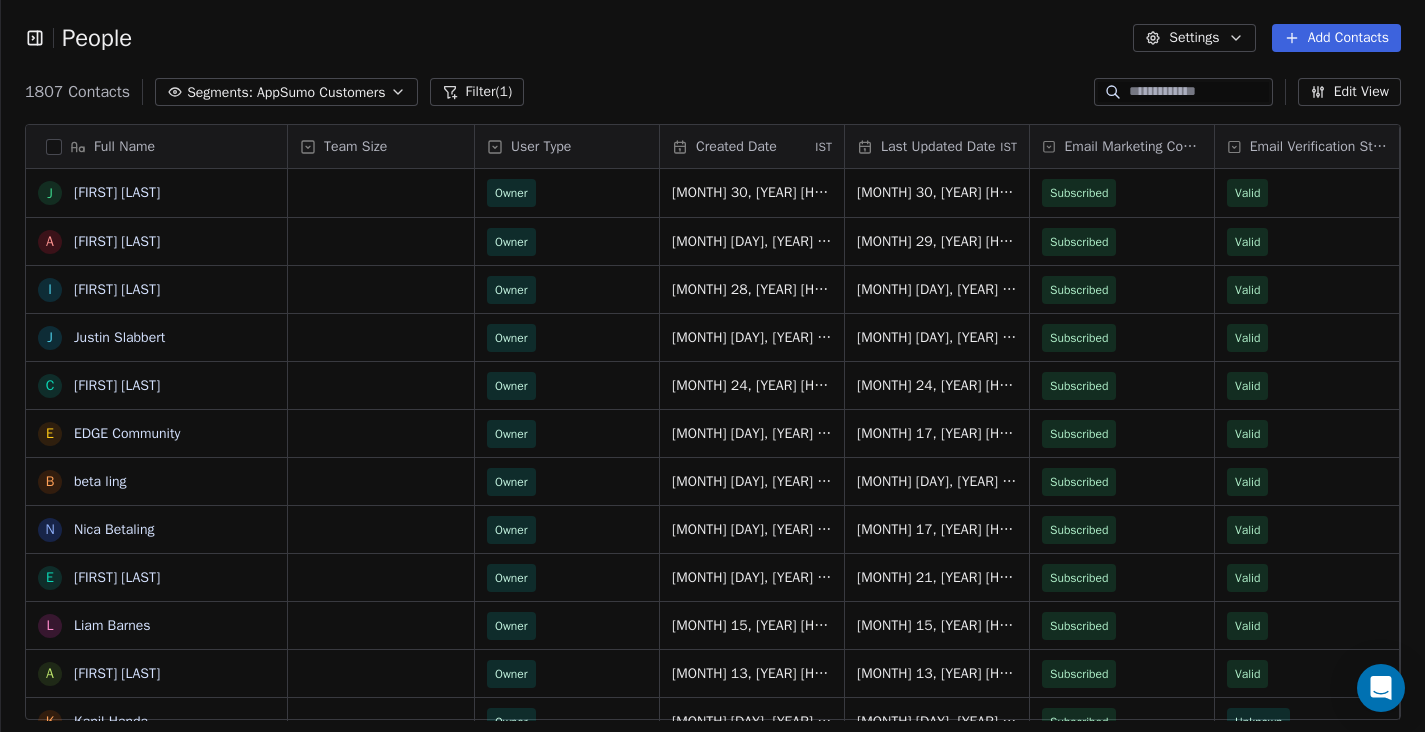 click 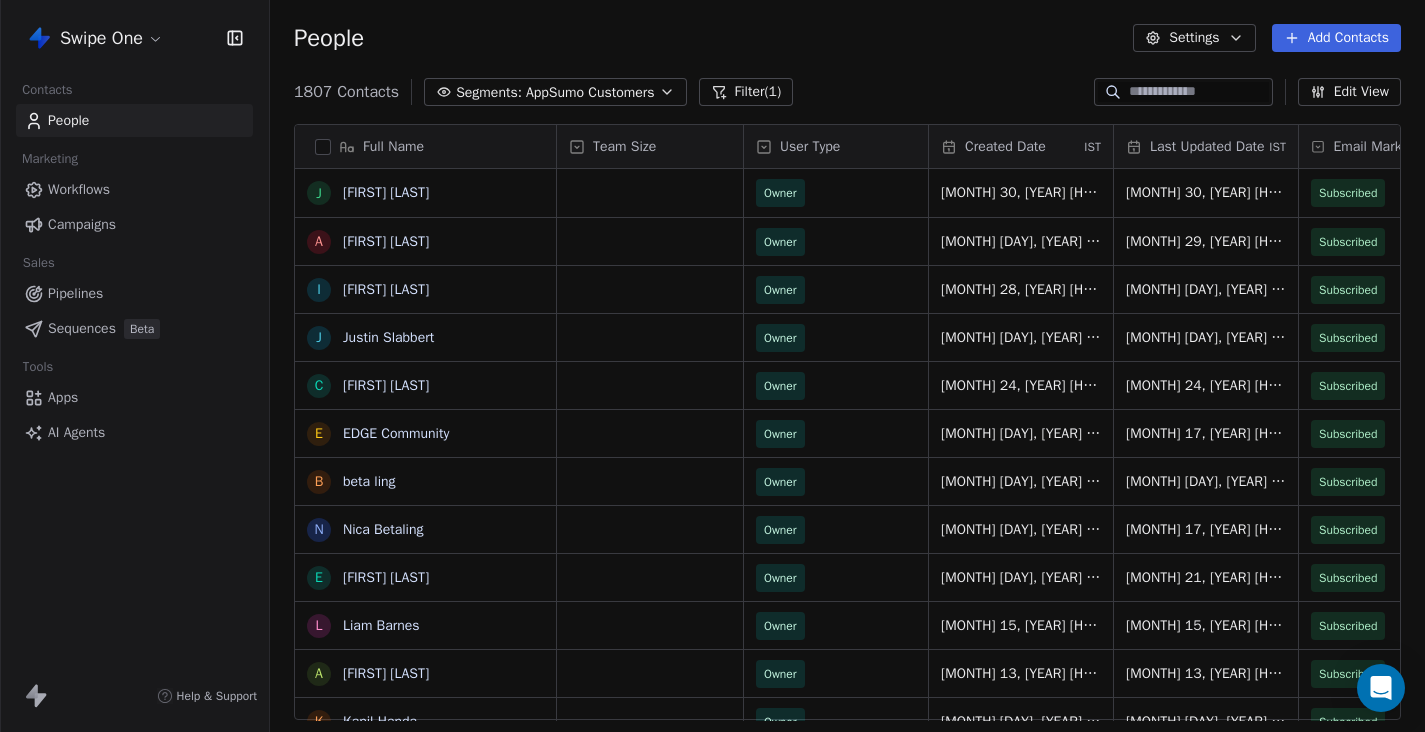 click on "Workflows" at bounding box center (134, 189) 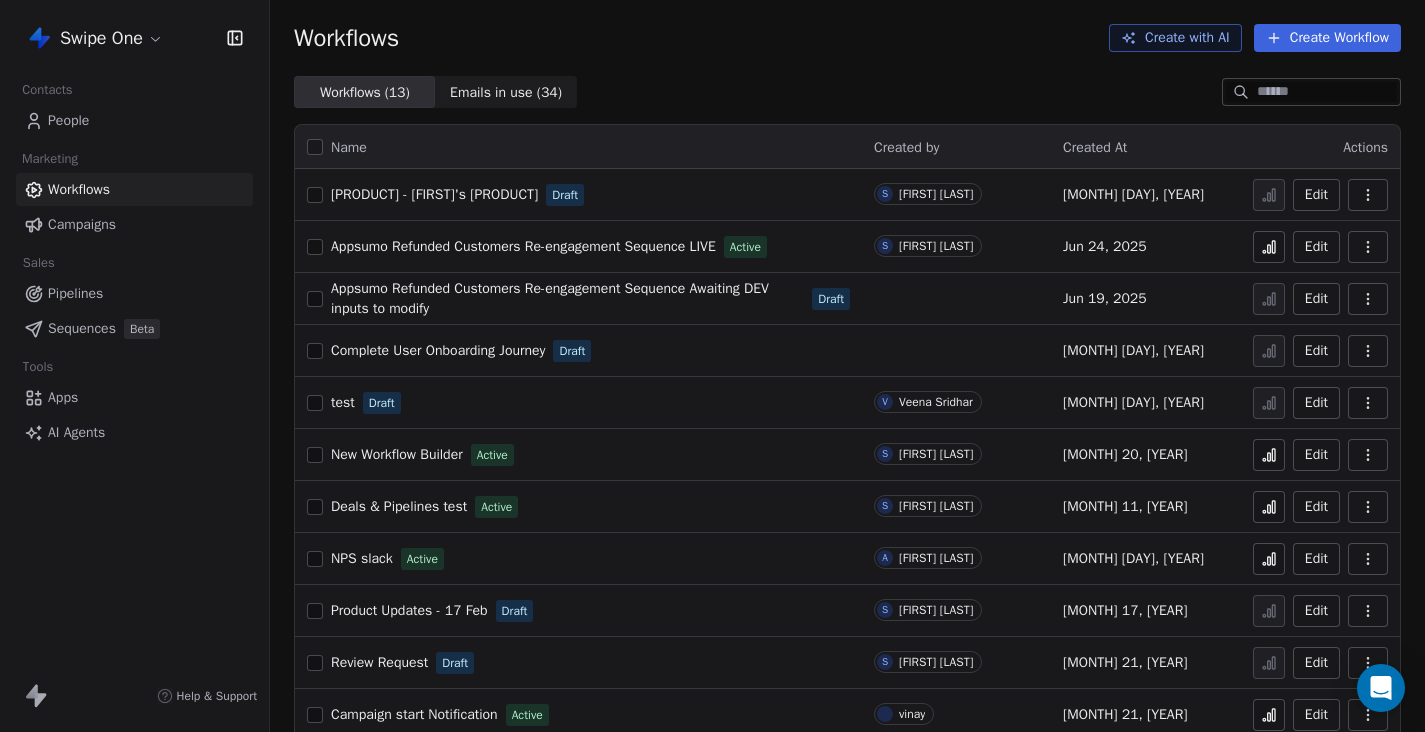 click on "Campaigns" at bounding box center [134, 224] 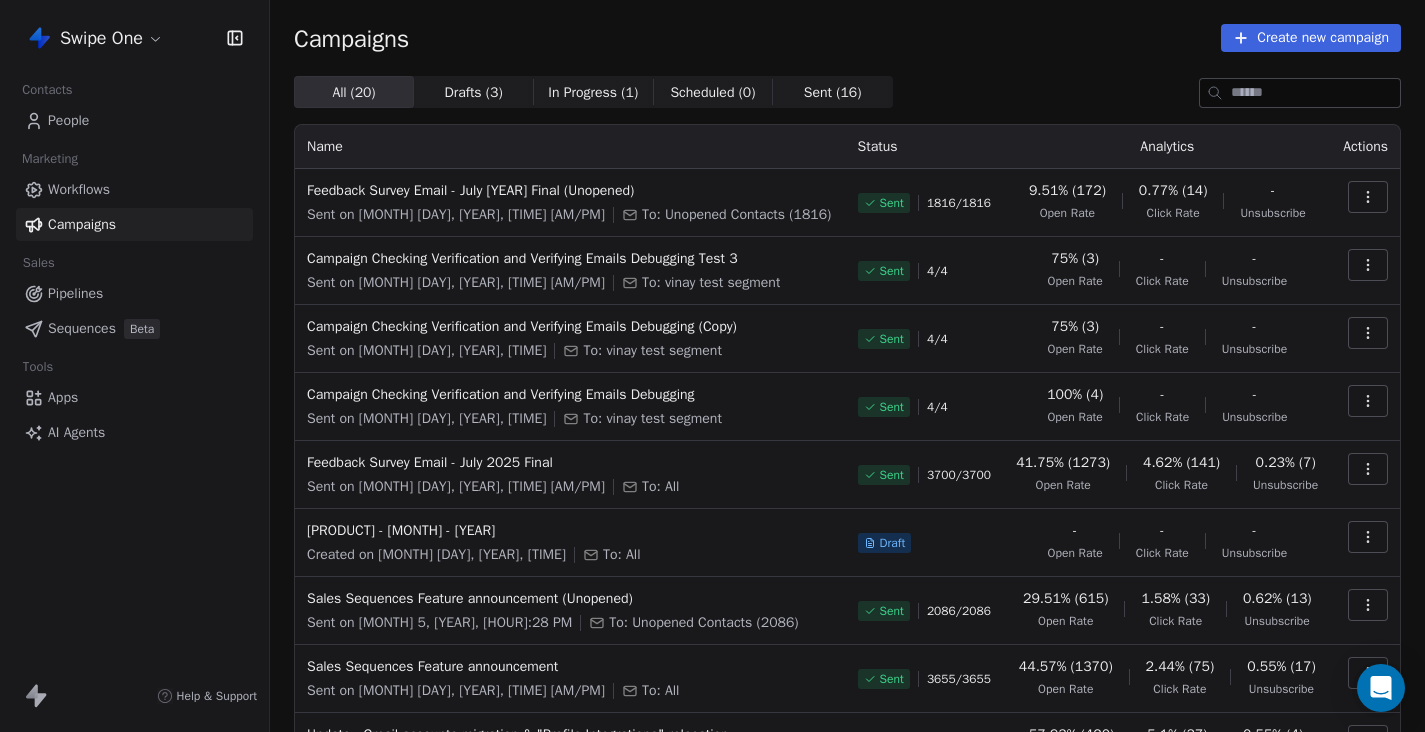 click on "Sent on [MONTH] [DAY], [YEAR], [TIME] To: Unopened Contacts ([NUMBER]) Sent [NUMBER] / [NUMBER] [PERCENTAGE] Open Rate [PERCENTAGE] Click Rate - Unsubscribe Campaign Checking Verification and Verifying Emails Debugging Test 3 Sent on [MONTH] [DAY], [YEAR], [TIME] To: [USERNAME] Sent [NUMBER] / [NUMBER] [PERCENTAGE] Open Rate - Click Rate - Unsubscribe Campaign Checking Verification and Verifying Emails Debugging (Copy) Sent on [MONTH] [DAY], [YEAR], [TIME] To: [USERNAME] Sent [NUMBER] / [NUMBER] [PERCENTAGE] Open Rate - Click Rate - Unsubscribe Campaign Checking Verification and Verifying Emails Debugging Sent on [MONTH] [DAY], [YEAR], [TIME] To: [USERNAME] Sent [NUMBER] / [NUMBER] [PERCENTAGE] Open Rate - - Sent" at bounding box center (712, 366) 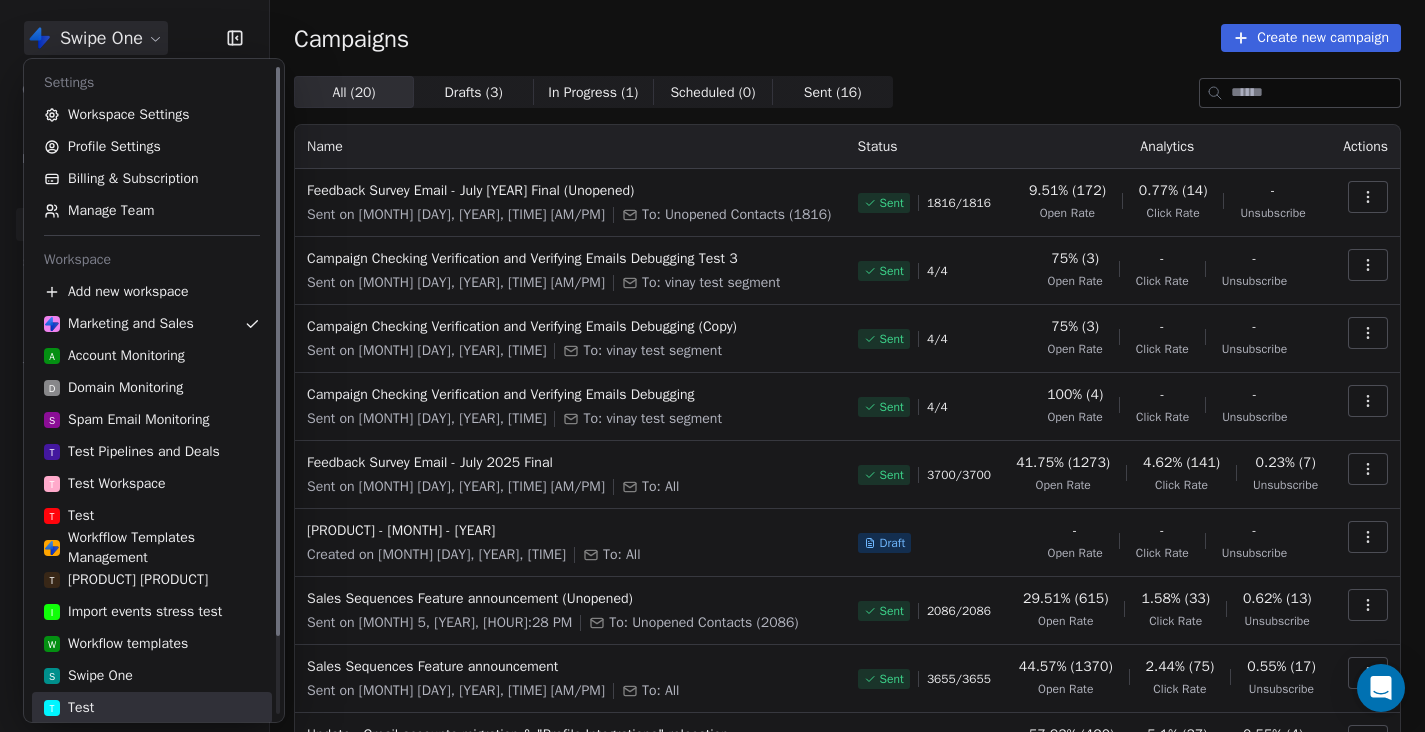 click on "[PRODUCT] [PRODUCT]" at bounding box center [152, 708] 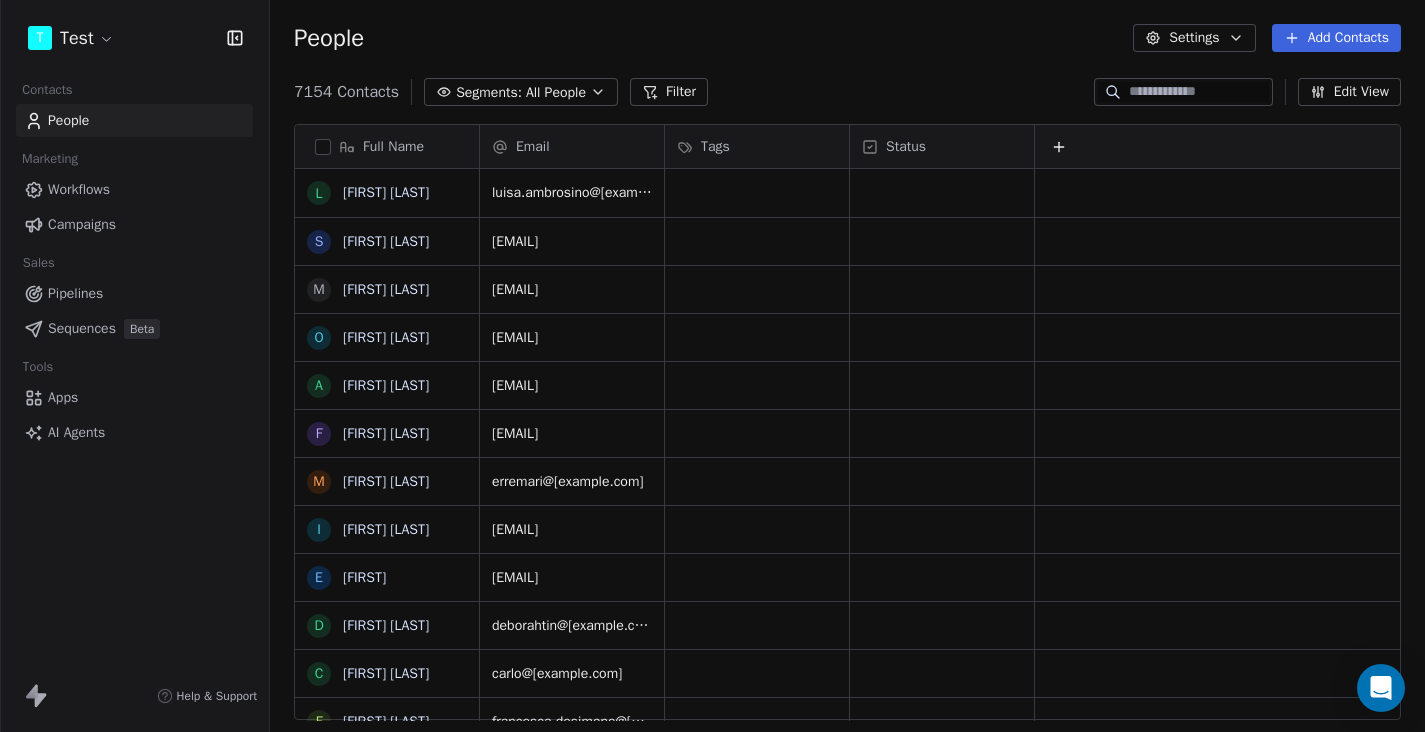 click on "Campaigns" at bounding box center [82, 224] 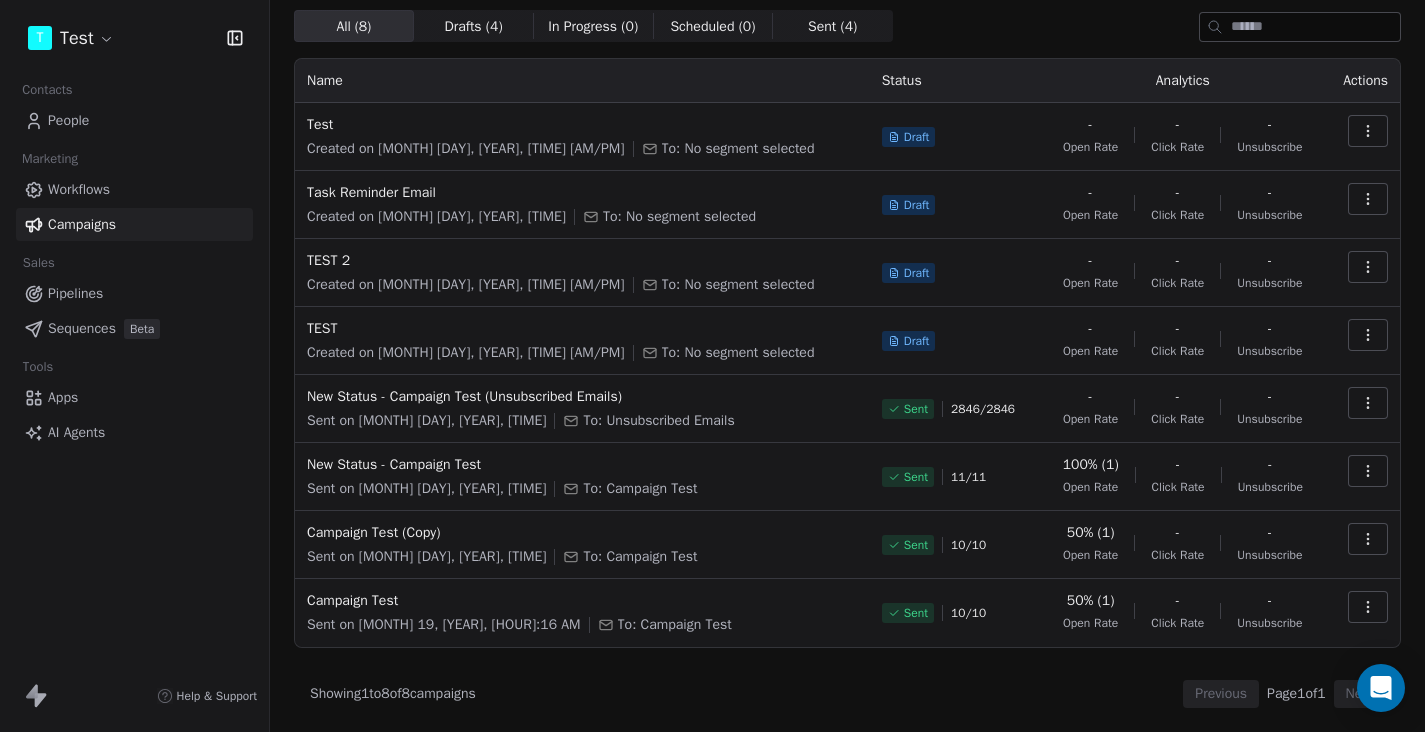 click on "All ( 8 ) All ( 8 ) Drafts ( 4 ) Drafts ( 4 ) In Progress ( 0 ) In Progress ( 0 ) Scheduled ( 0 ) Scheduled ( 0 ) Sent ( 4 ) Sent ( 4 ) Name Status Analytics Actions Test Created on [MONTH] 29, [YEAR], [HOUR]:15 PM To: No segment selected Draft - Open Rate - Click Rate - Unsubscribe Task Reminder Email Created on [MONTH] 29, [YEAR], [HOUR]:52 PM To: No segment selected Draft - Open Rate - Click Rate - Unsubscribe TEST 2 Created on [MONTH] 24, [YEAR], [HOUR]:17 PM To: No segment selected Draft - Open Rate - Click Rate - Unsubscribe TEST Created on [MONTH] 24, [YEAR], [HOUR]:16 PM To: No segment selected Draft - Open Rate - Click Rate - Unsubscribe New Status - Campaign Test (Unsubscribed Emails) Sent on [MONTH] 21, [YEAR], [HOUR]:08 PM To: Unsubscribed Emails Sent 2846 / 2846 - Open Rate - Click Rate - Unsubscribe New Status - Campaign Test Sent on [MONTH] 21, [YEAR], [HOUR]:30 PM To: Campaign Test Sent 11 / 11 100% (1) -" at bounding box center (712, 366) 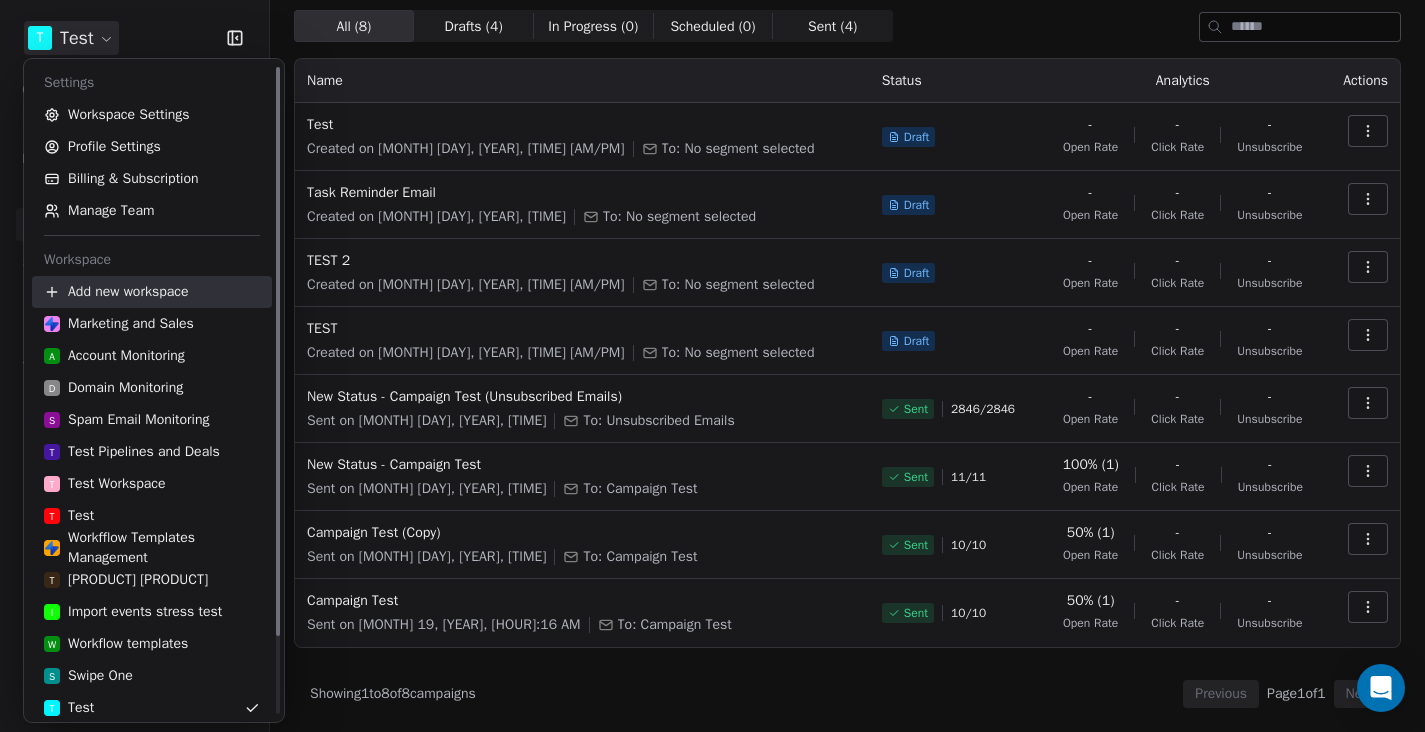 click on "Add new workspace" at bounding box center (152, 292) 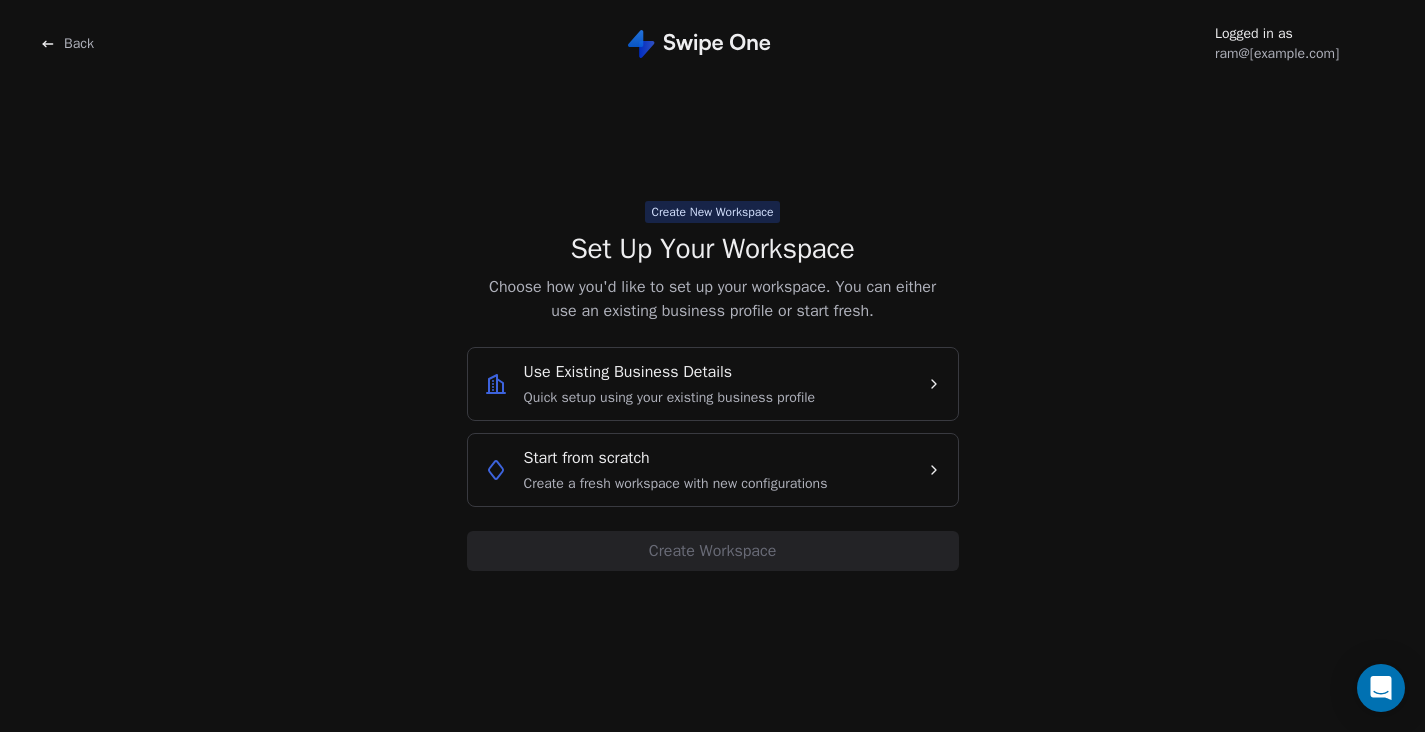 click on "Back" at bounding box center [79, 44] 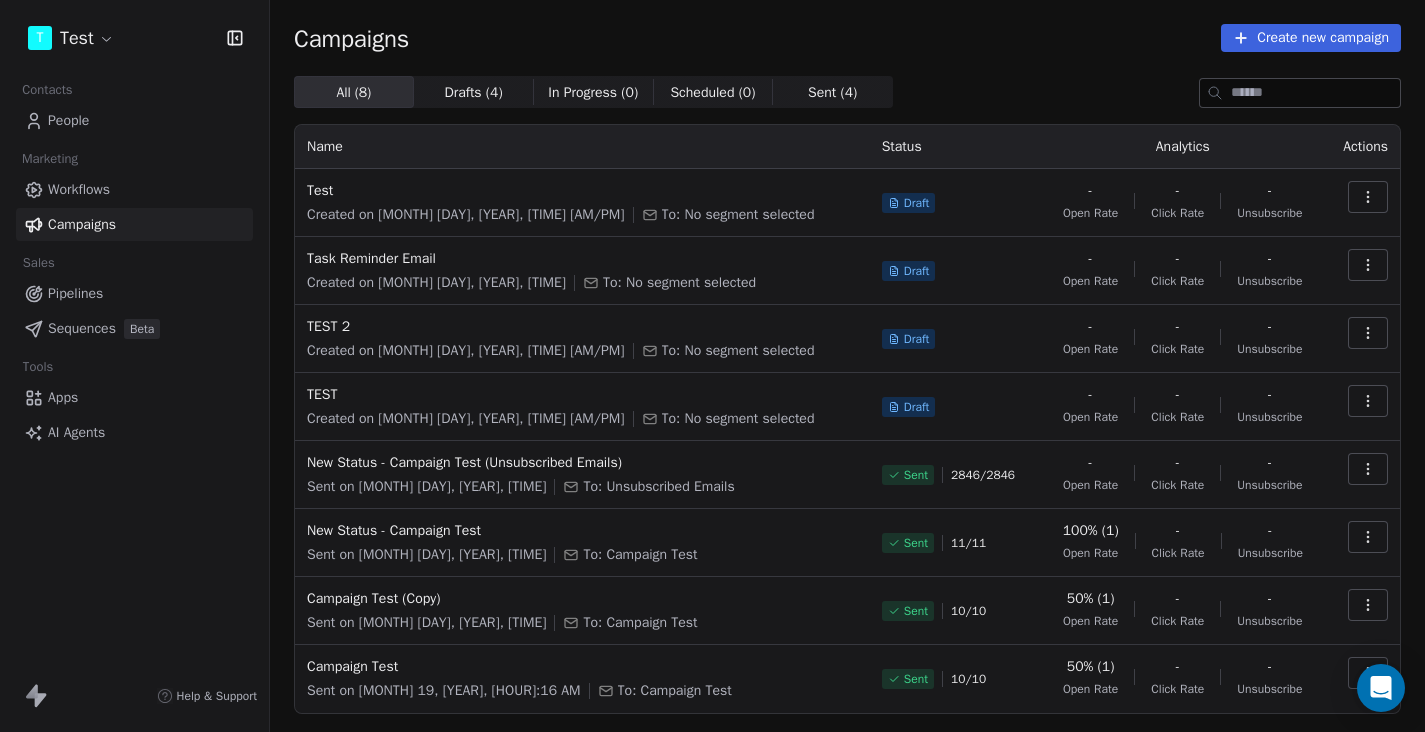click on "All ( 8 ) All ( 8 ) Drafts ( 4 ) Drafts ( 4 ) In Progress ( 0 ) In Progress ( 0 ) Scheduled ( 0 ) Scheduled ( 0 ) Sent ( 4 ) Sent ( 4 ) Name Status Analytics Actions Test Created on [MONTH] 29, [YEAR], [HOUR]:15 PM To: No segment selected Draft - Open Rate - Click Rate - Unsubscribe Task Reminder Email Created on [MONTH] 29, [YEAR], [HOUR]:52 PM To: No segment selected Draft - Open Rate - Click Rate - Unsubscribe TEST 2 Created on [MONTH] 24, [YEAR], [HOUR]:17 PM To: No segment selected Draft - Open Rate - Click Rate - Unsubscribe TEST Created on [MONTH] 24, [YEAR], [HOUR]:16 PM To: No segment selected Draft - Open Rate - Click Rate - Unsubscribe New Status - Campaign Test (Unsubscribed Emails) Sent on [MONTH] 21, [YEAR], [HOUR]:08 PM To: Unsubscribed Emails Sent 2846 / 2846 - Open Rate - Click Rate - Unsubscribe New Status - Campaign Test Sent on [MONTH] 21, [YEAR], [HOUR]:30 PM To: Campaign Test Sent 11 / 11 100% (1) -" at bounding box center (712, 366) 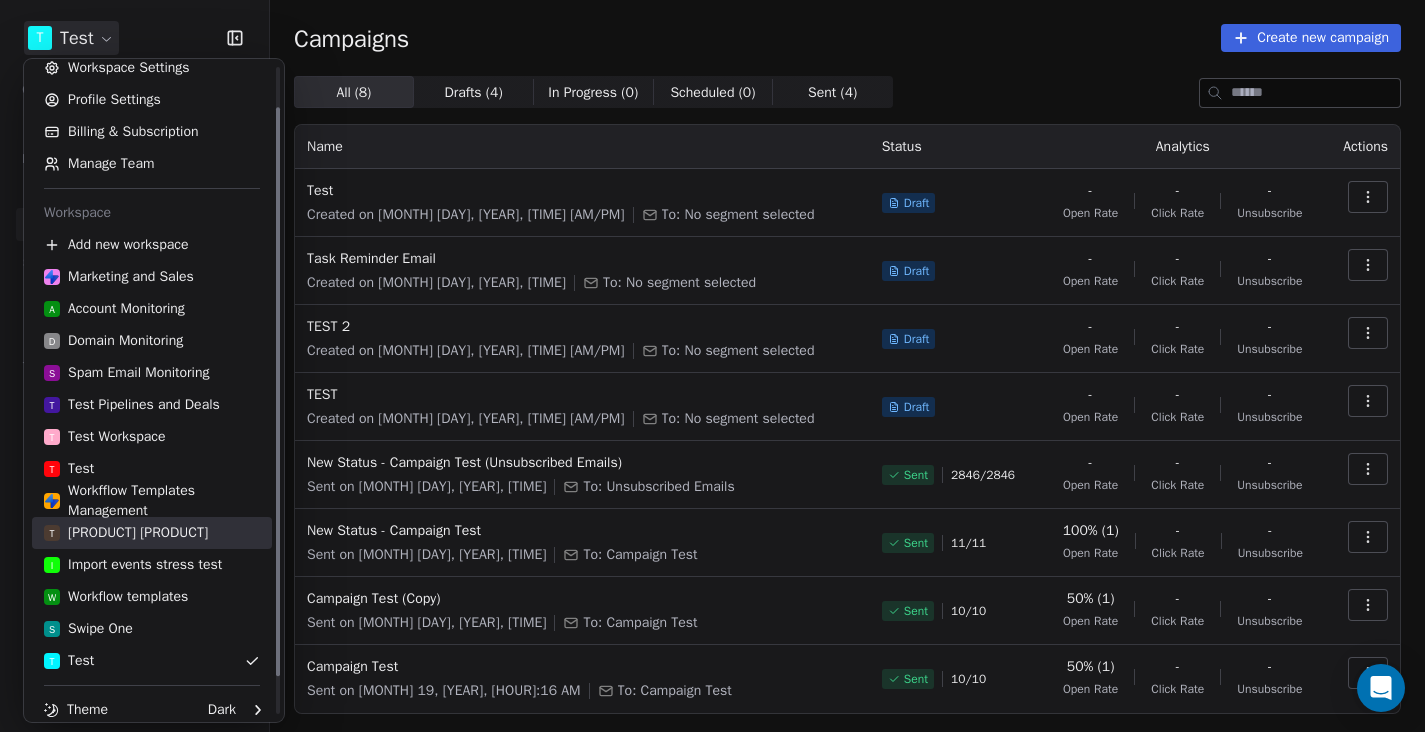 click on "T TidyCal Test" at bounding box center (152, 533) 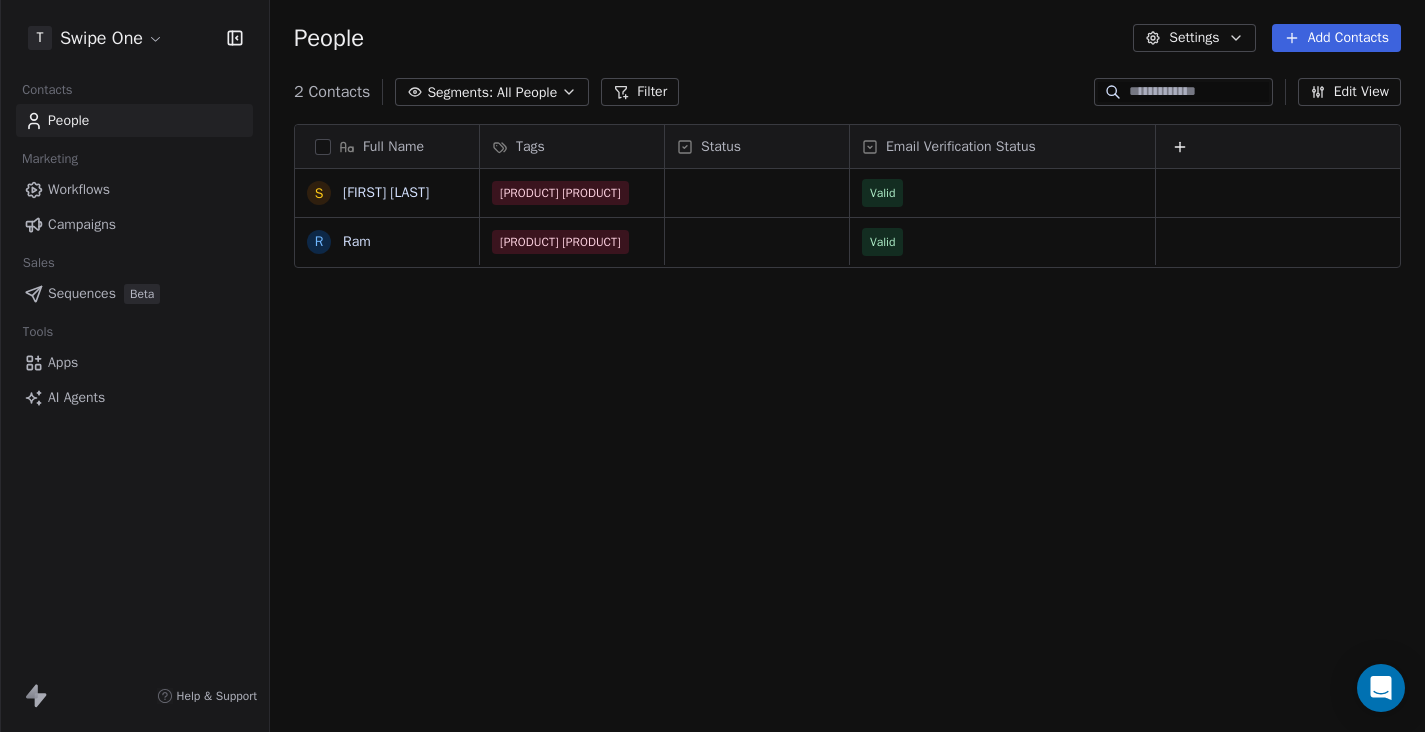 click on "Workflows" at bounding box center [79, 189] 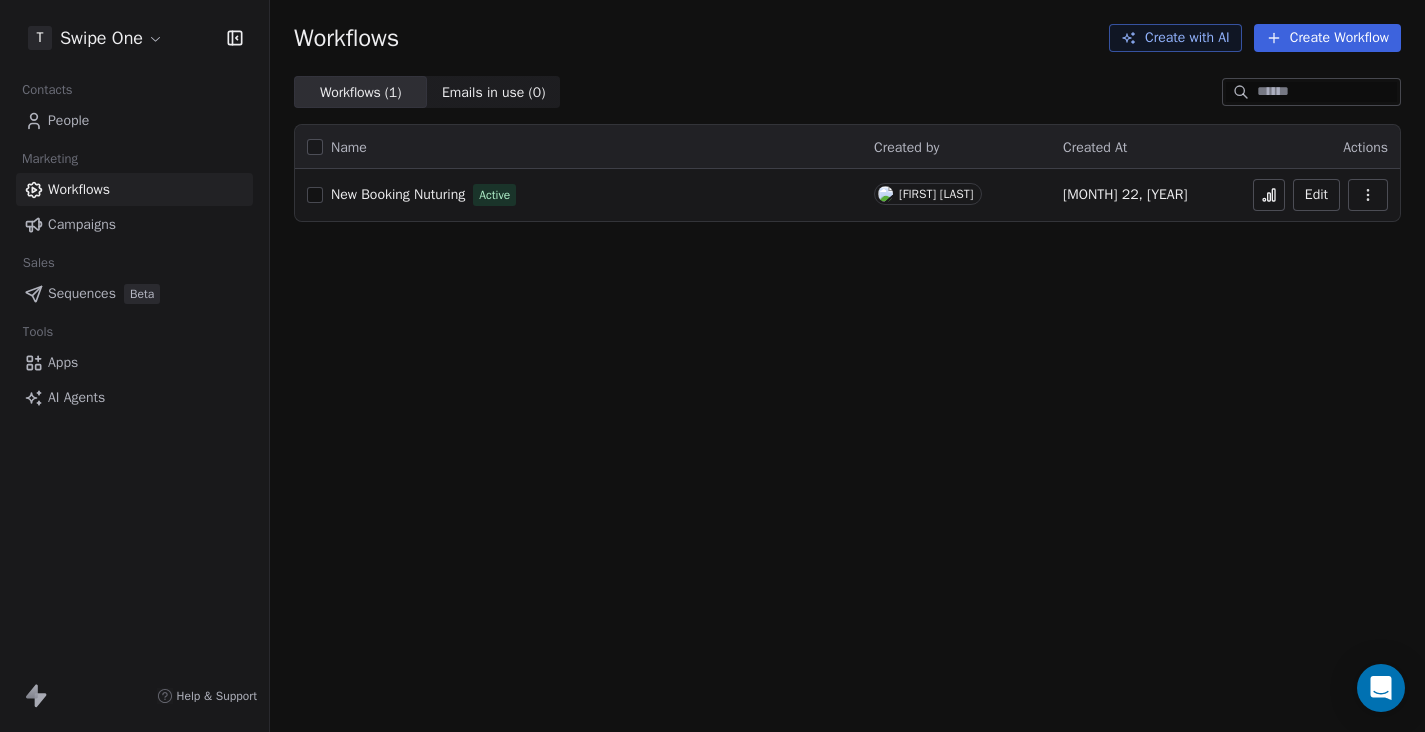 click on "Campaigns" at bounding box center [82, 224] 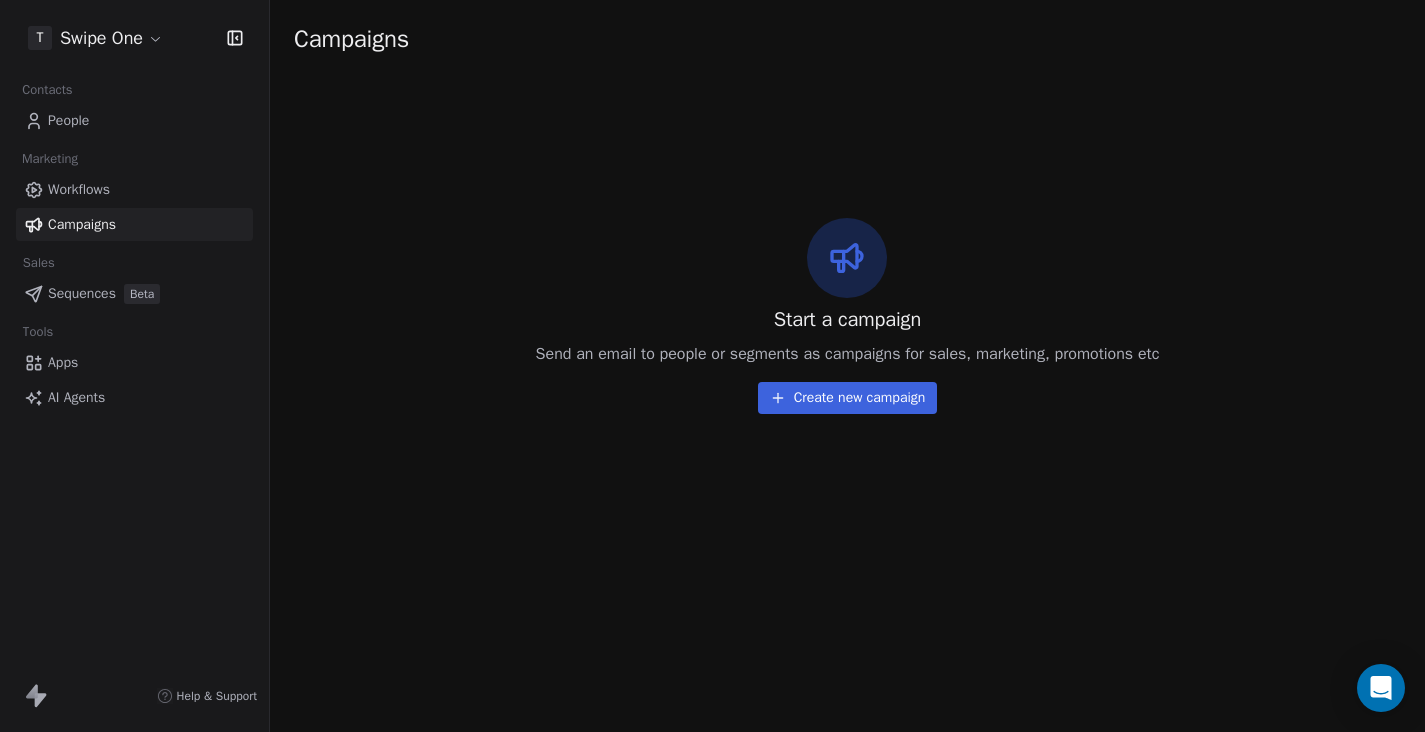 click on "Sequences" at bounding box center (82, 293) 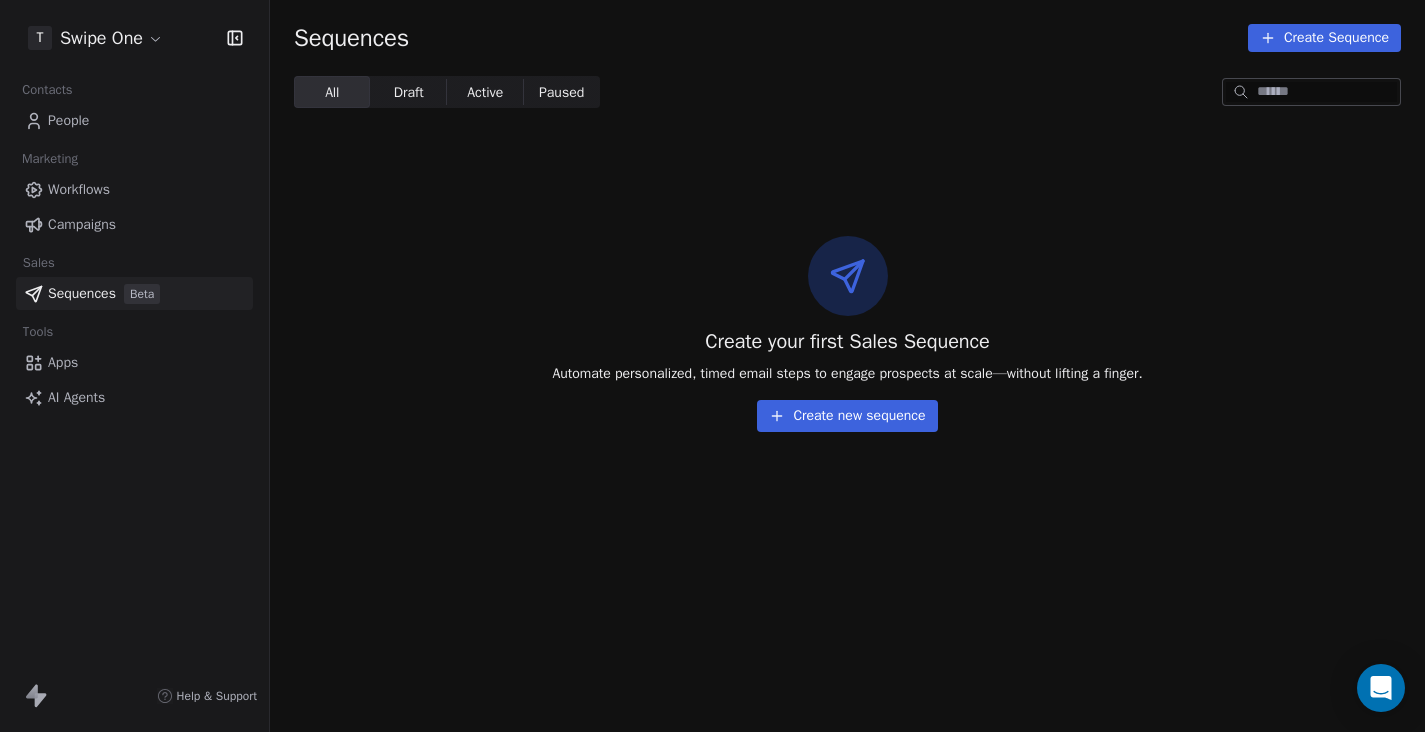 click on "Apps" at bounding box center (134, 362) 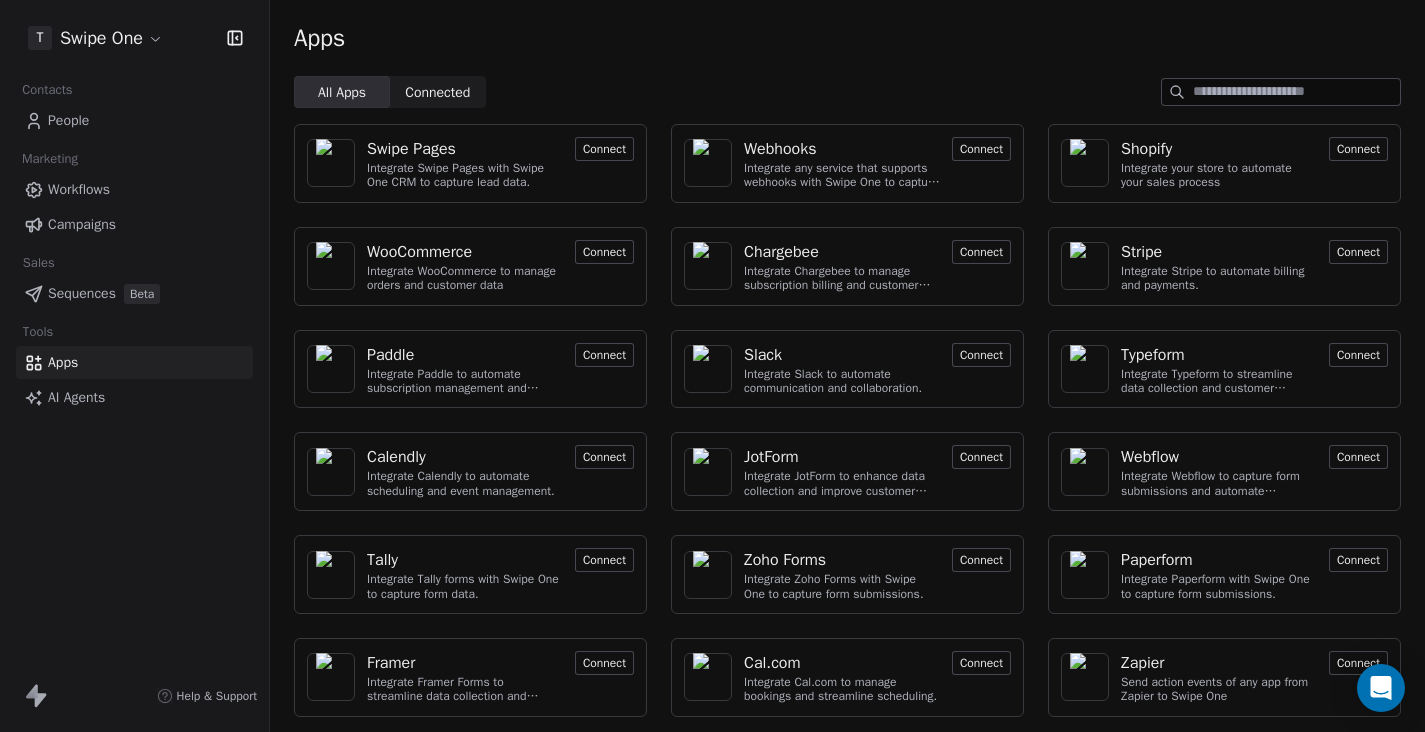 click on "AI Agents" at bounding box center [76, 397] 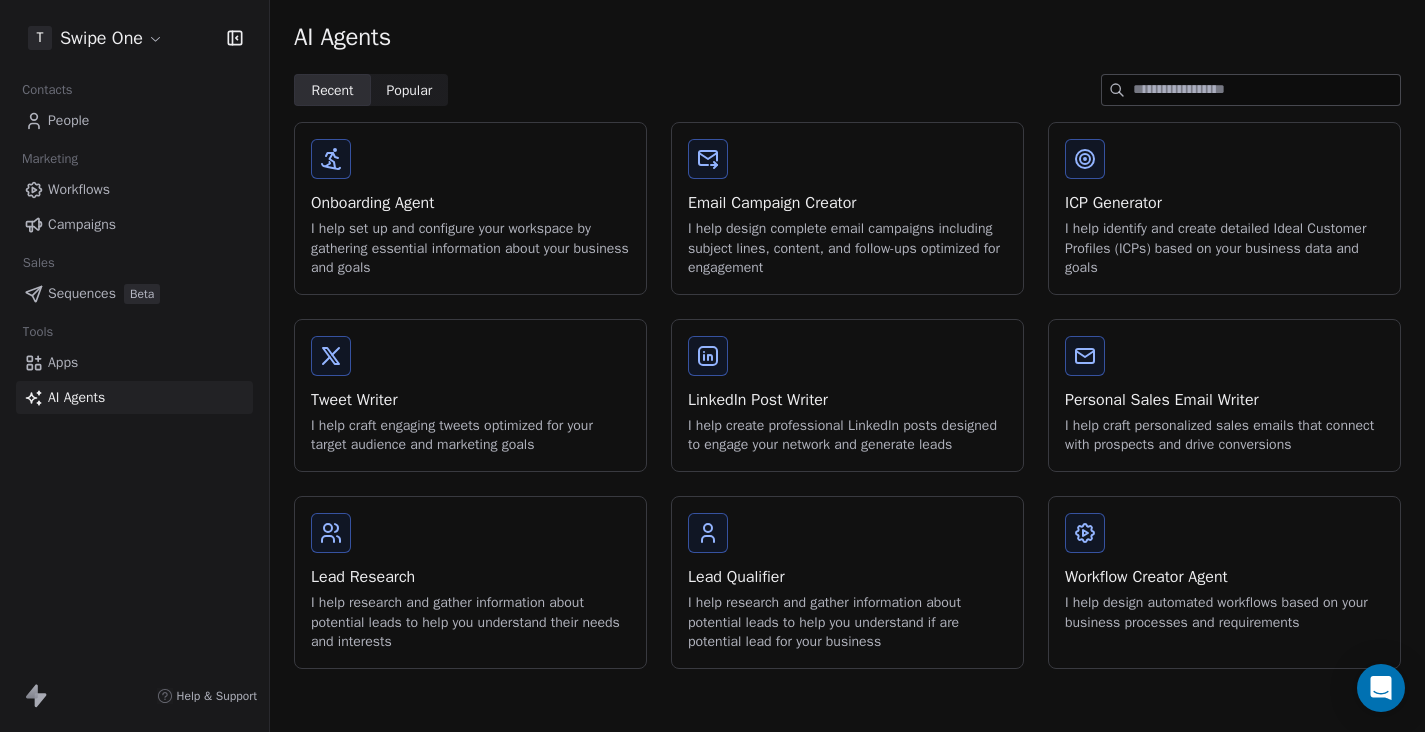 click on "People" at bounding box center (134, 120) 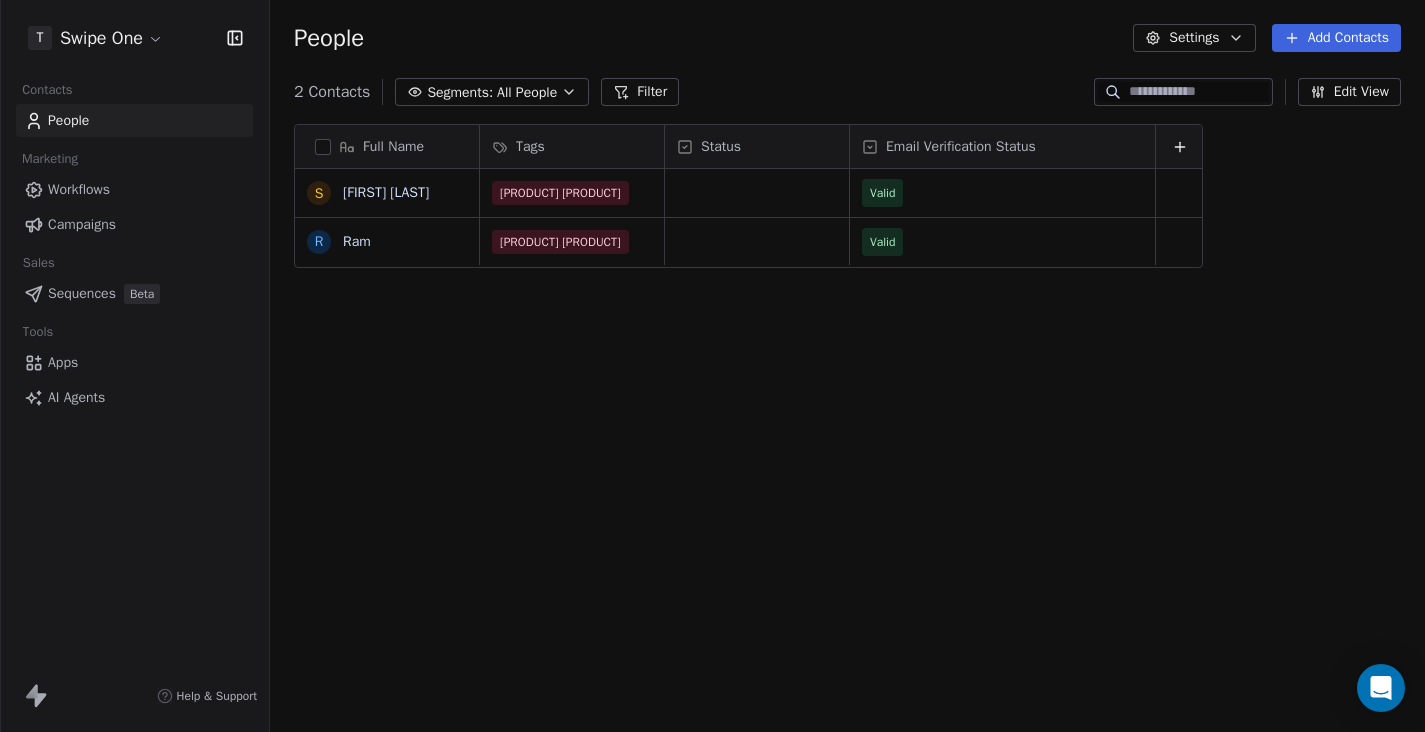 scroll, scrollTop: 1, scrollLeft: 1, axis: both 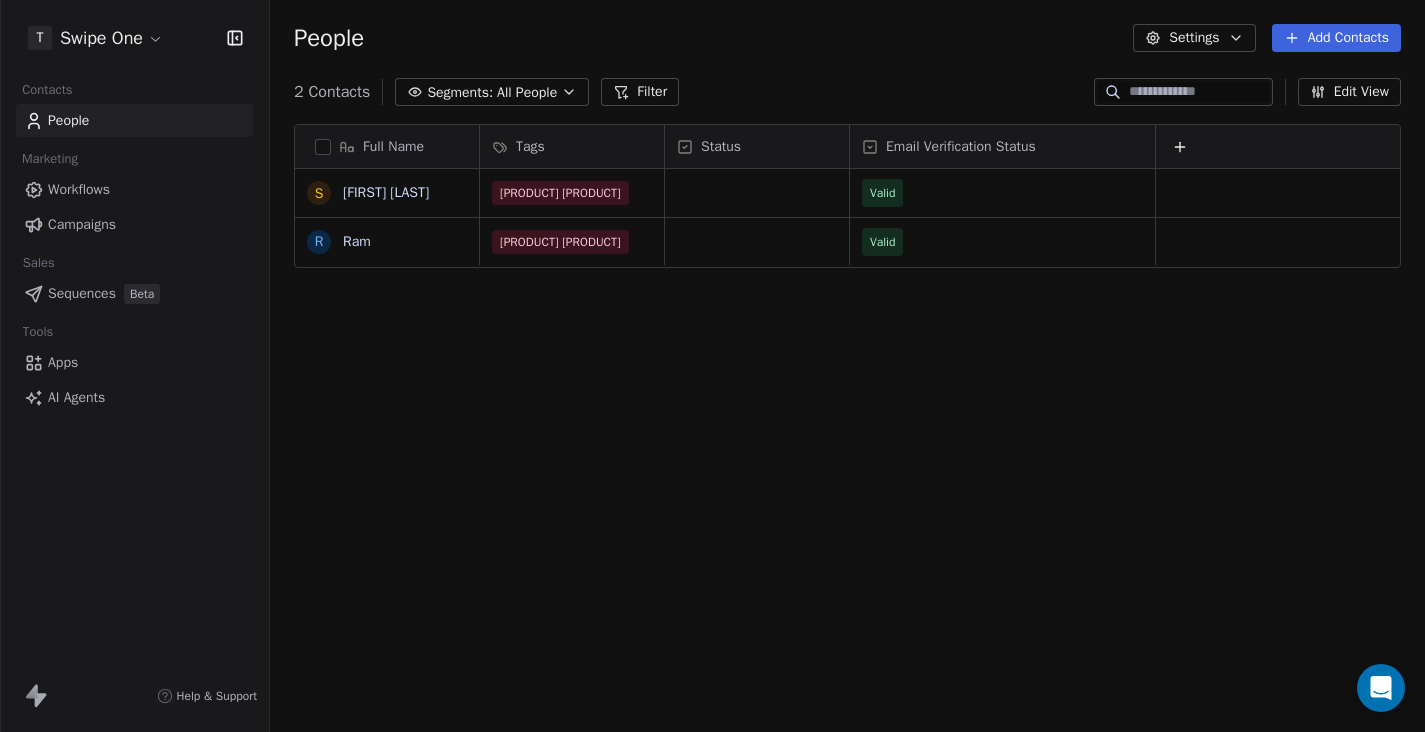 click on "Workflows" at bounding box center (134, 189) 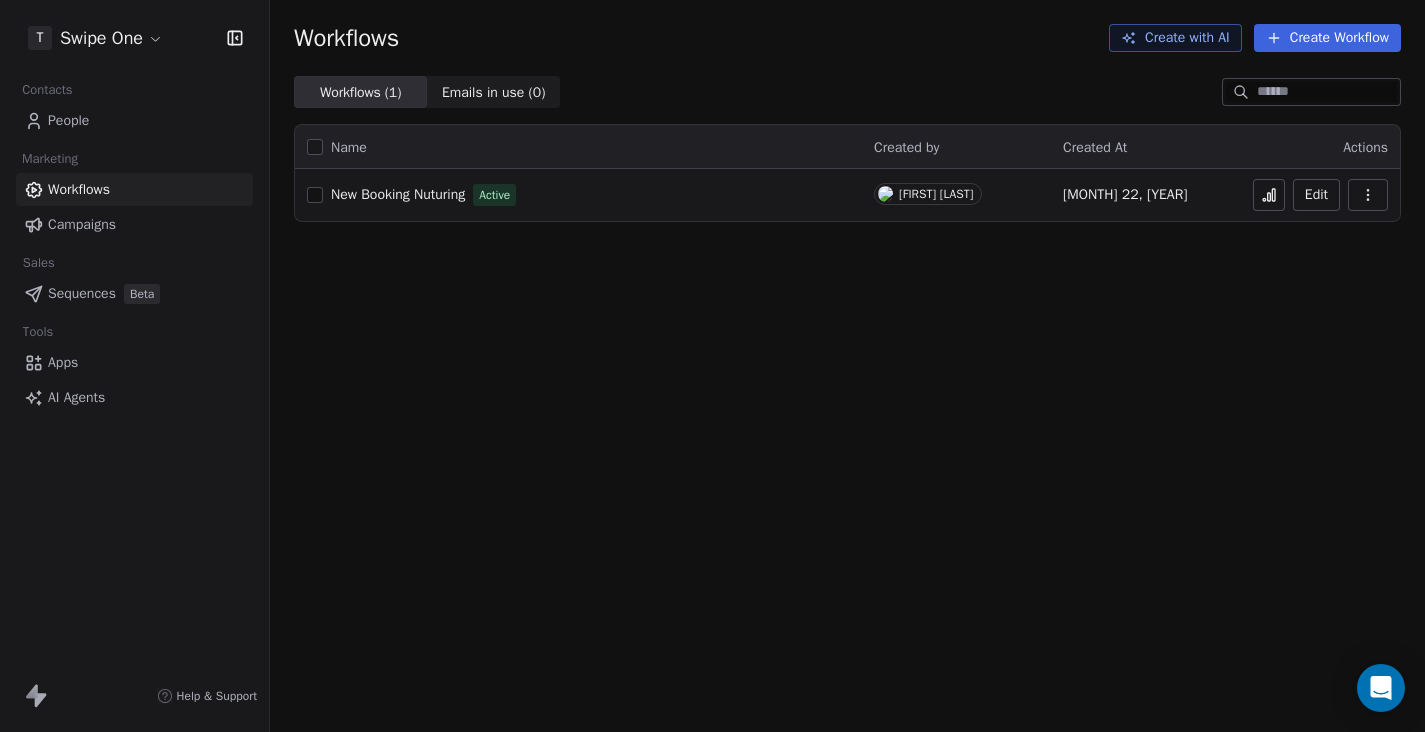 click on "Campaigns" at bounding box center (82, 224) 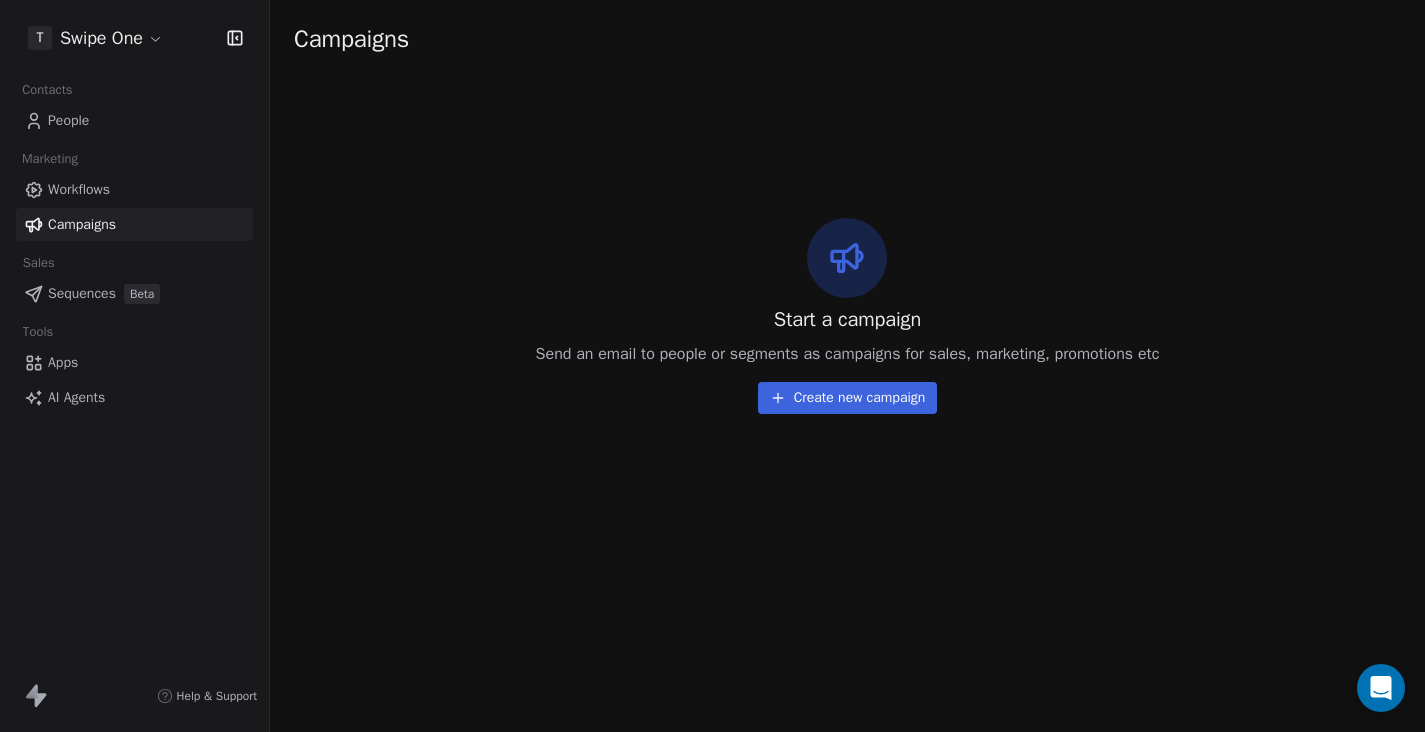 click on "Sequences" at bounding box center [82, 293] 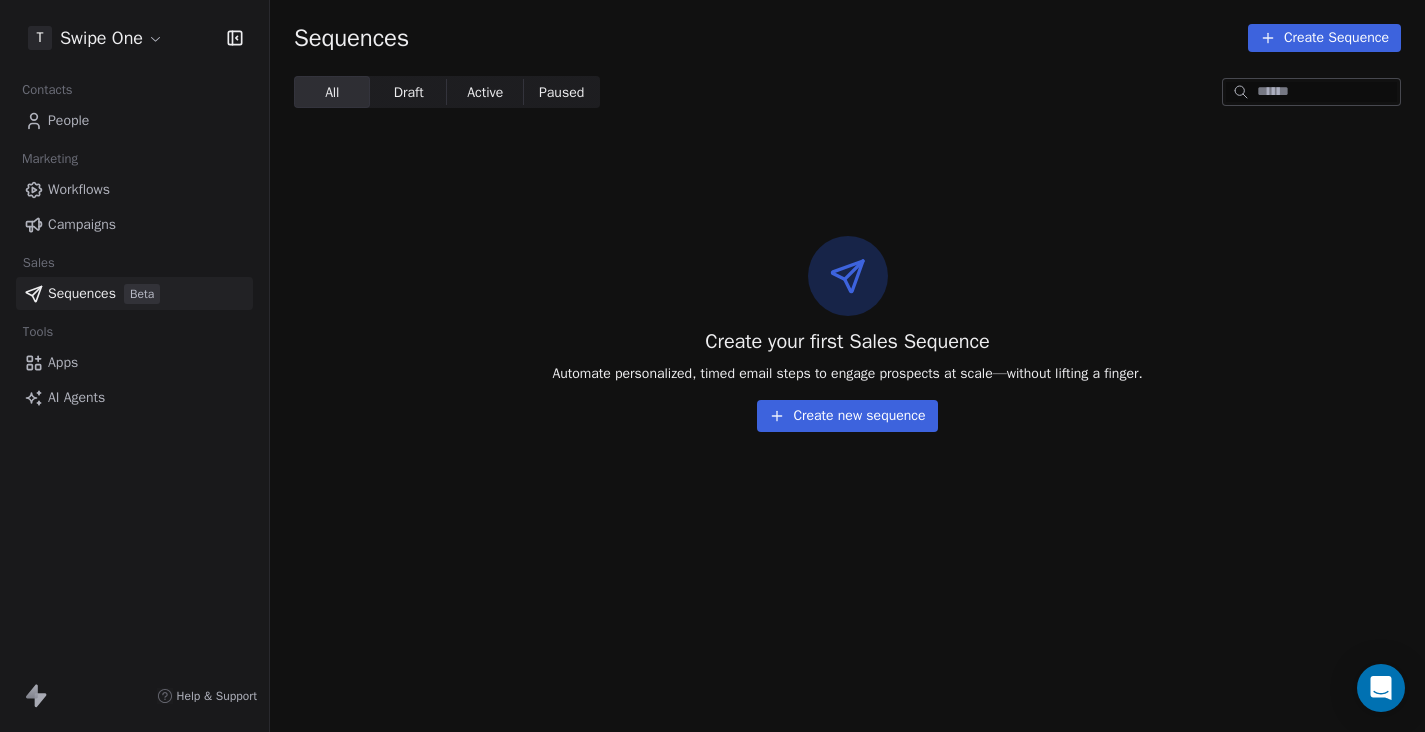 click on "Apps" at bounding box center (63, 362) 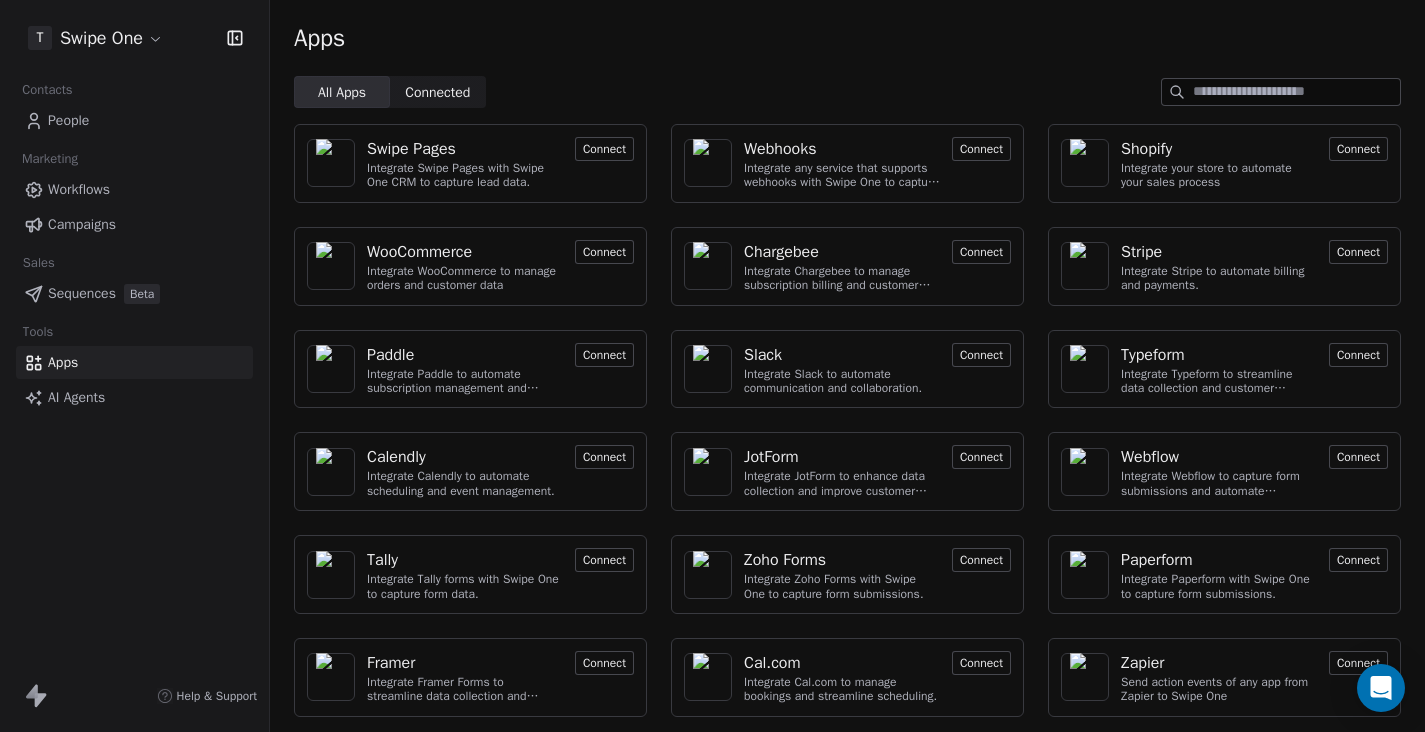 click on "AI Agents" at bounding box center (76, 397) 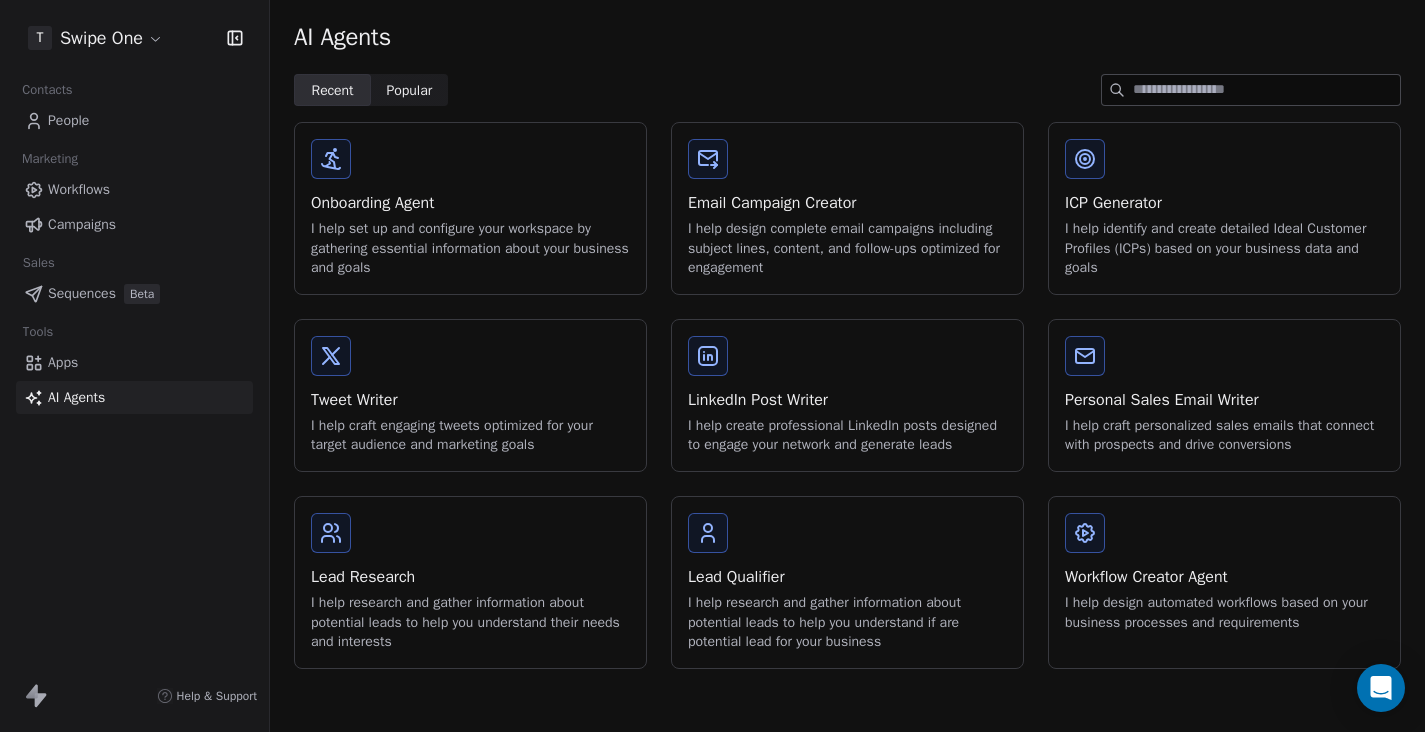 click on "People" at bounding box center (134, 120) 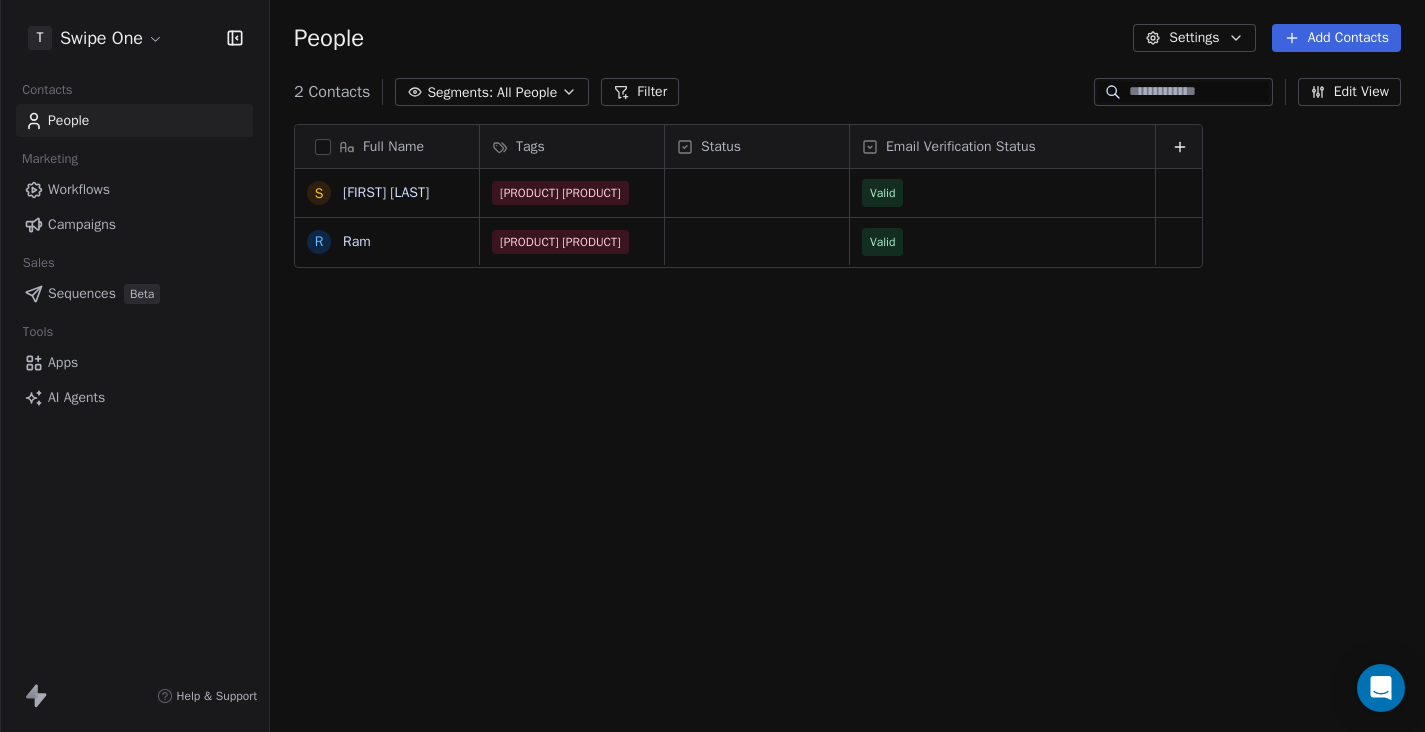 scroll, scrollTop: 1, scrollLeft: 1, axis: both 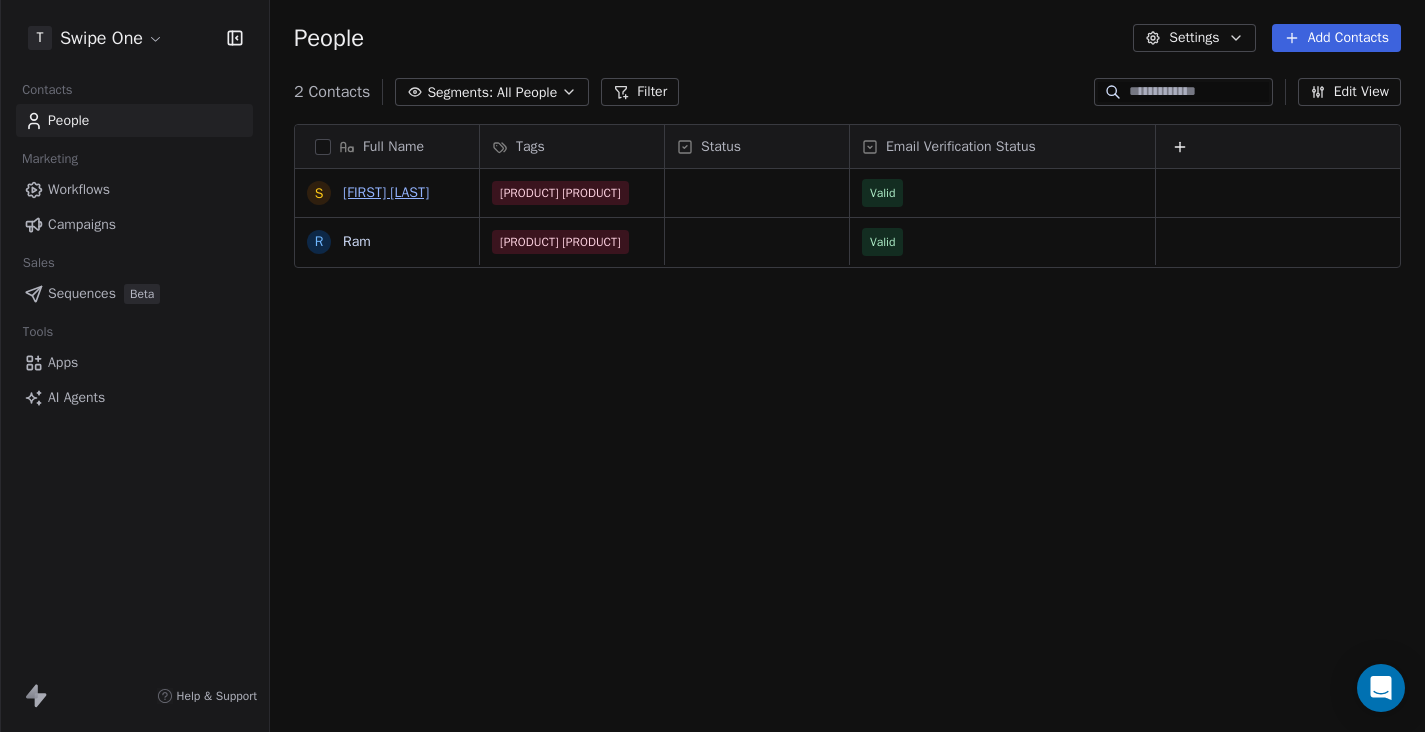 click on "[FIRST] [LAST]" at bounding box center [386, 192] 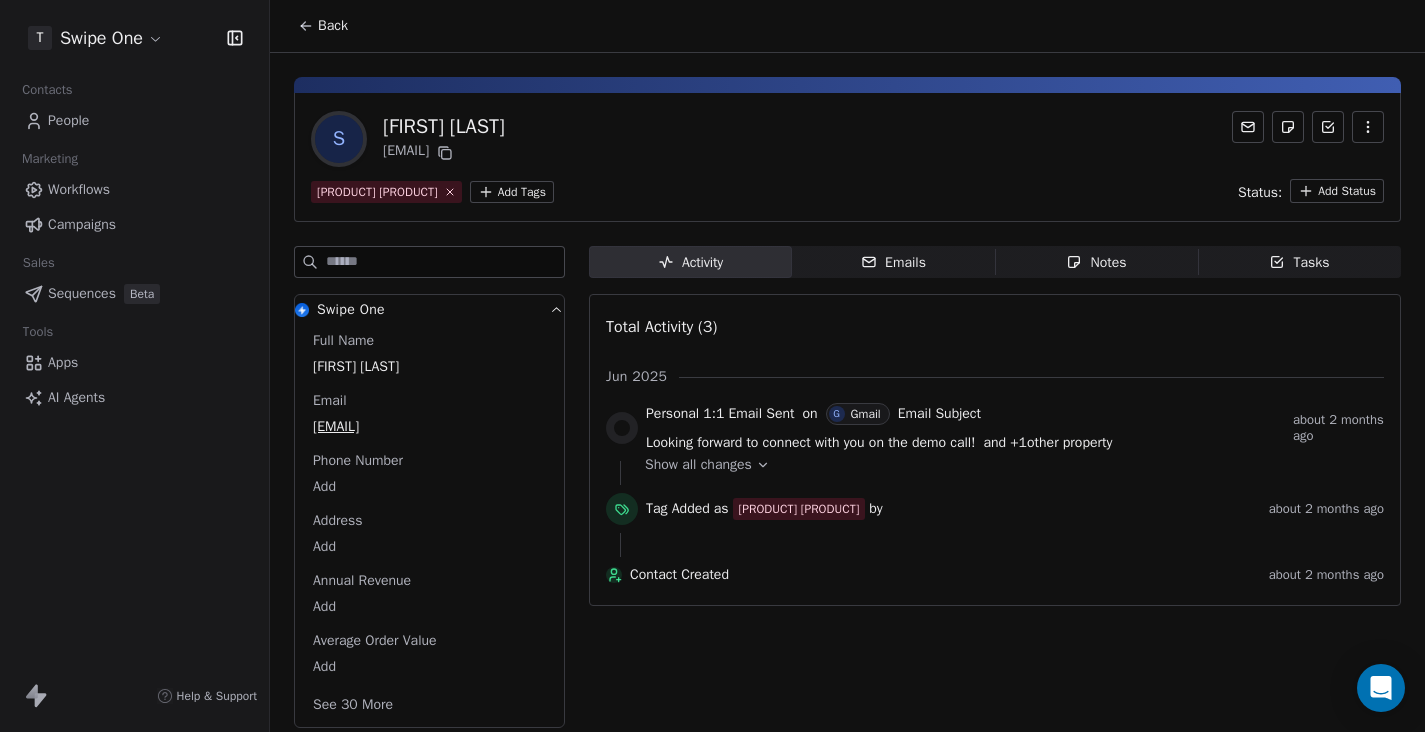 click on "Emails Emails" at bounding box center [893, 262] 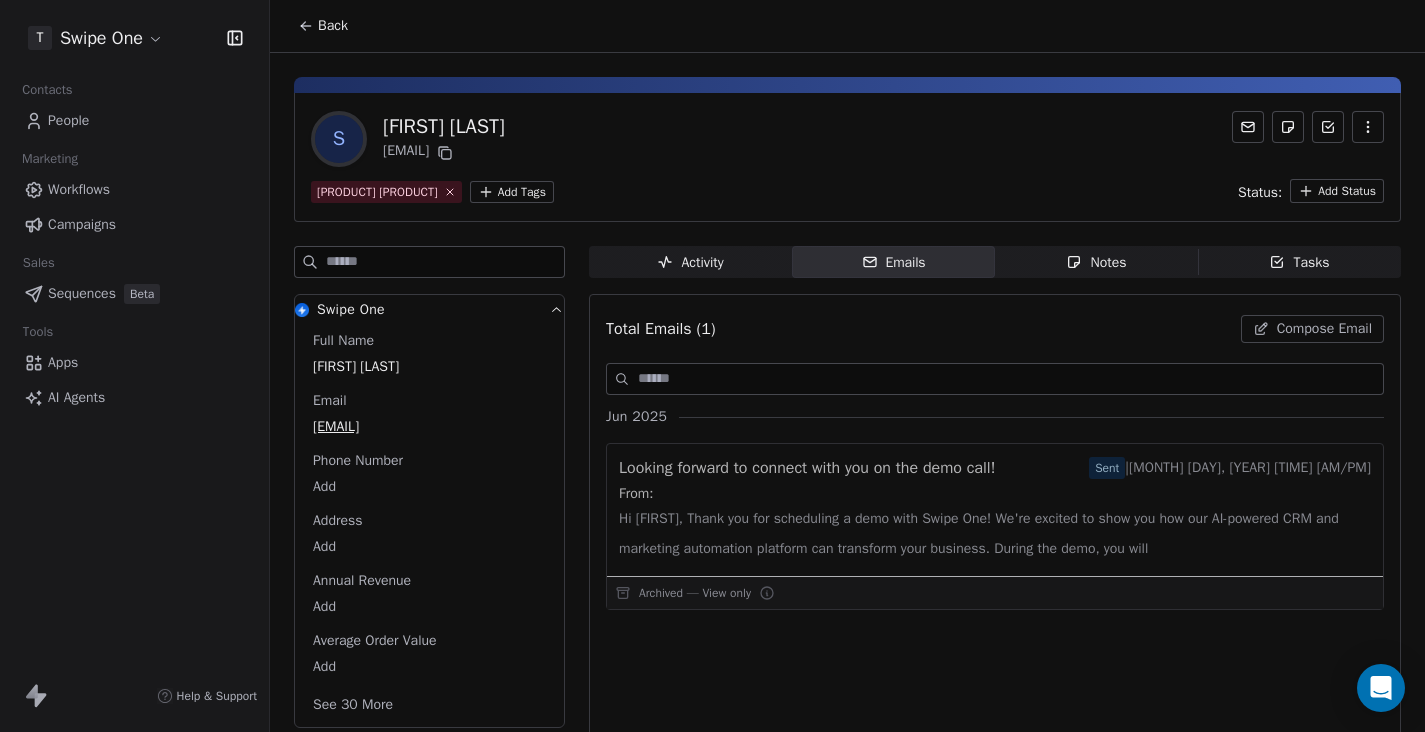 click on "Notes   Notes" at bounding box center [1096, 262] 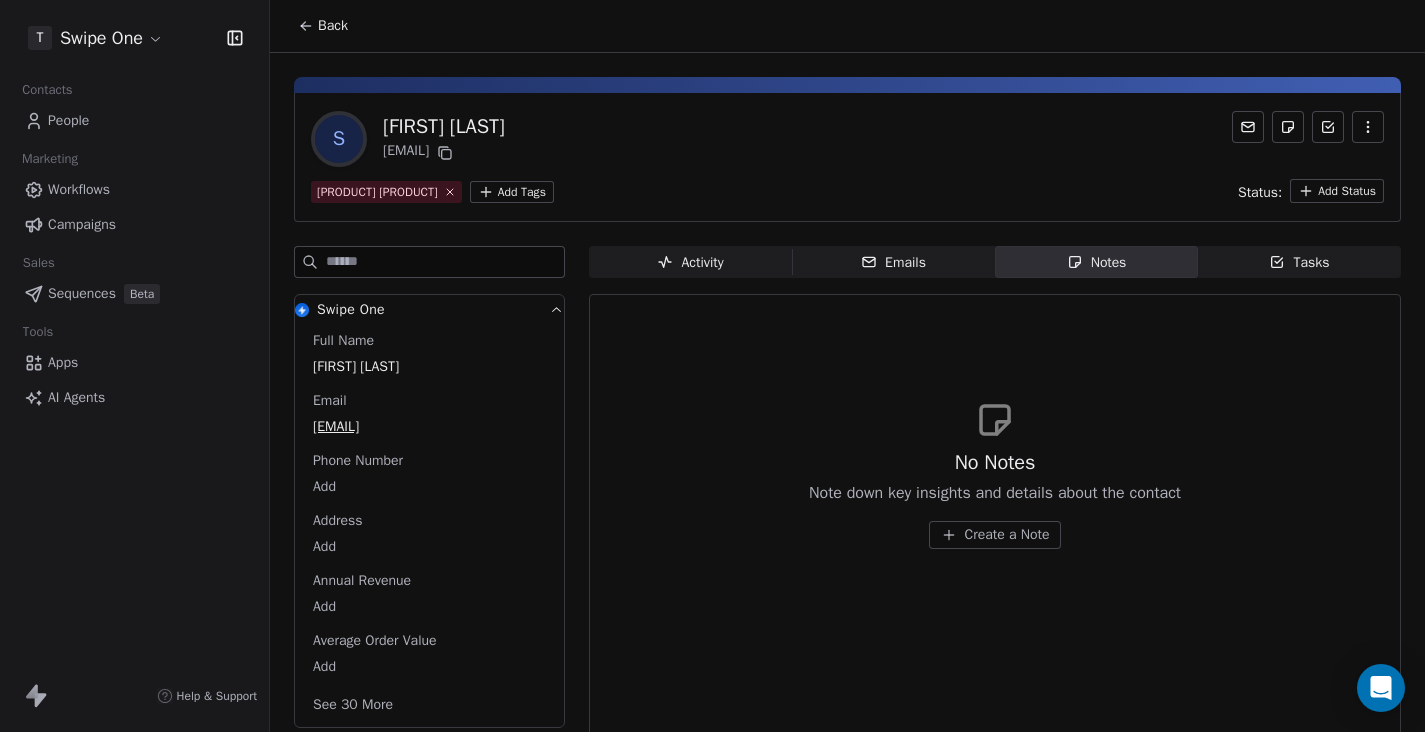 click on "Emails Emails" at bounding box center (893, 262) 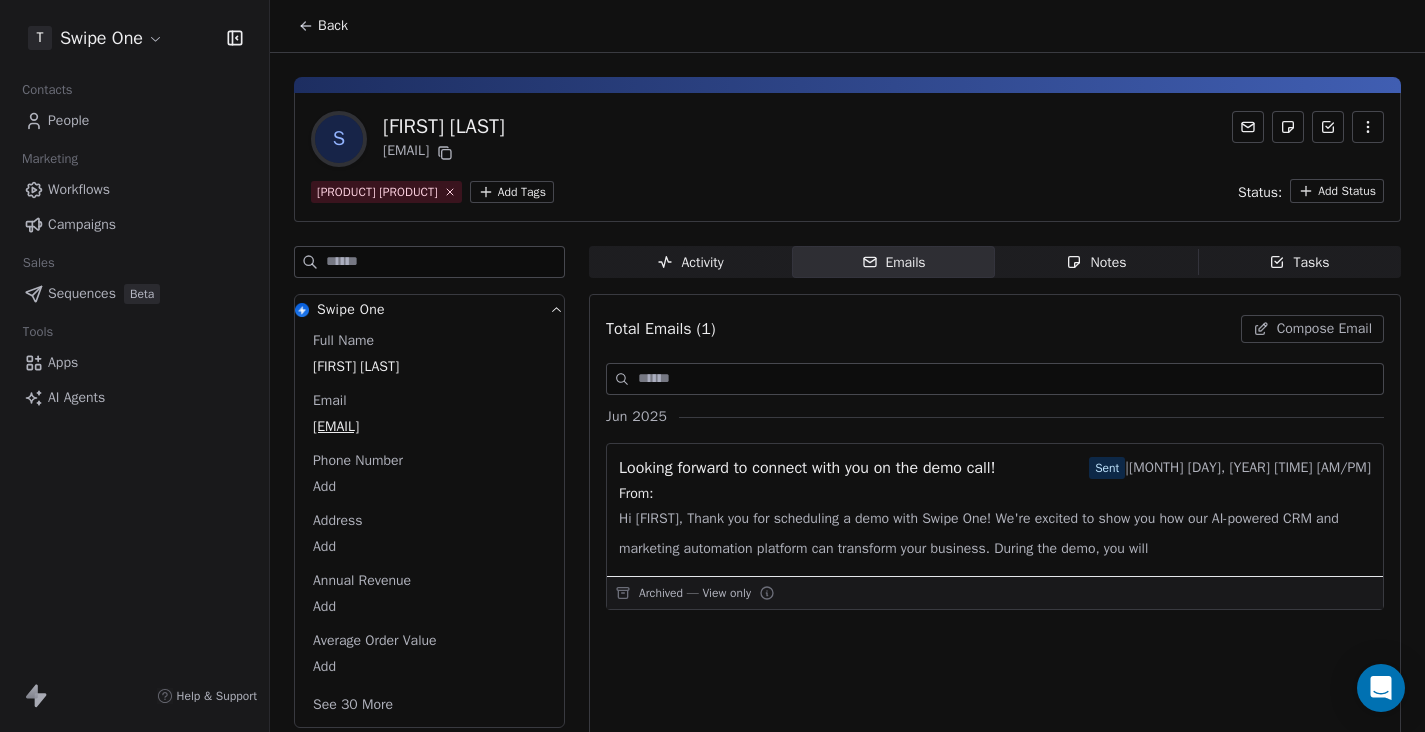 scroll, scrollTop: 39, scrollLeft: 0, axis: vertical 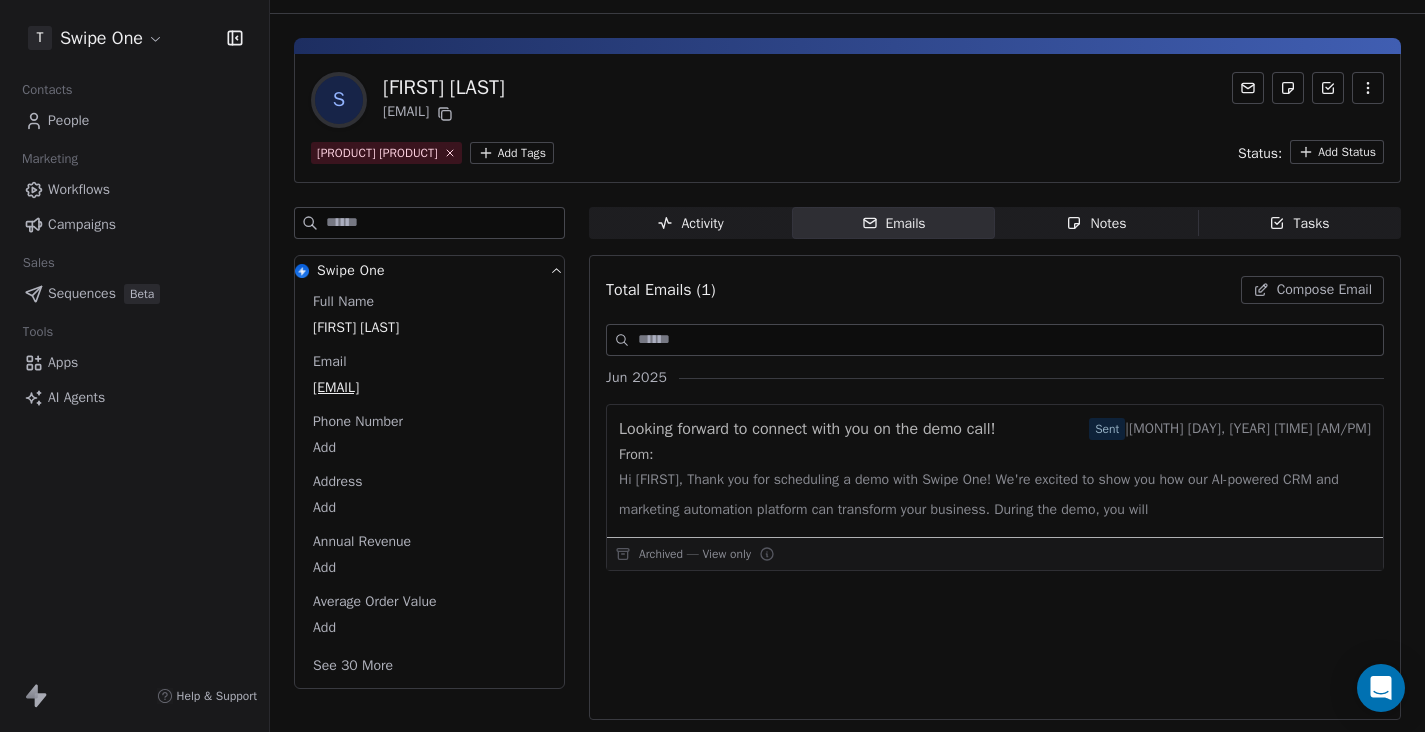 click on "Tasks Tasks" at bounding box center [1299, 223] 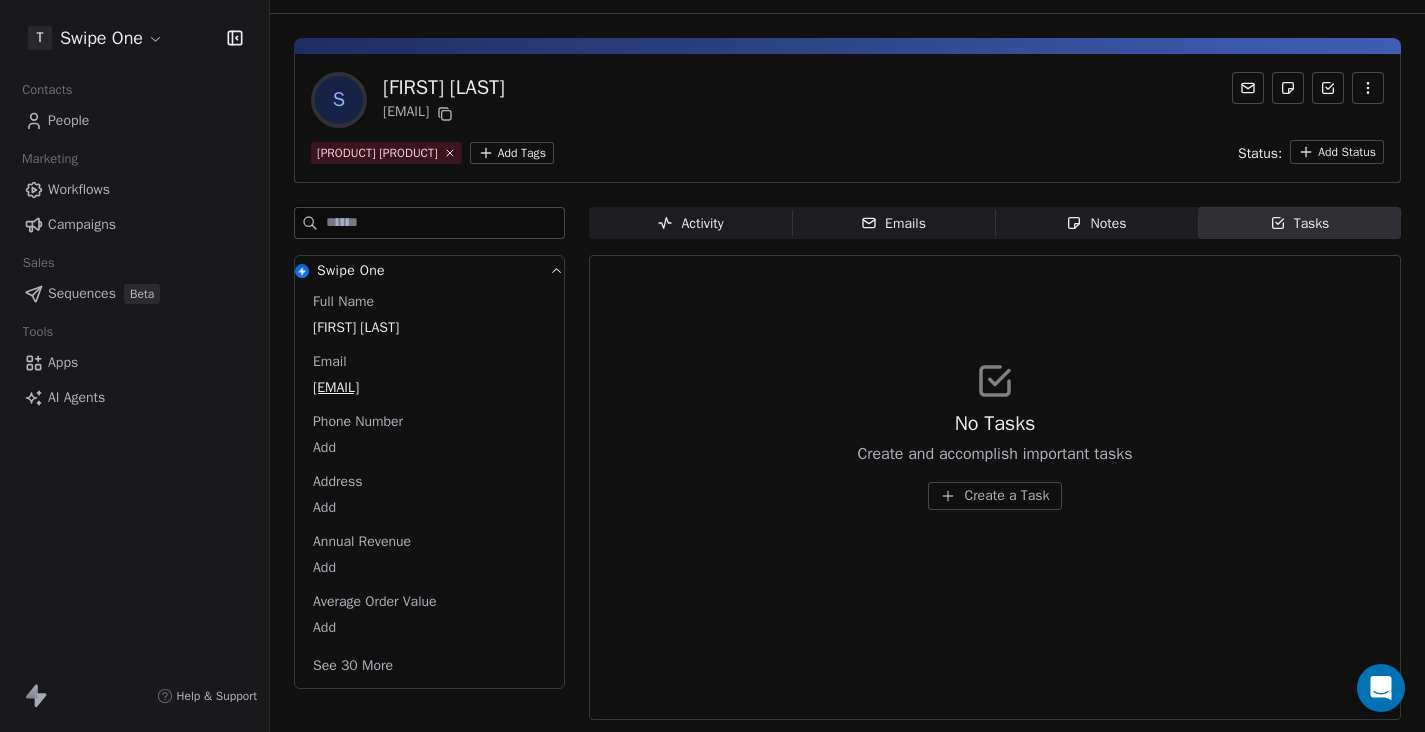 click on "Notes" at bounding box center [1096, 223] 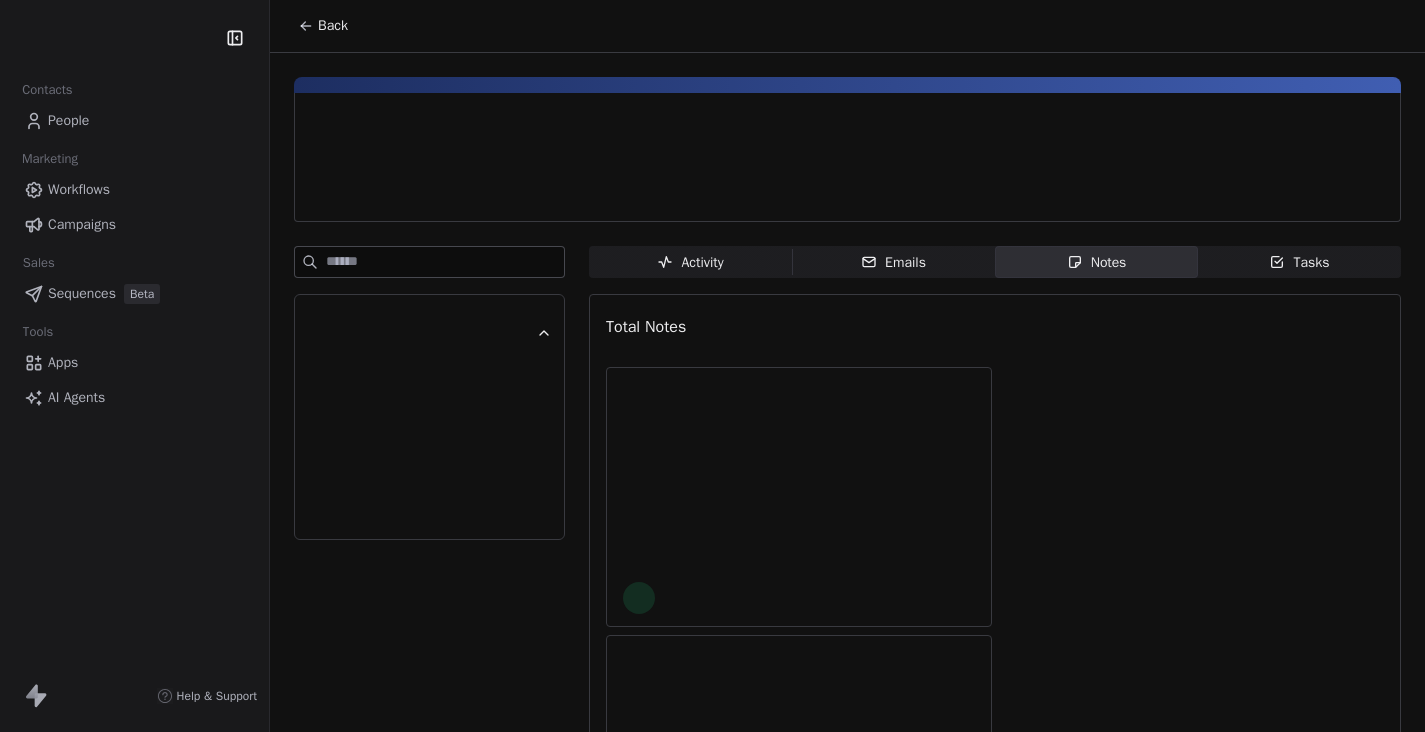scroll, scrollTop: 0, scrollLeft: 0, axis: both 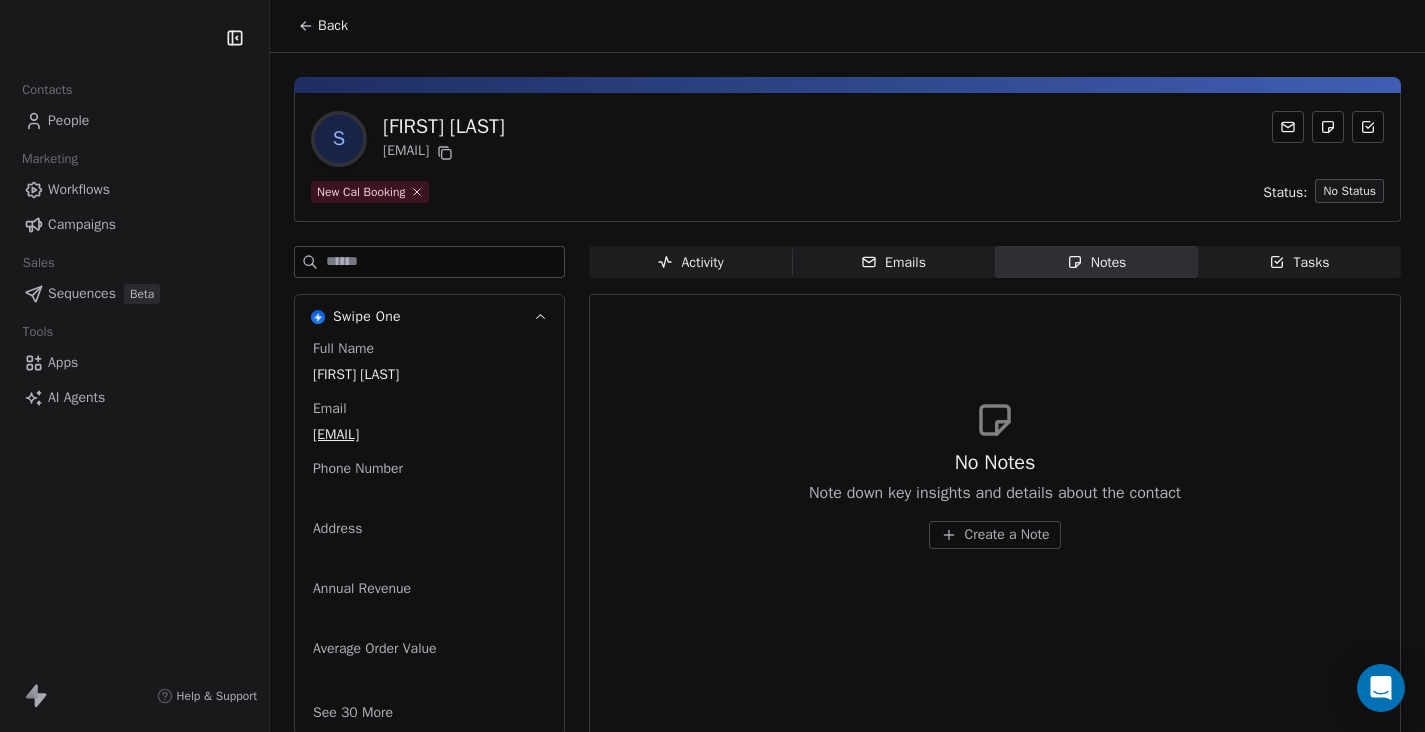 click on "Back" at bounding box center [333, 26] 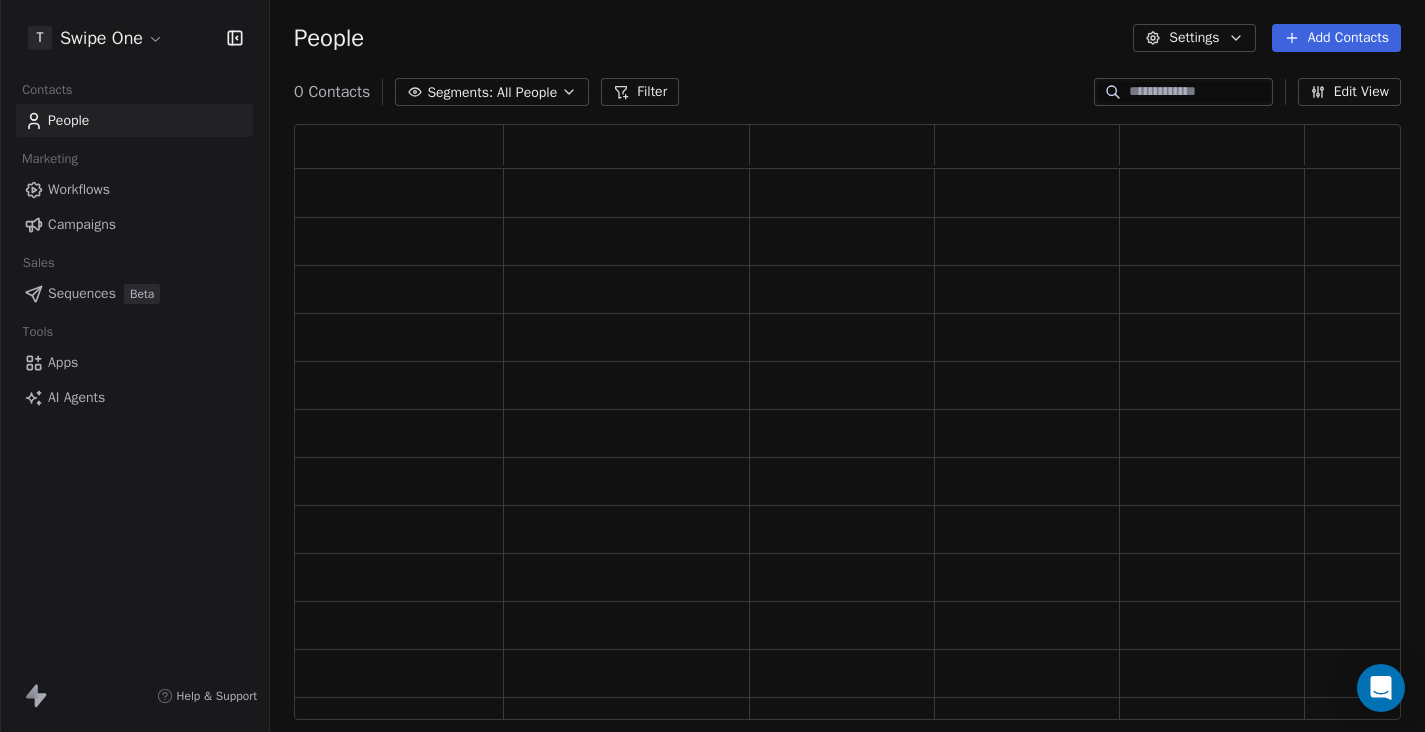 scroll, scrollTop: 1, scrollLeft: 1, axis: both 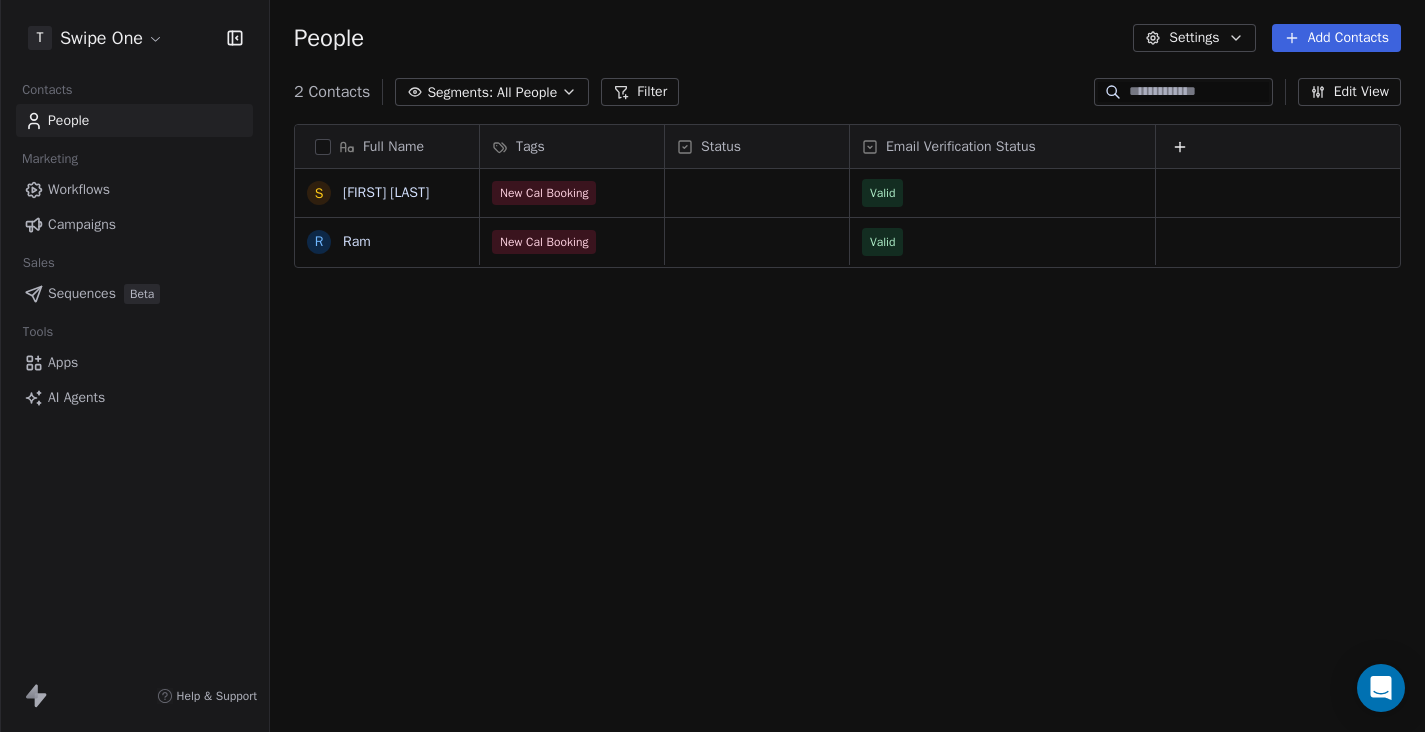 click on "Add Contacts" at bounding box center (1336, 38) 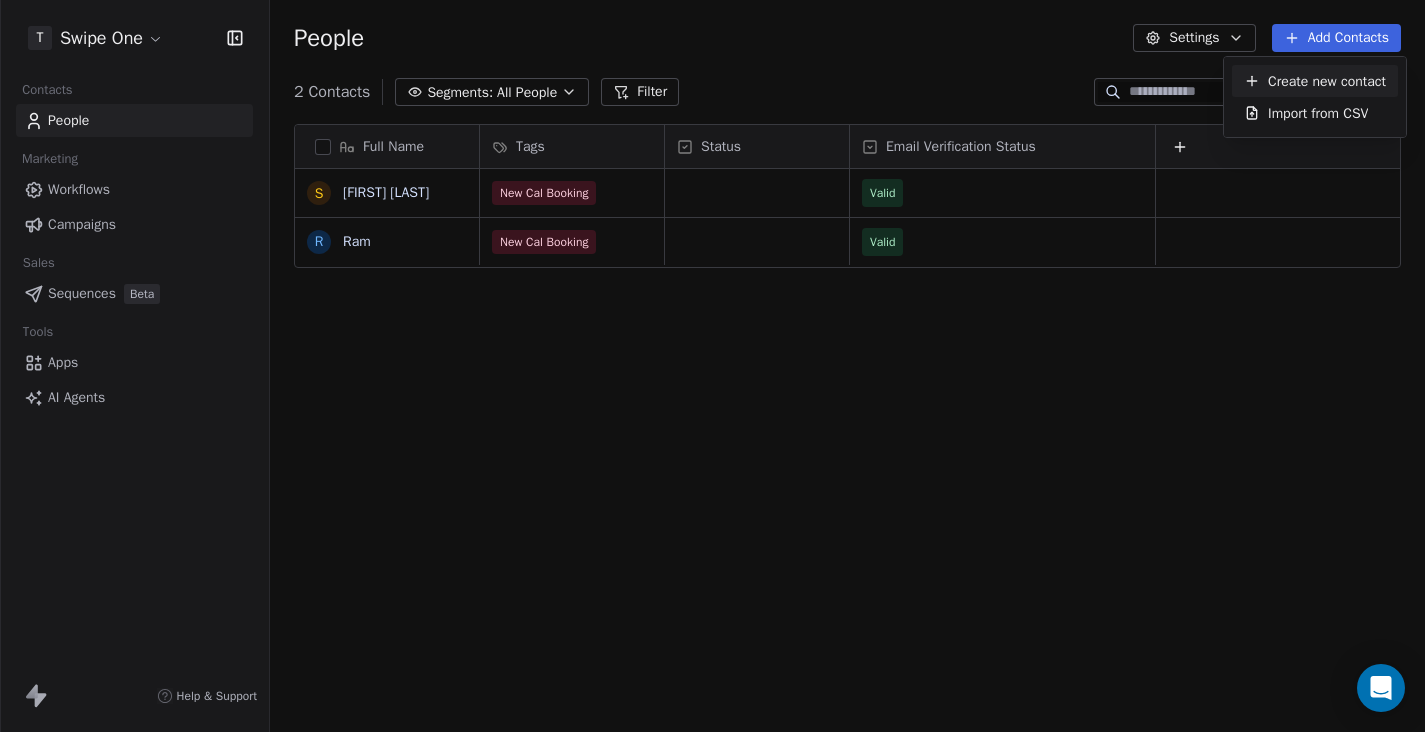click on "Create new contact" at bounding box center [1327, 81] 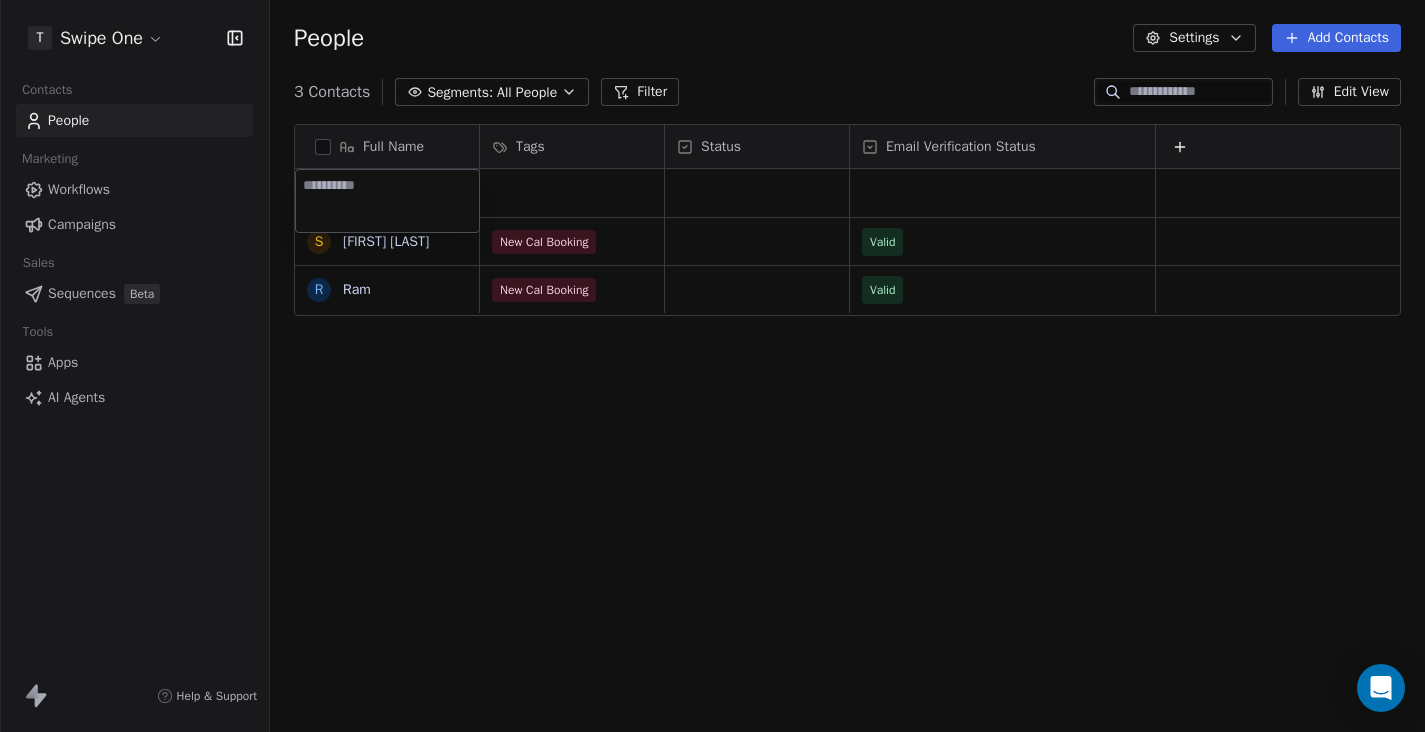 click on "T Swipe One Contacts People Marketing Workflows Campaigns Sales Sequences Beta Tools Apps AI Agents Help & Support People Settings  Add Contacts 3 Contacts Segments: All People Filter  Edit View Tag Add to Sequence Export Full Name S Sara Sheikh R Ram Tags Status Email Verification Status New Cal Booking Valid New Cal Booking Valid
To pick up a draggable item, press the space bar.
While dragging, use the arrow keys to move the item.
Press space again to drop the item in its new position, or press escape to cancel." at bounding box center (712, 366) 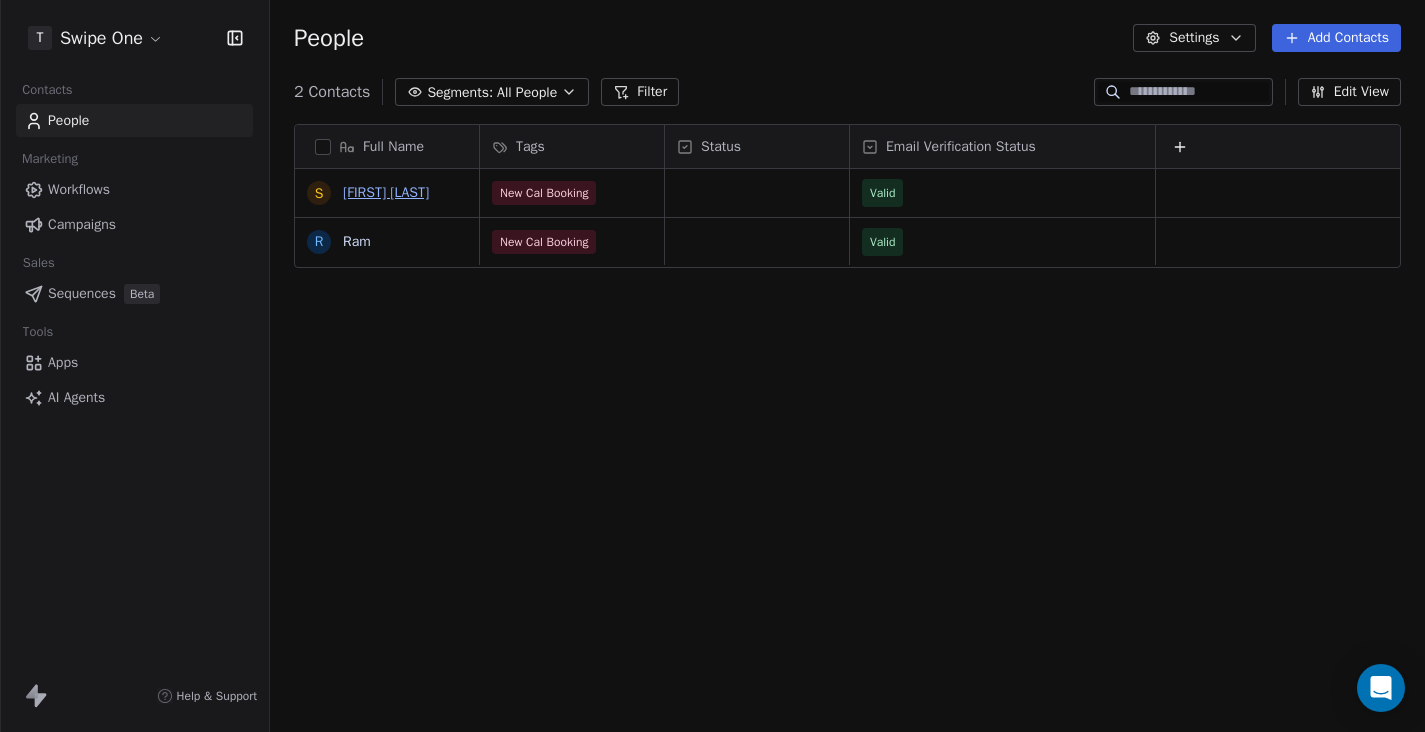 click on "Sara Sheikh" at bounding box center [386, 192] 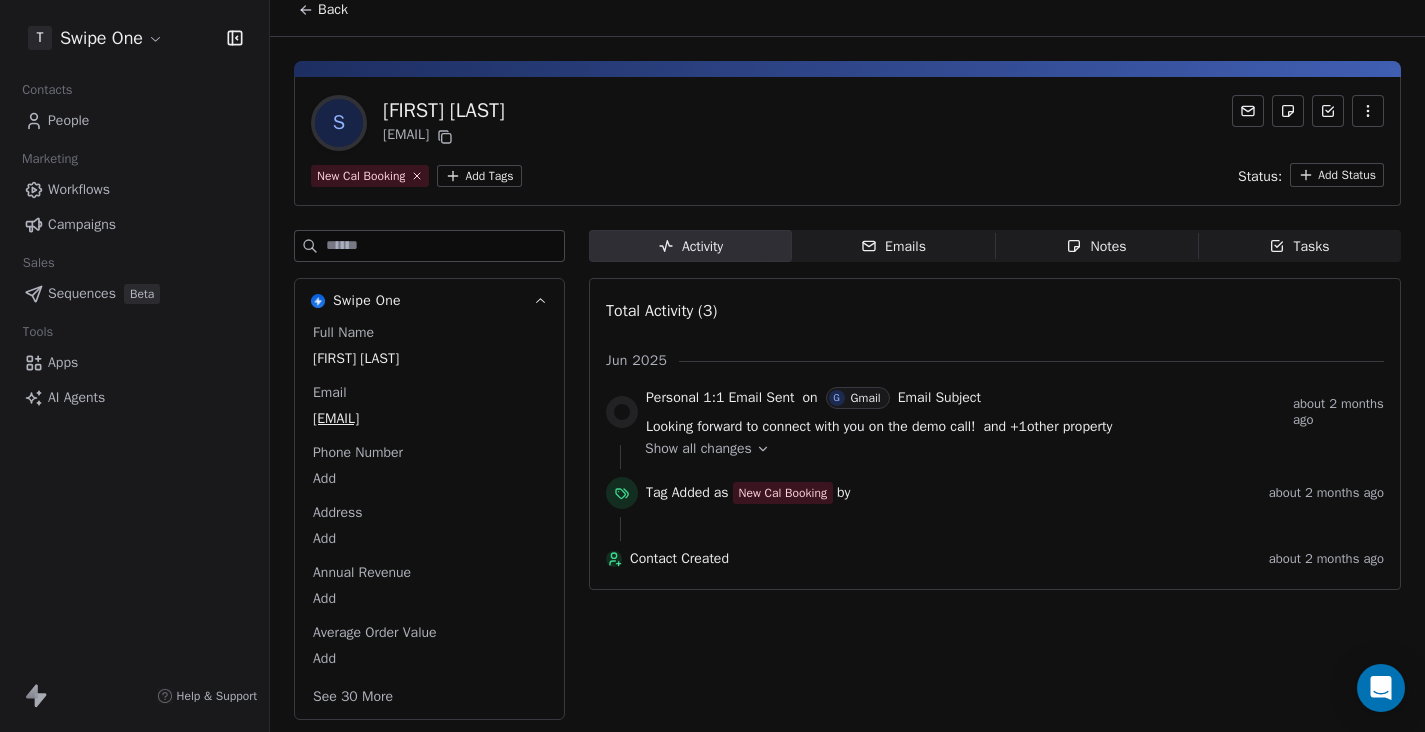 scroll, scrollTop: 0, scrollLeft: 0, axis: both 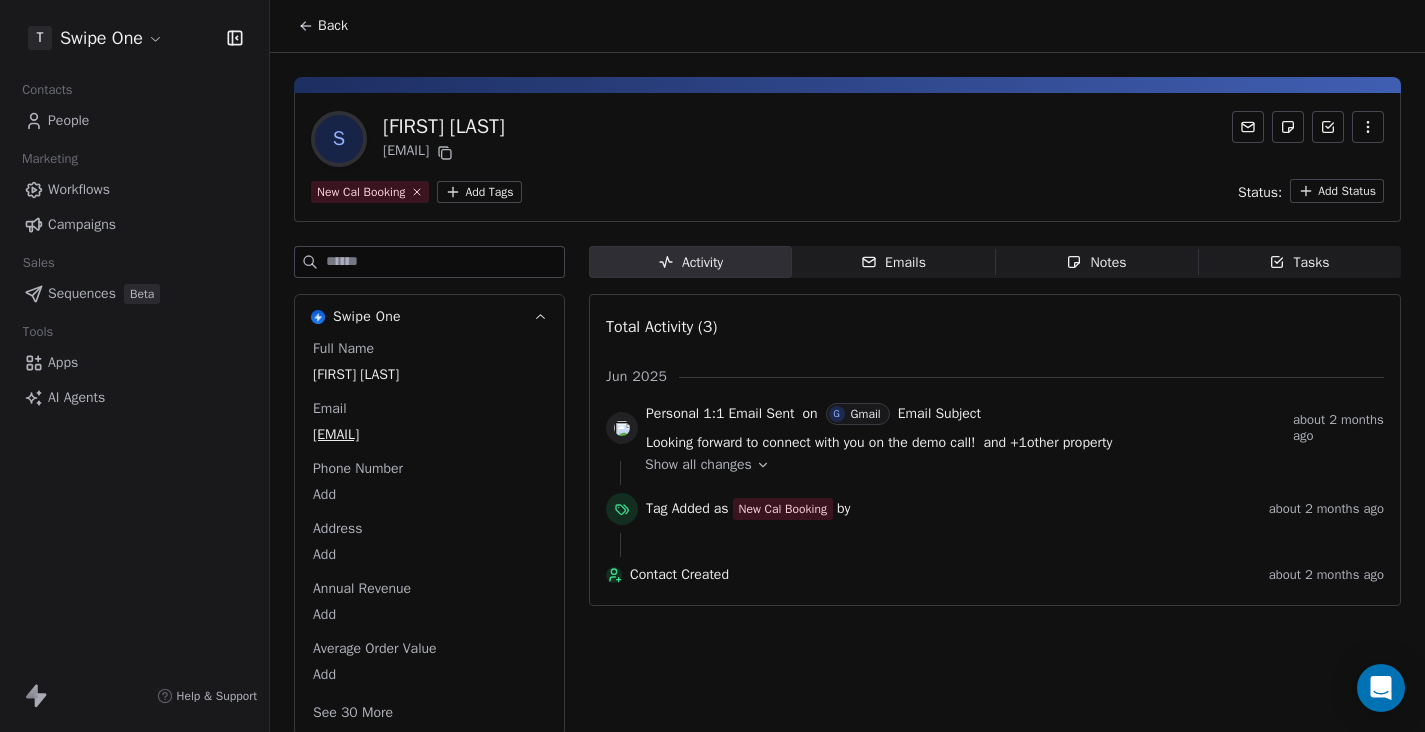 click on "Back" at bounding box center [323, 26] 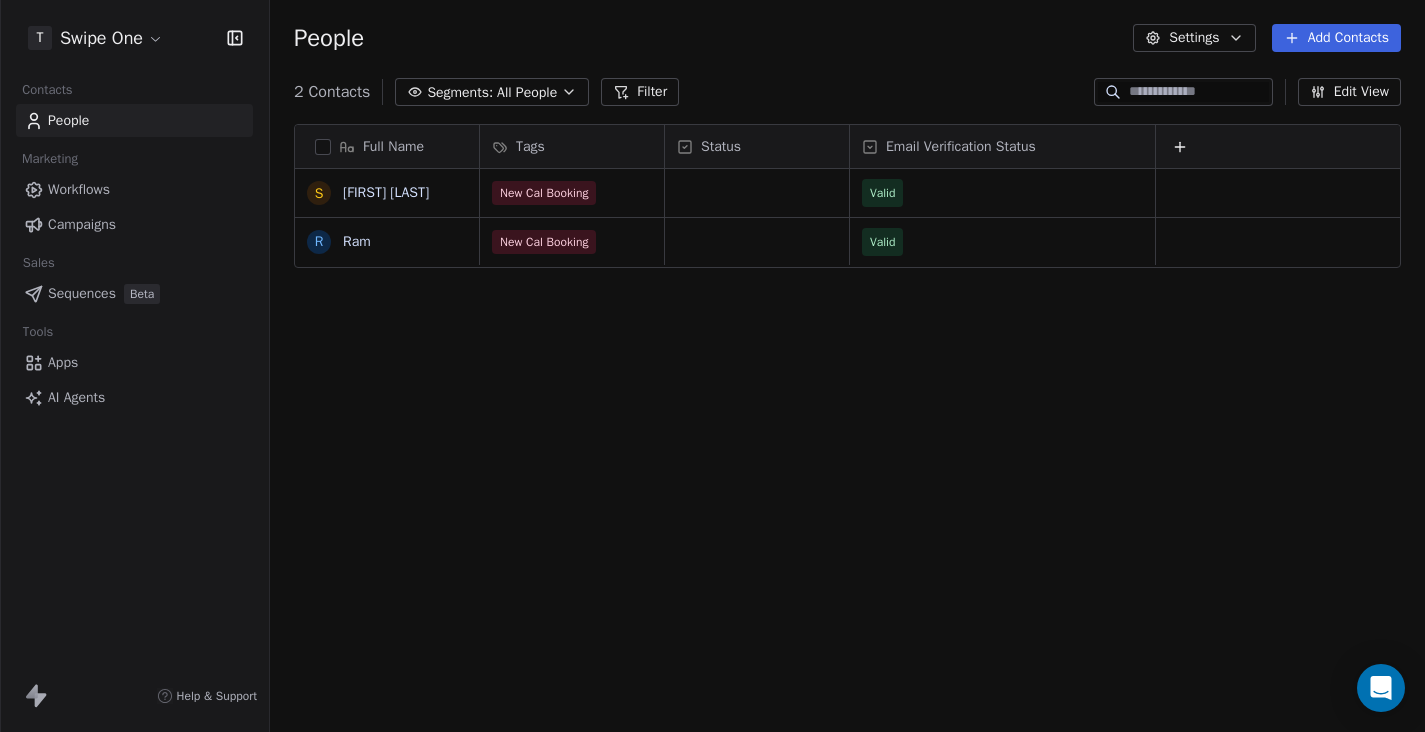 scroll, scrollTop: 1, scrollLeft: 1, axis: both 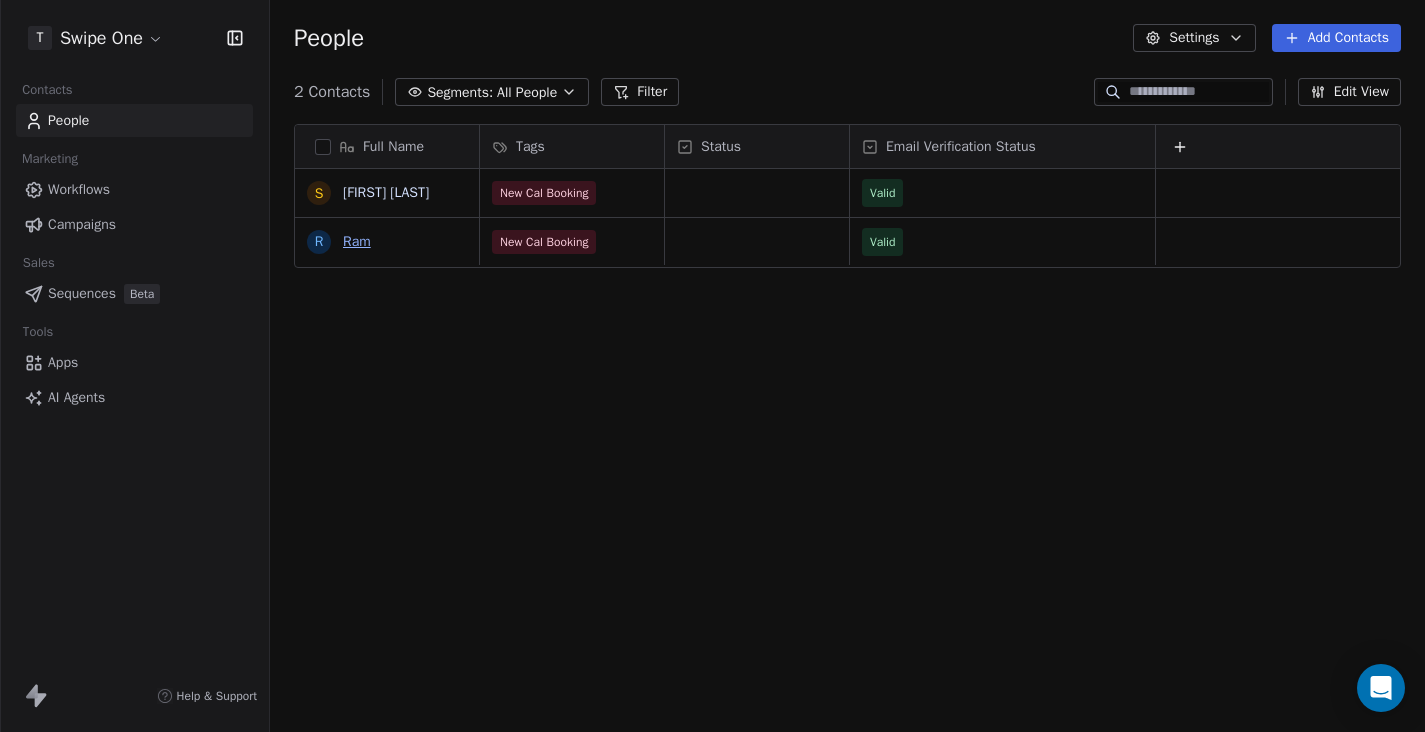 click on "Ram" at bounding box center [357, 241] 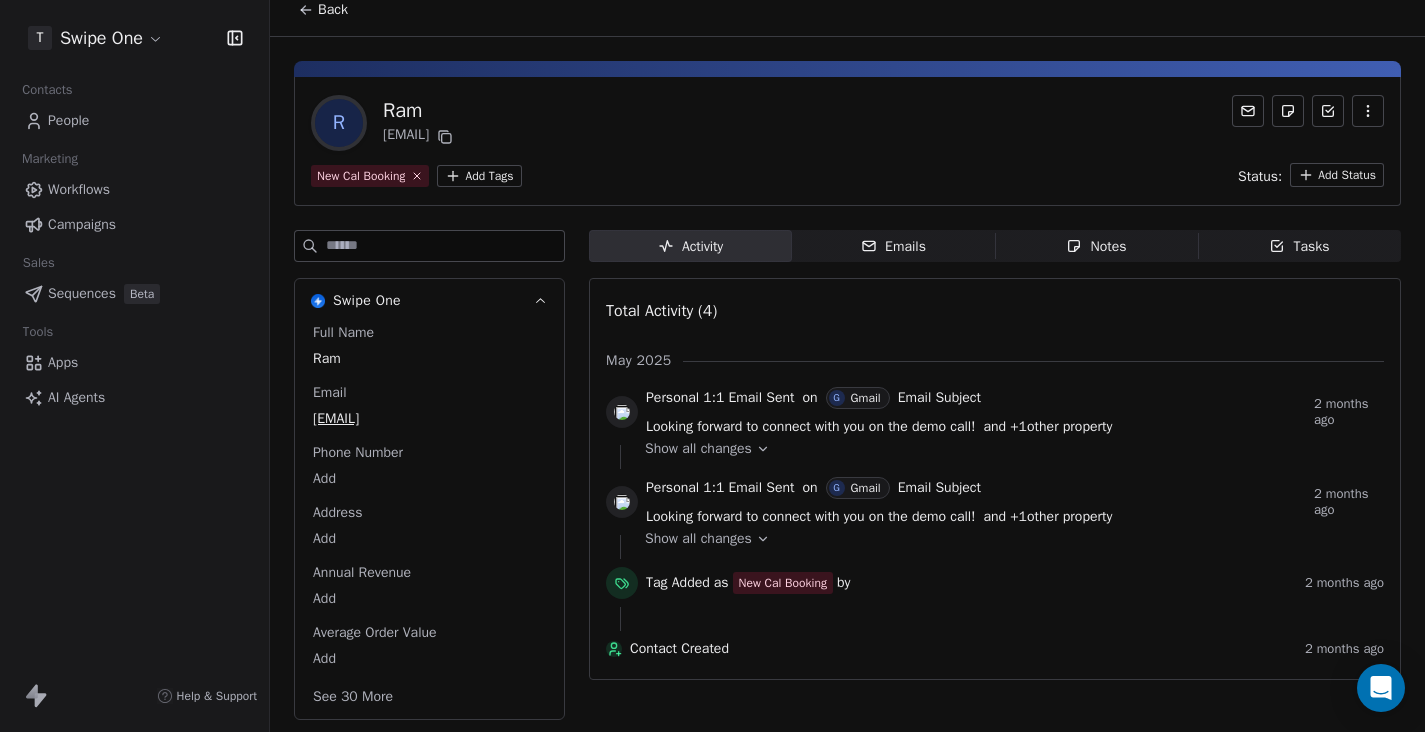 scroll, scrollTop: 0, scrollLeft: 0, axis: both 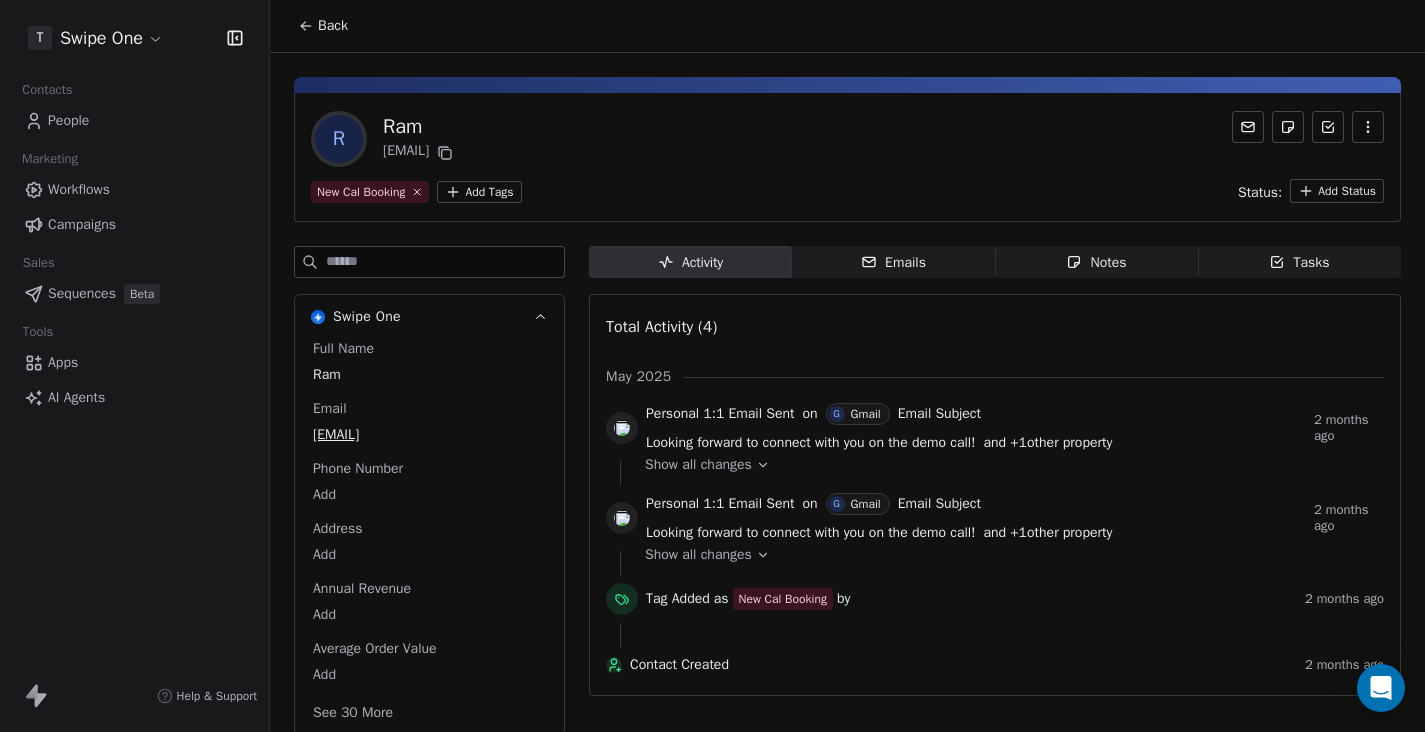 click on "Back" at bounding box center (333, 26) 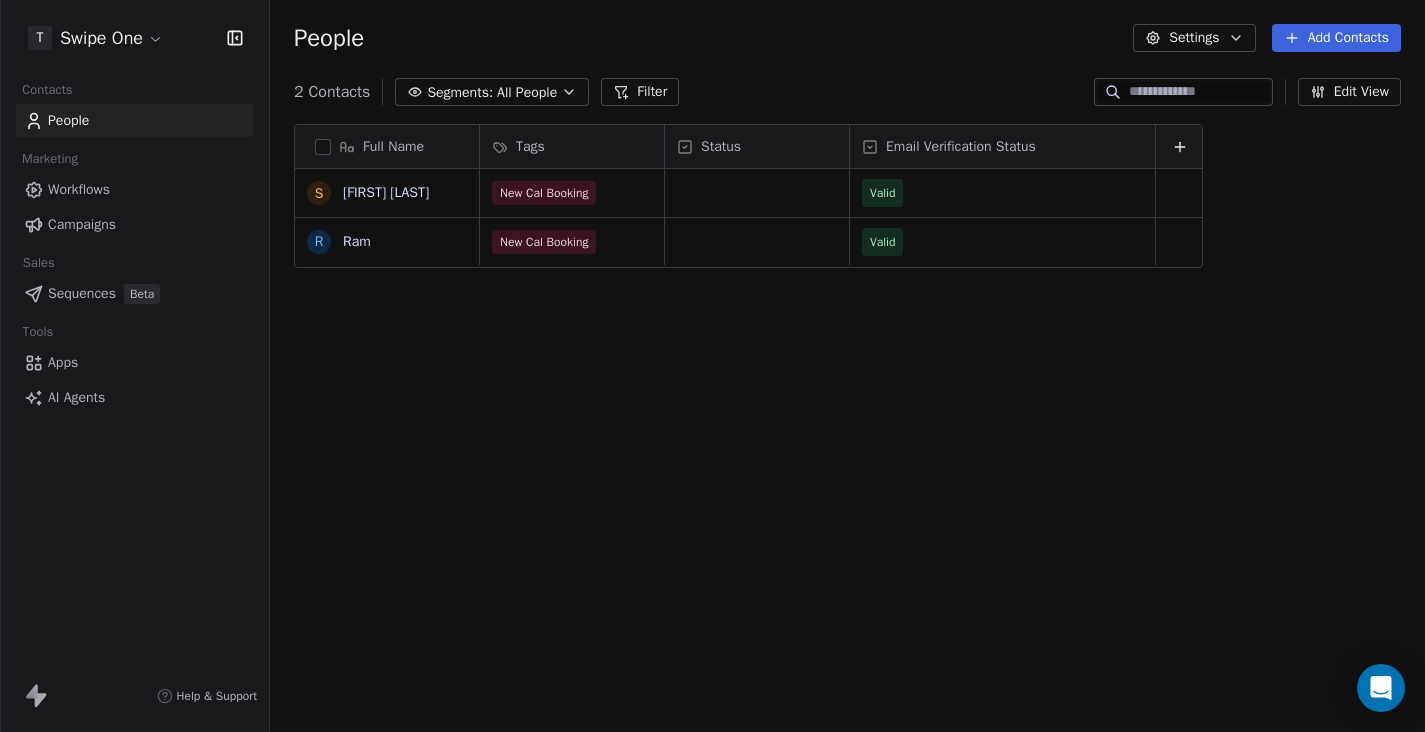 scroll, scrollTop: 1, scrollLeft: 1, axis: both 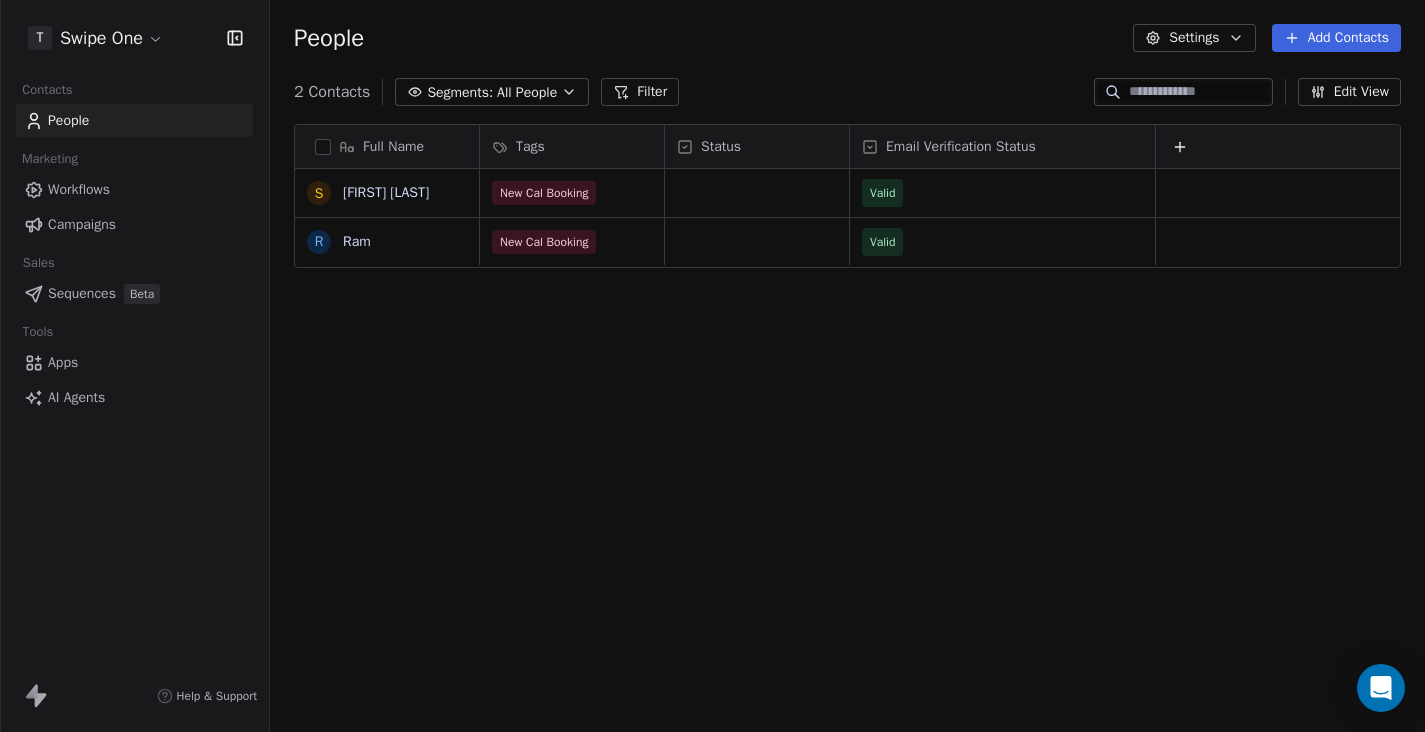 click on "Sequences" at bounding box center (82, 293) 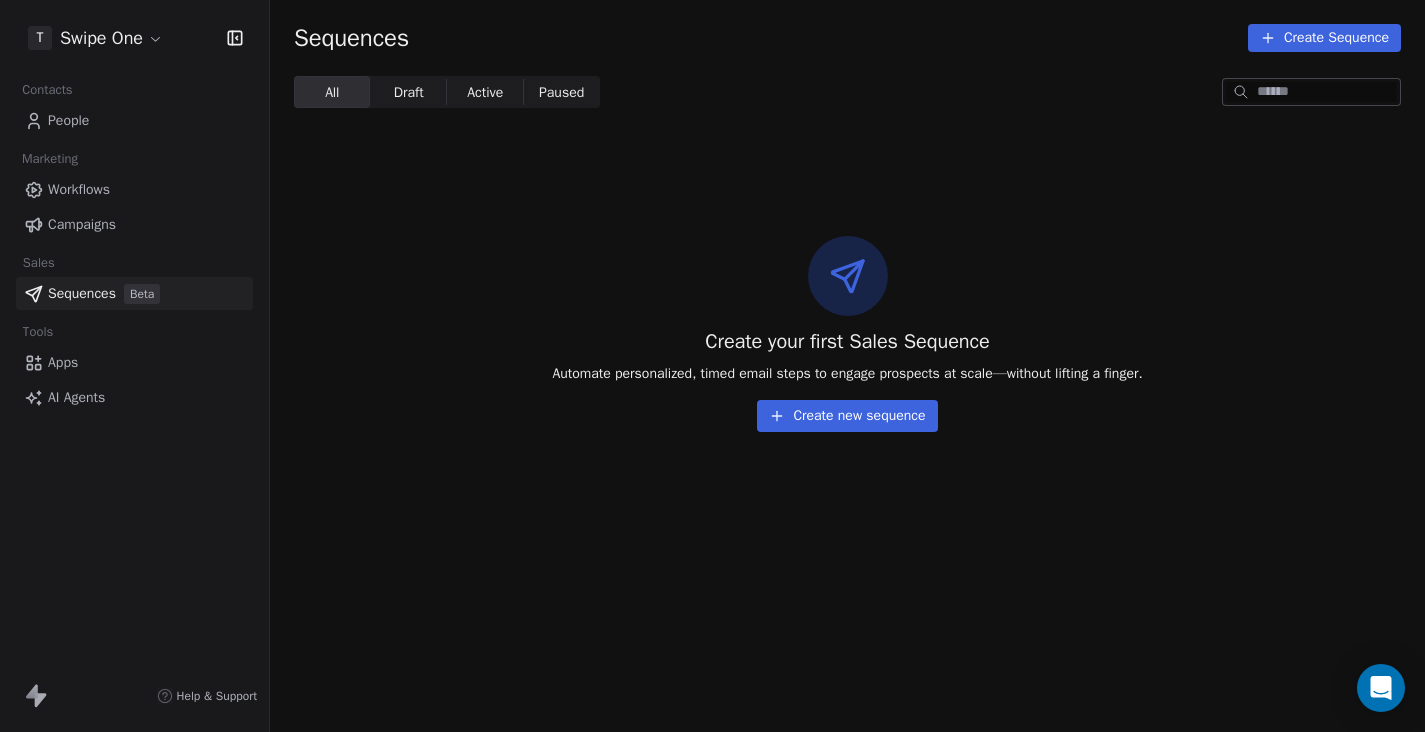 click on "Workflows" at bounding box center [79, 189] 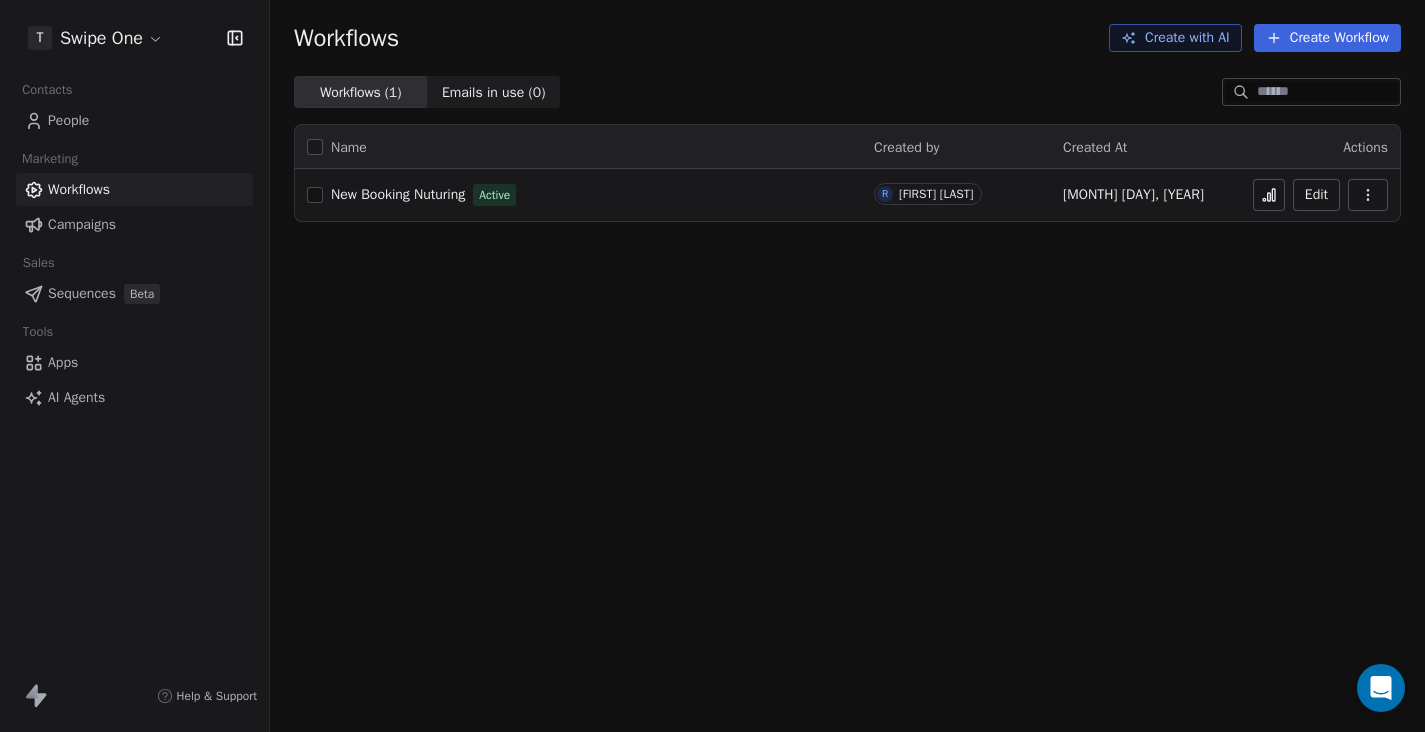 click on "Campaigns" at bounding box center [82, 224] 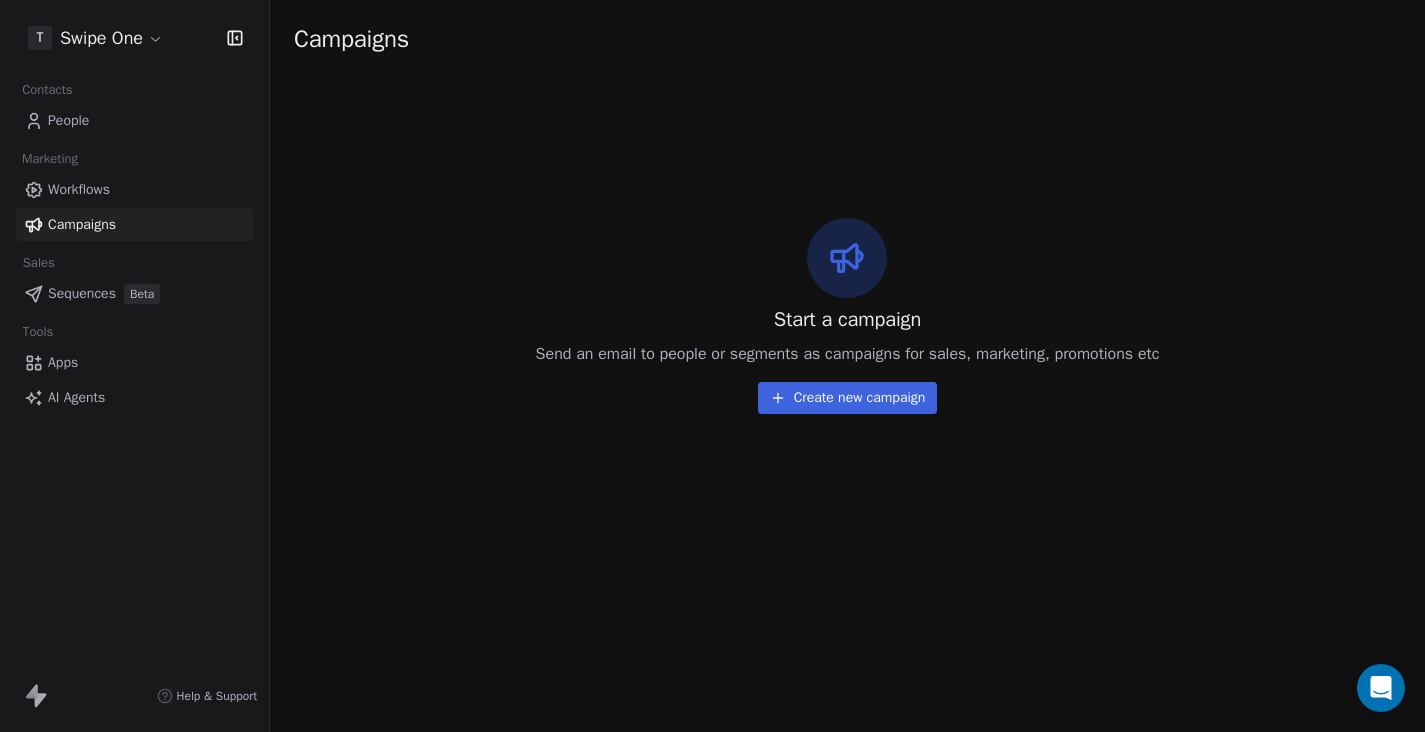 click on "People" at bounding box center [134, 120] 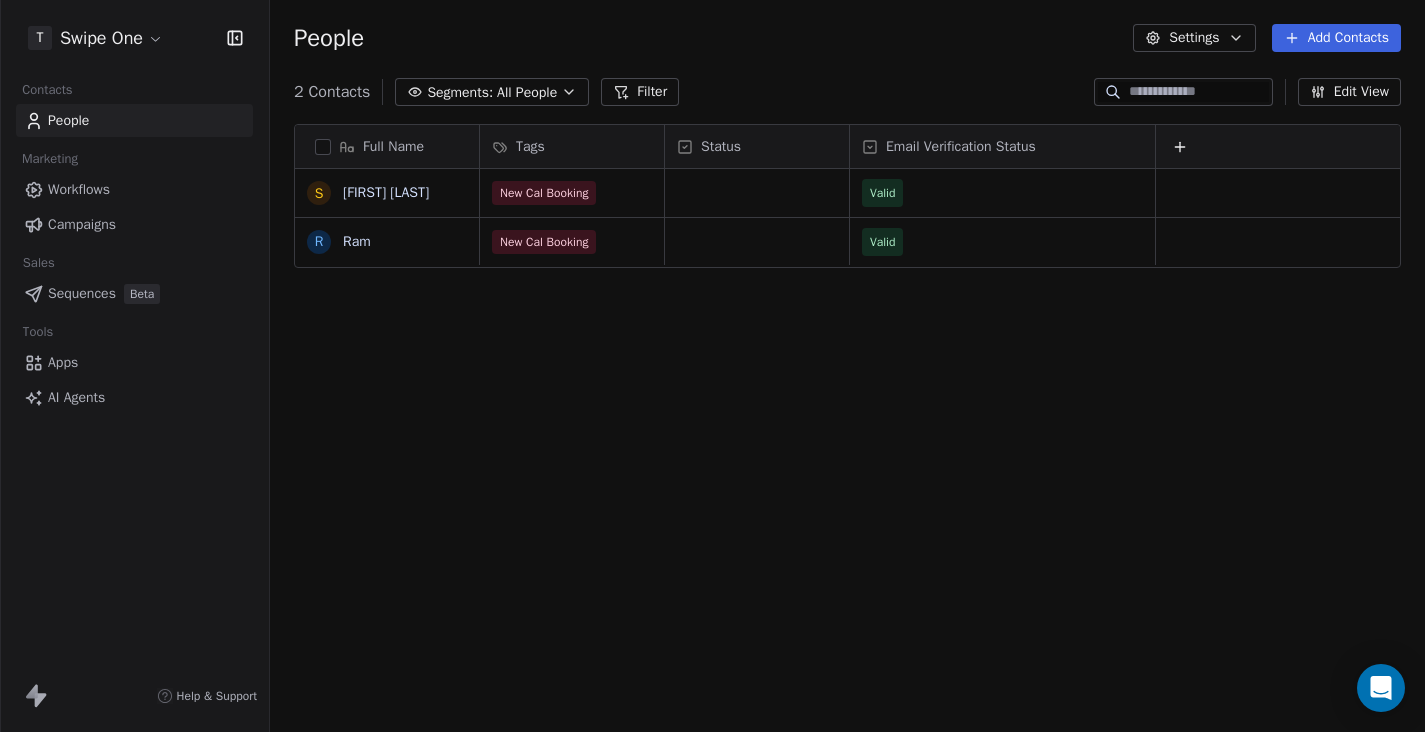 scroll, scrollTop: 1, scrollLeft: 1, axis: both 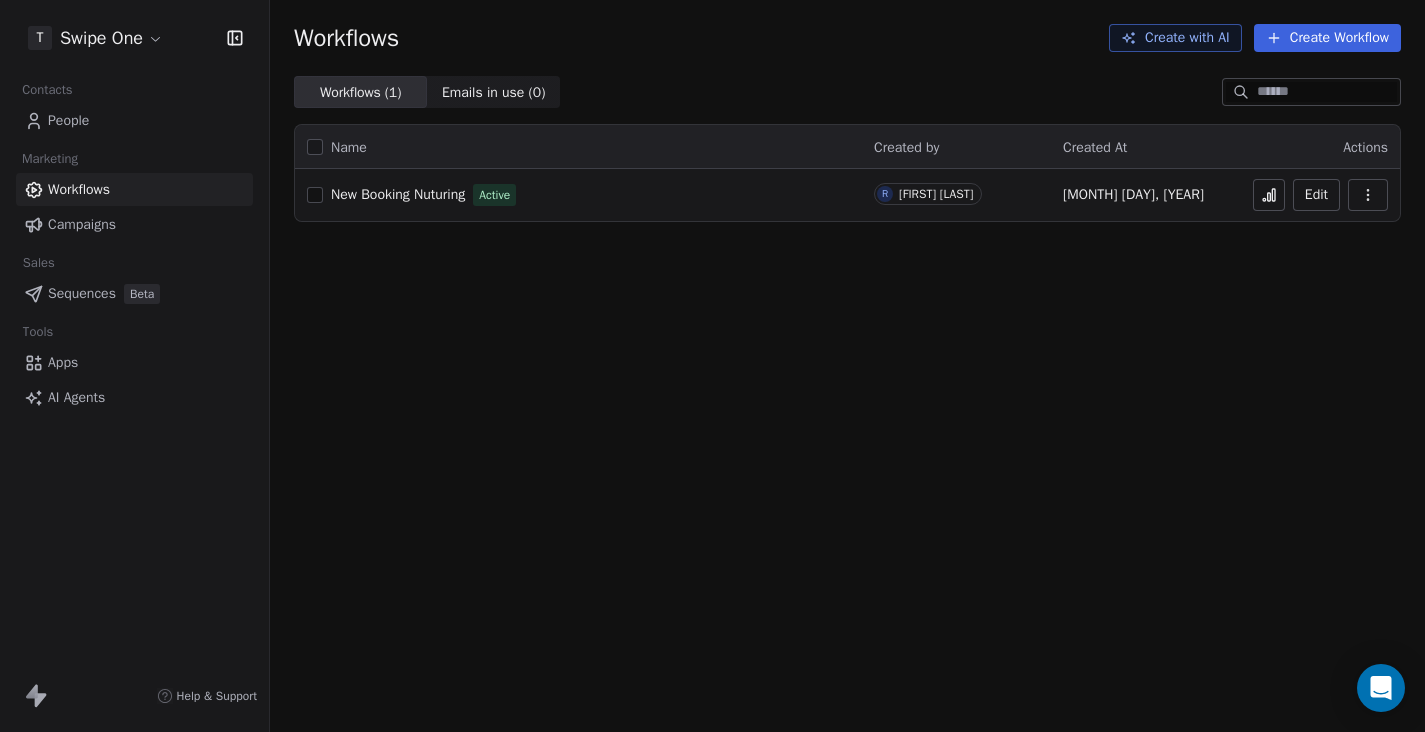click on "Campaigns" at bounding box center [82, 224] 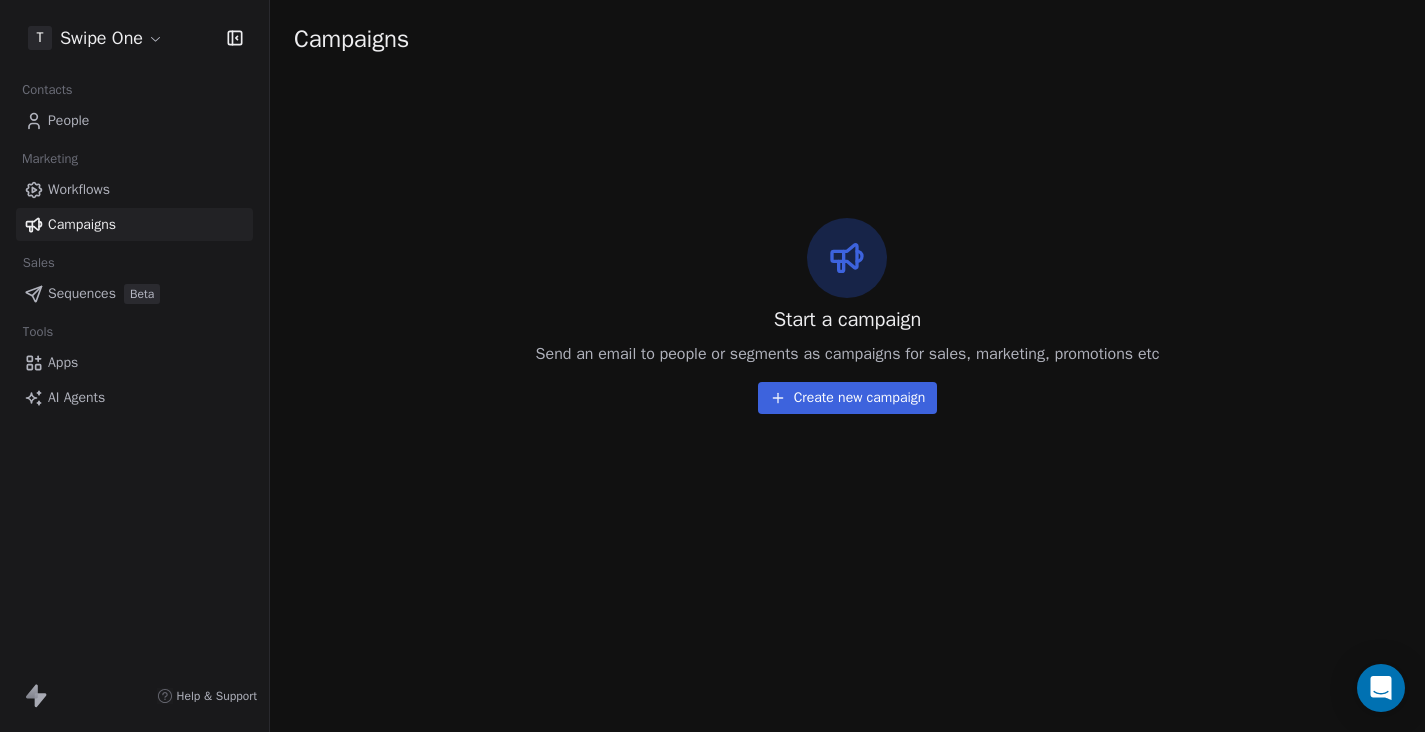 click on "Sequences" at bounding box center [82, 293] 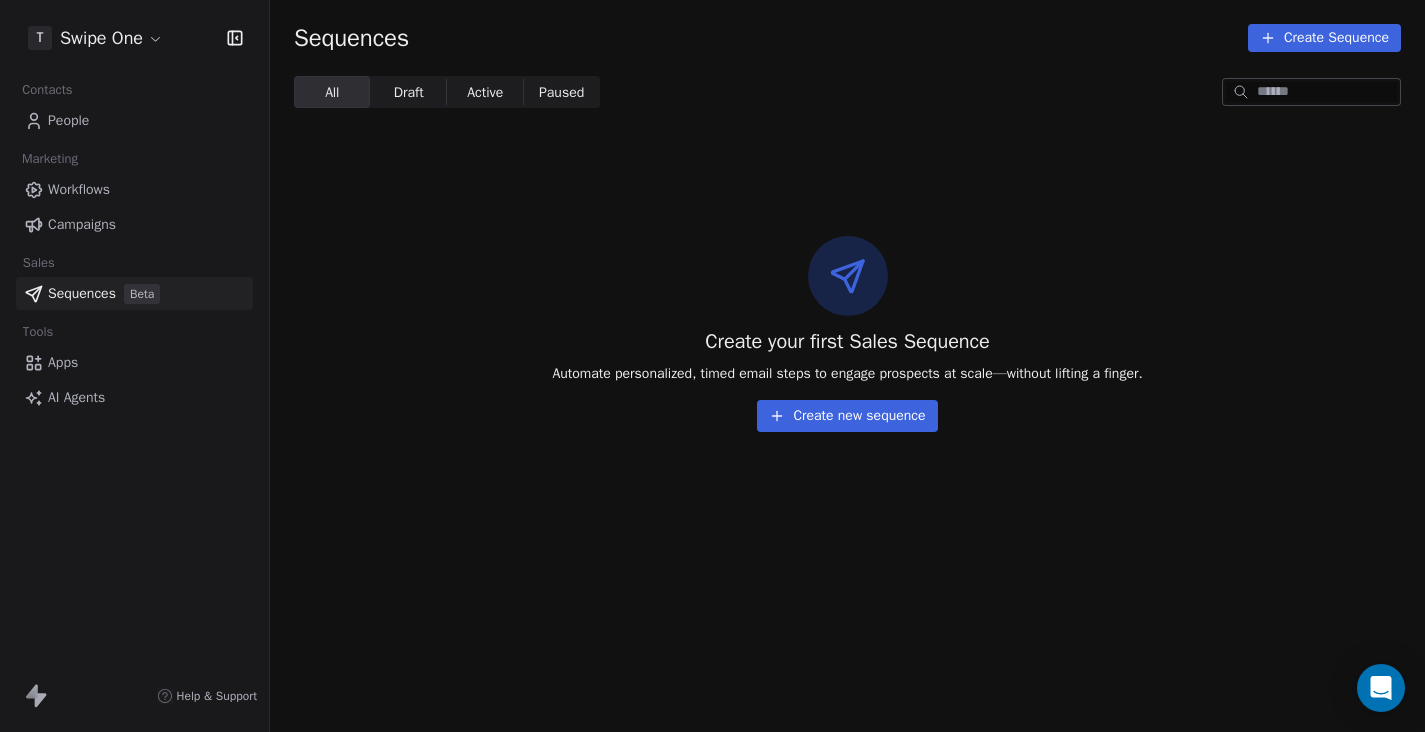 click on "Apps" at bounding box center [134, 362] 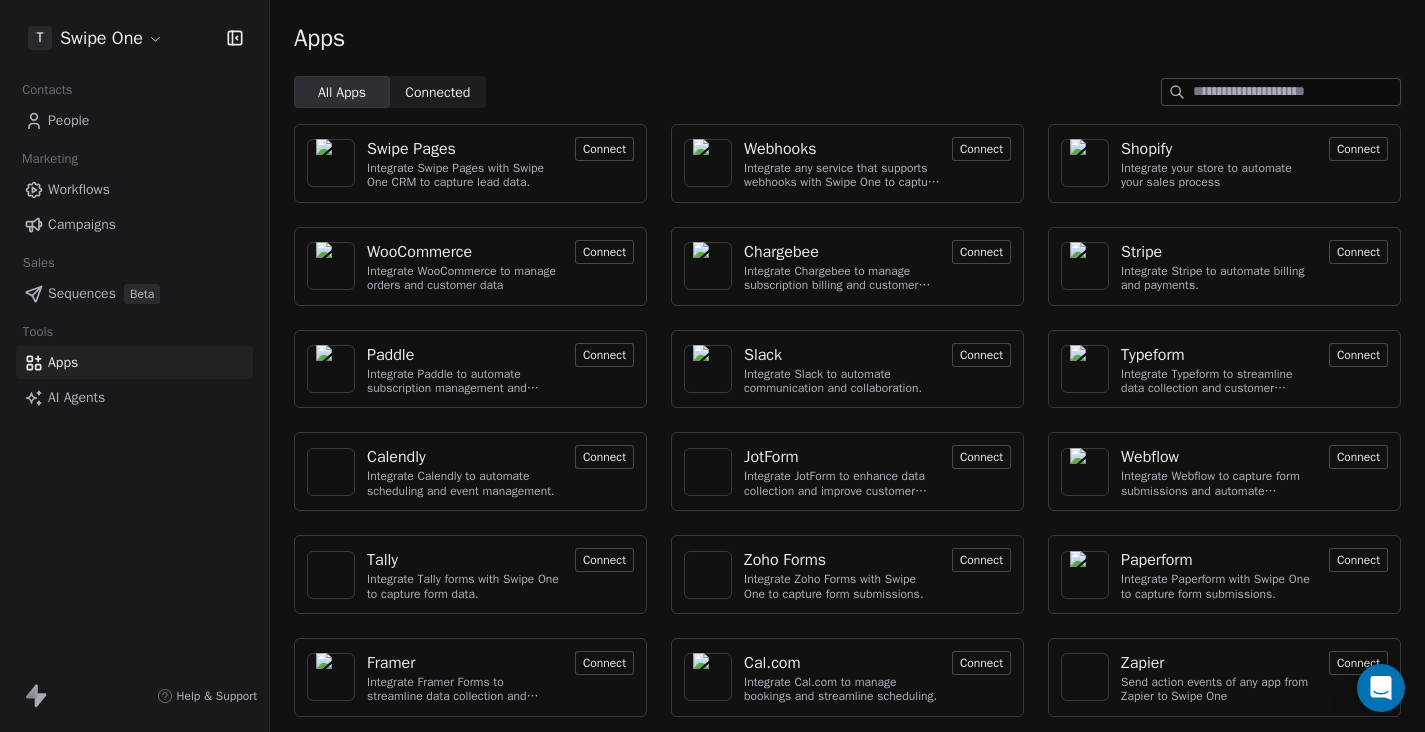 click on "AI Agents" at bounding box center [76, 397] 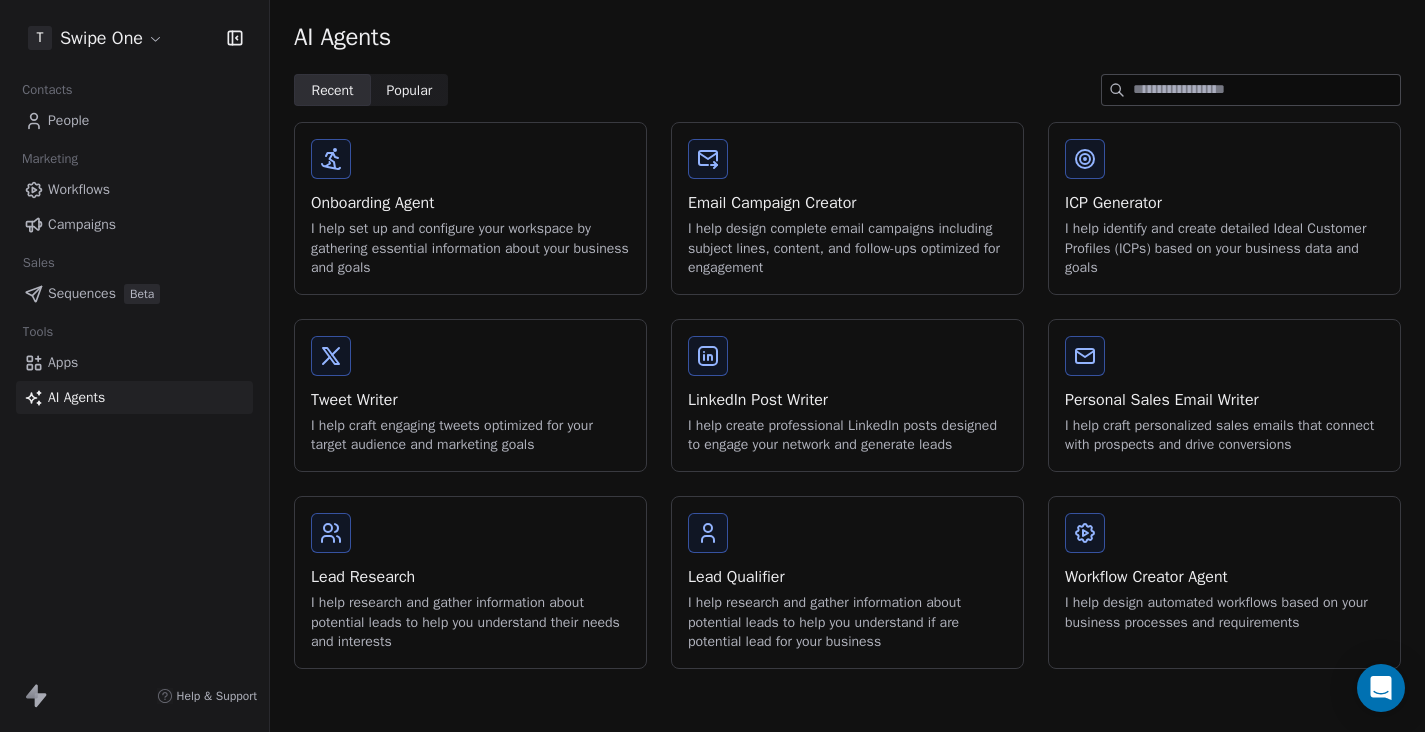 click on "People" at bounding box center (68, 120) 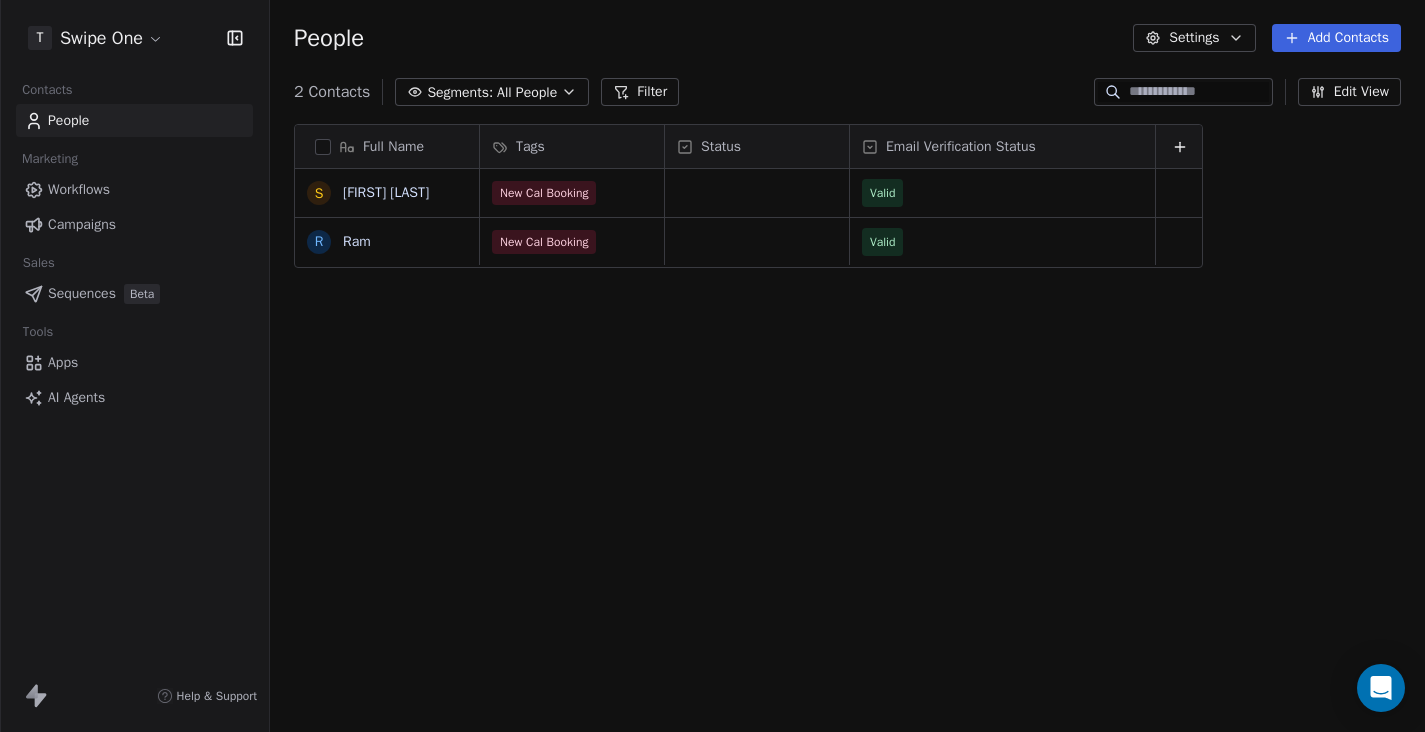 scroll, scrollTop: 1, scrollLeft: 1, axis: both 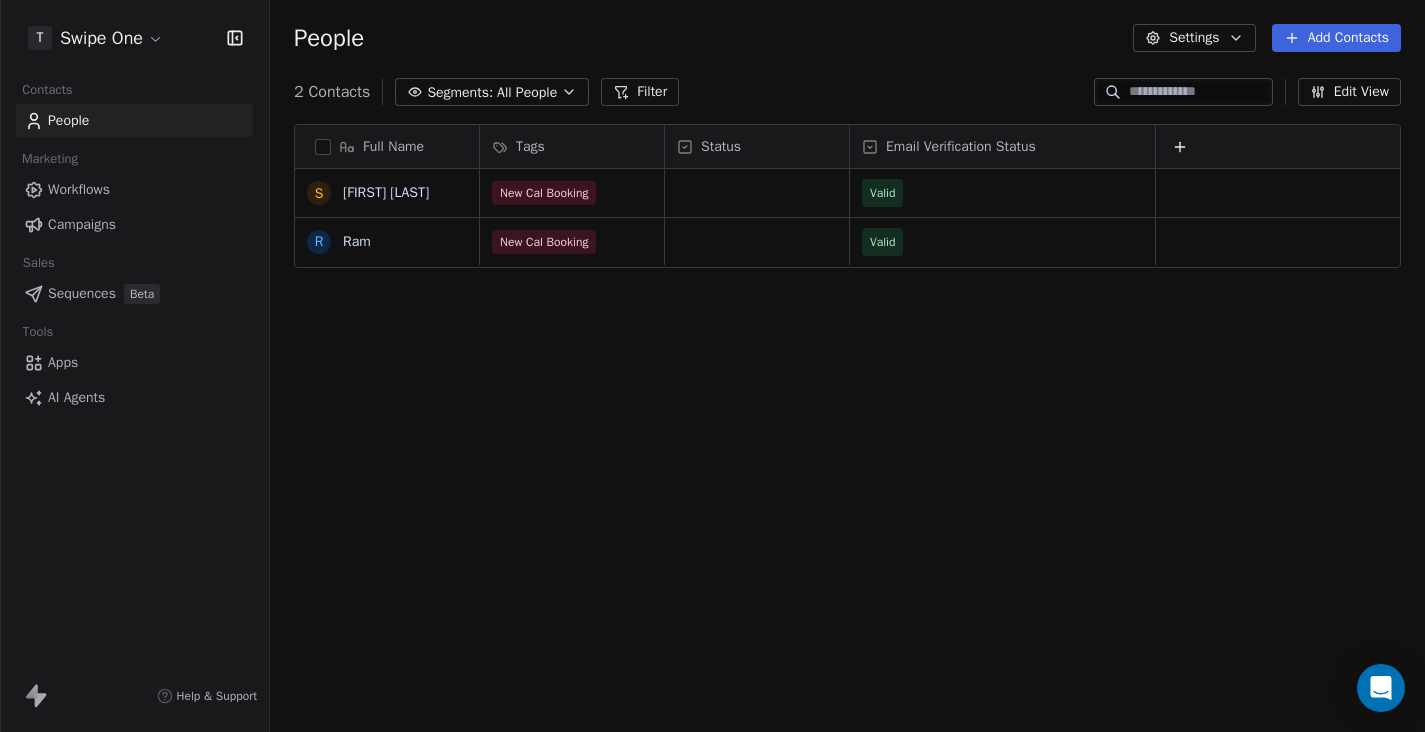 click on "People" at bounding box center (134, 120) 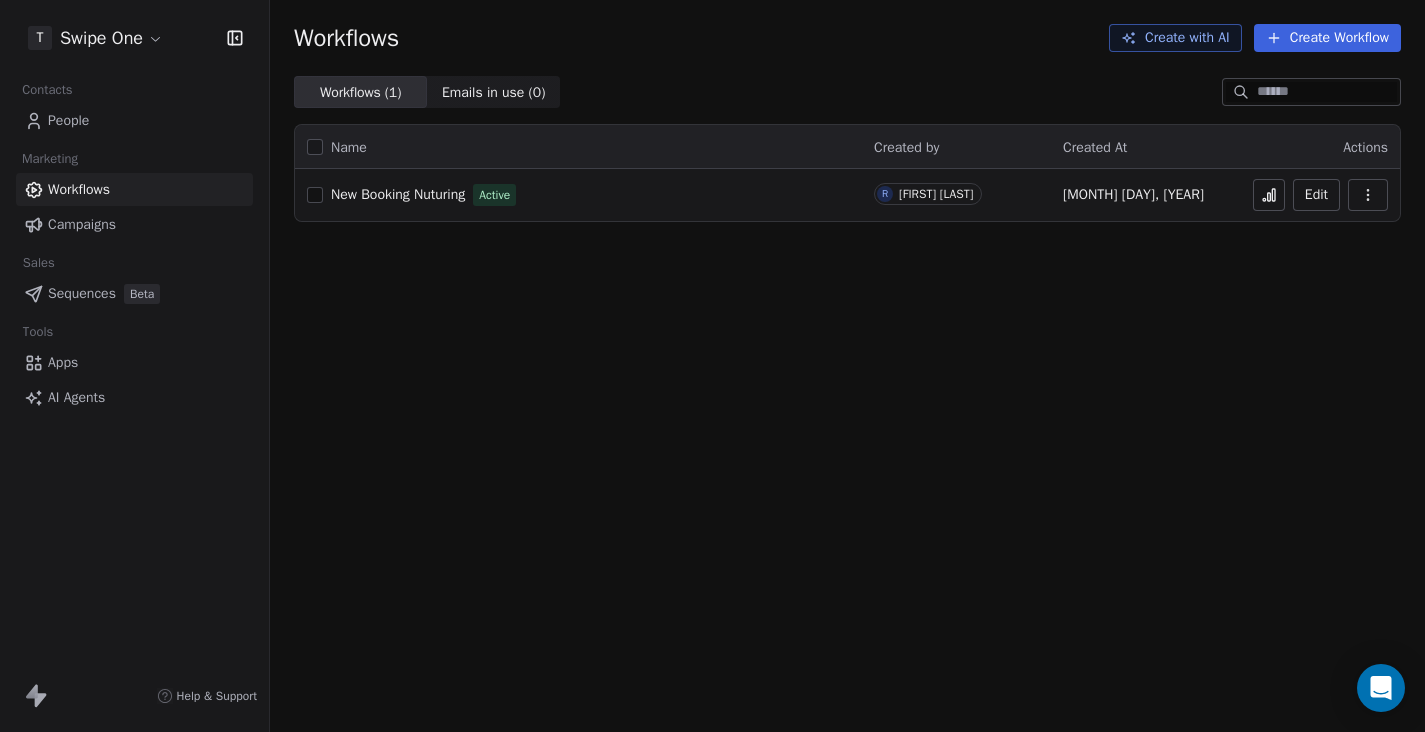 click on "People" at bounding box center [68, 120] 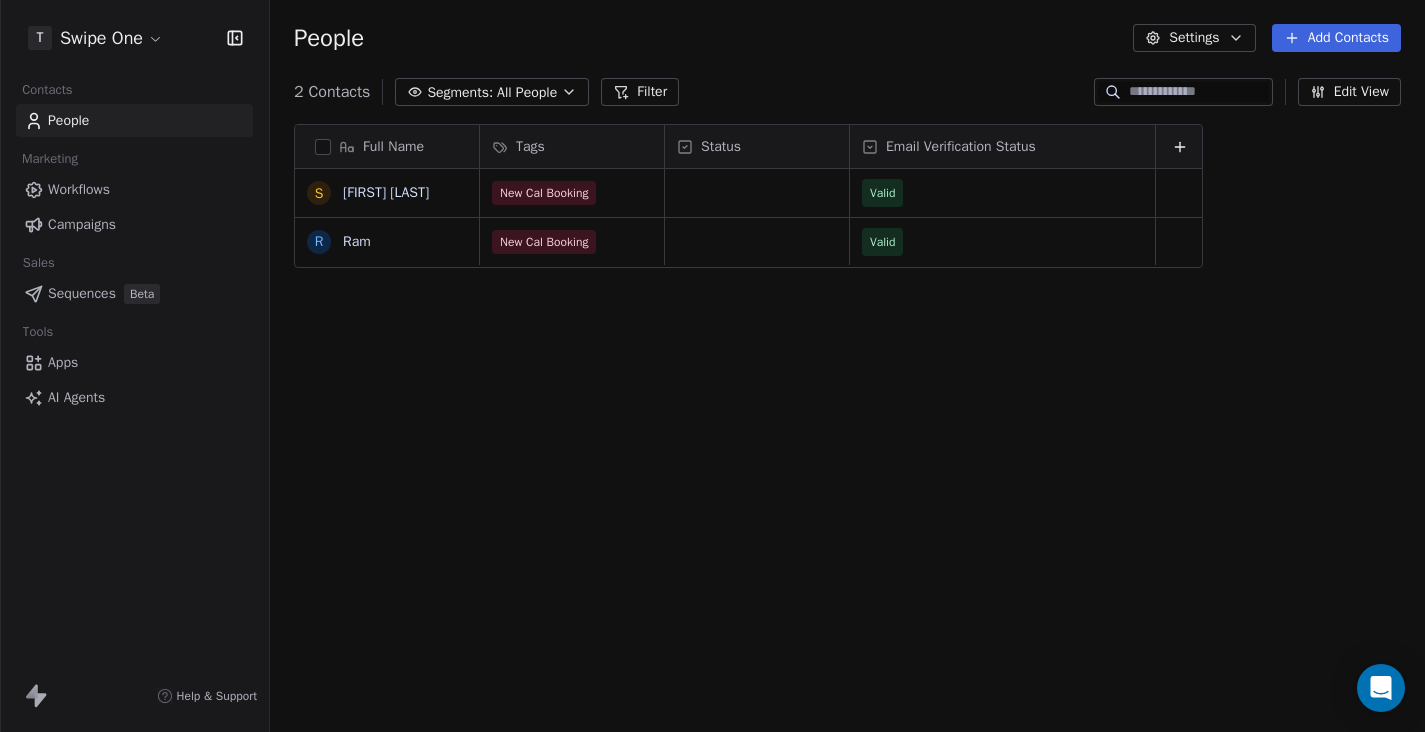scroll, scrollTop: 1, scrollLeft: 1, axis: both 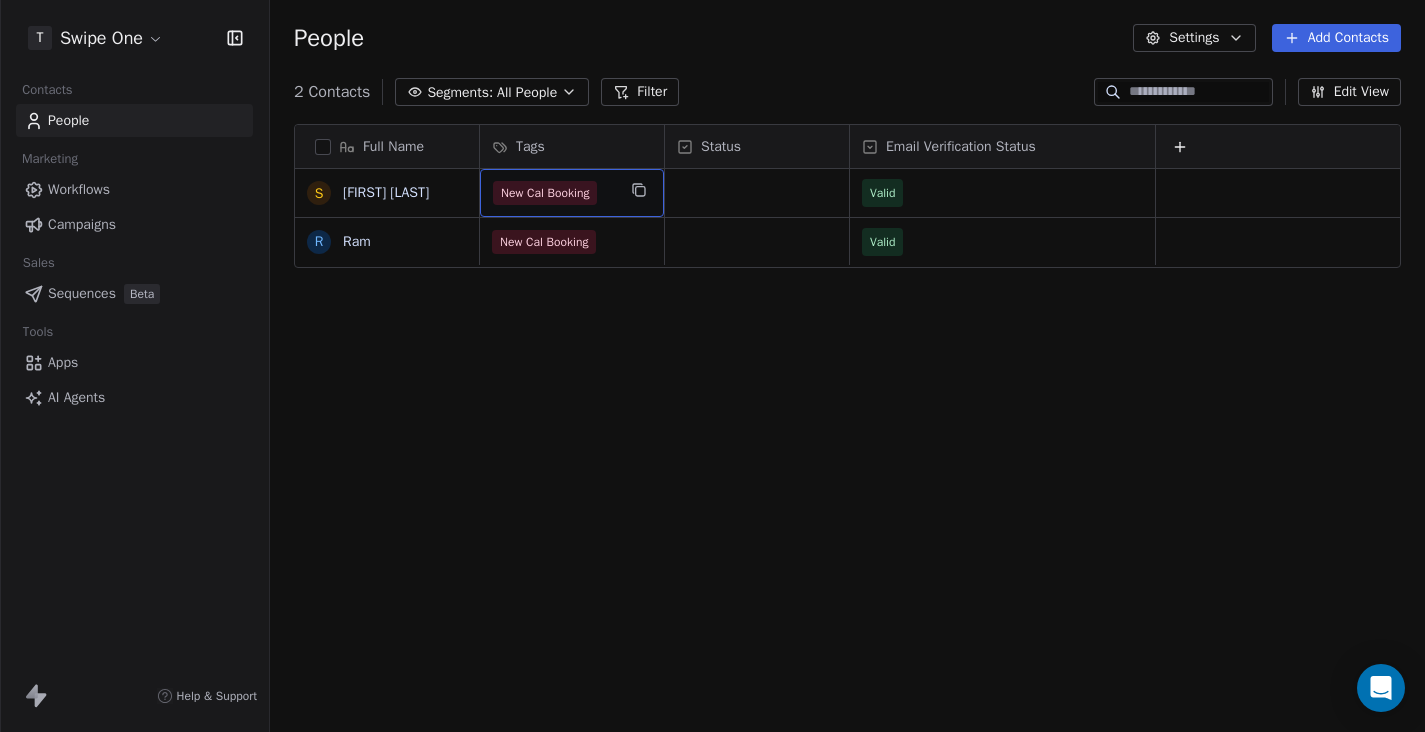 click on "New Cal Booking" at bounding box center (554, 193) 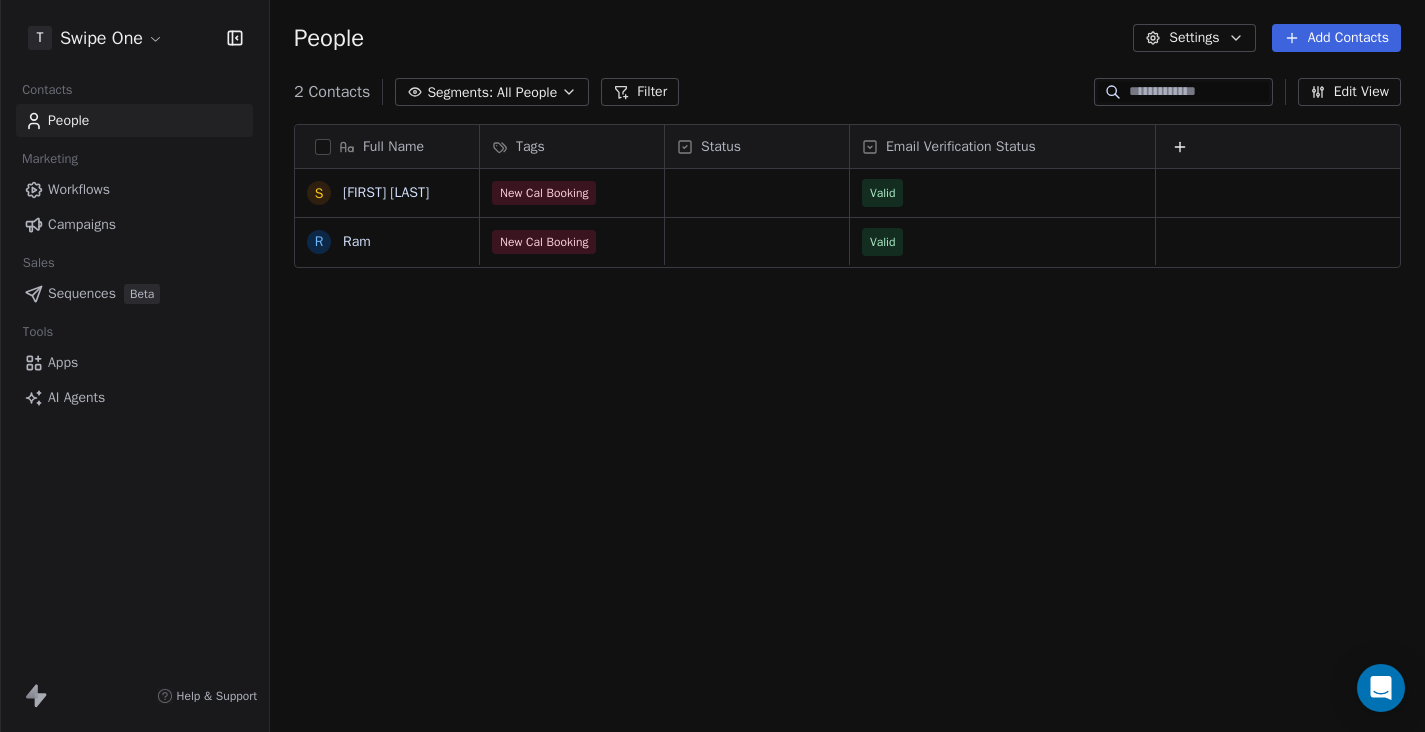 click on "T Swipe One Contacts People Marketing Workflows Campaigns Sales Sequences Beta Tools Apps AI Agents Help & Support People Settings  Add Contacts 2 Contacts Segments: All People Filter  Edit View Tag Add to Sequence Export Full Name S Sara Sheikh R Ram Tags Status Email Verification Status New Cal Booking Valid New Cal Booking Valid
To pick up a draggable item, press the space bar.
While dragging, use the arrow keys to move the item.
Press space again to drop the item in its new position, or press escape to cancel." at bounding box center [712, 366] 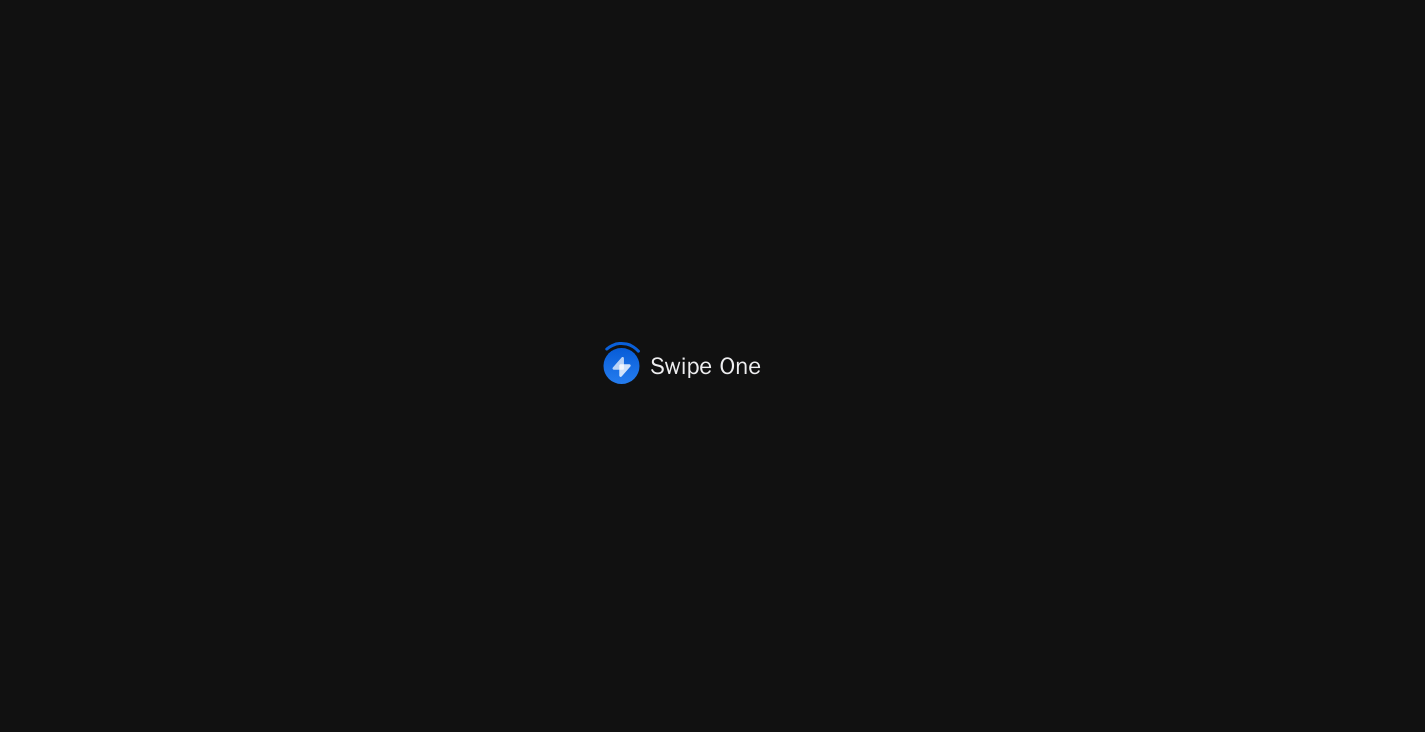 scroll, scrollTop: 0, scrollLeft: 0, axis: both 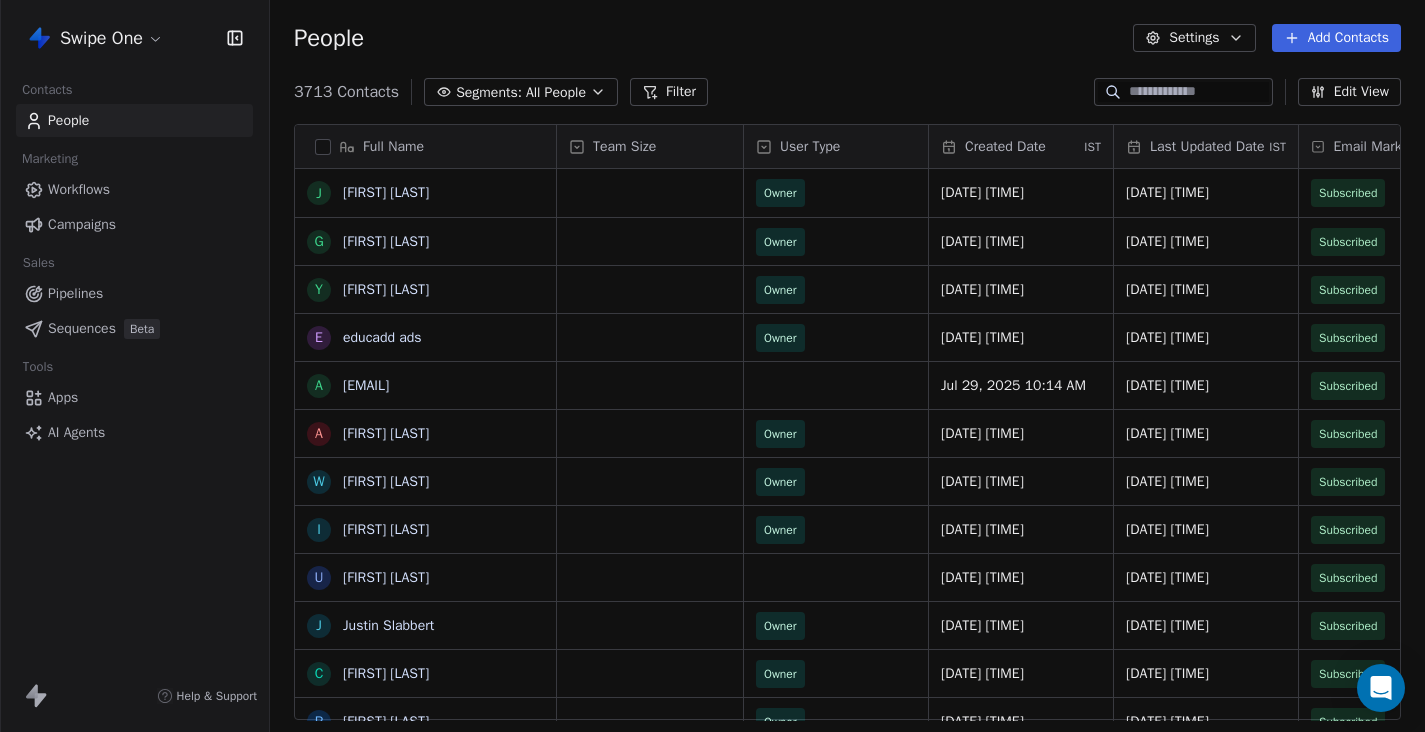 click on "Filter" at bounding box center (669, 92) 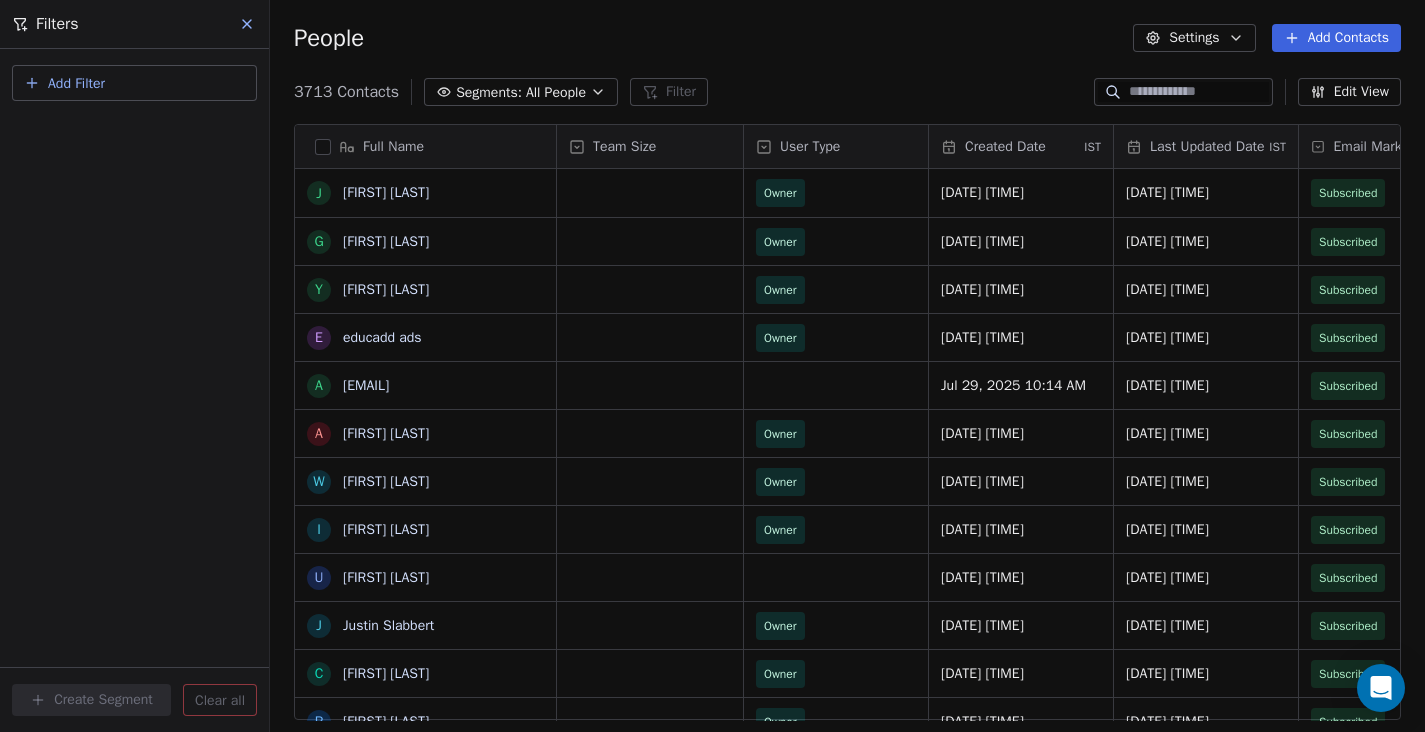 scroll, scrollTop: 1, scrollLeft: 1, axis: both 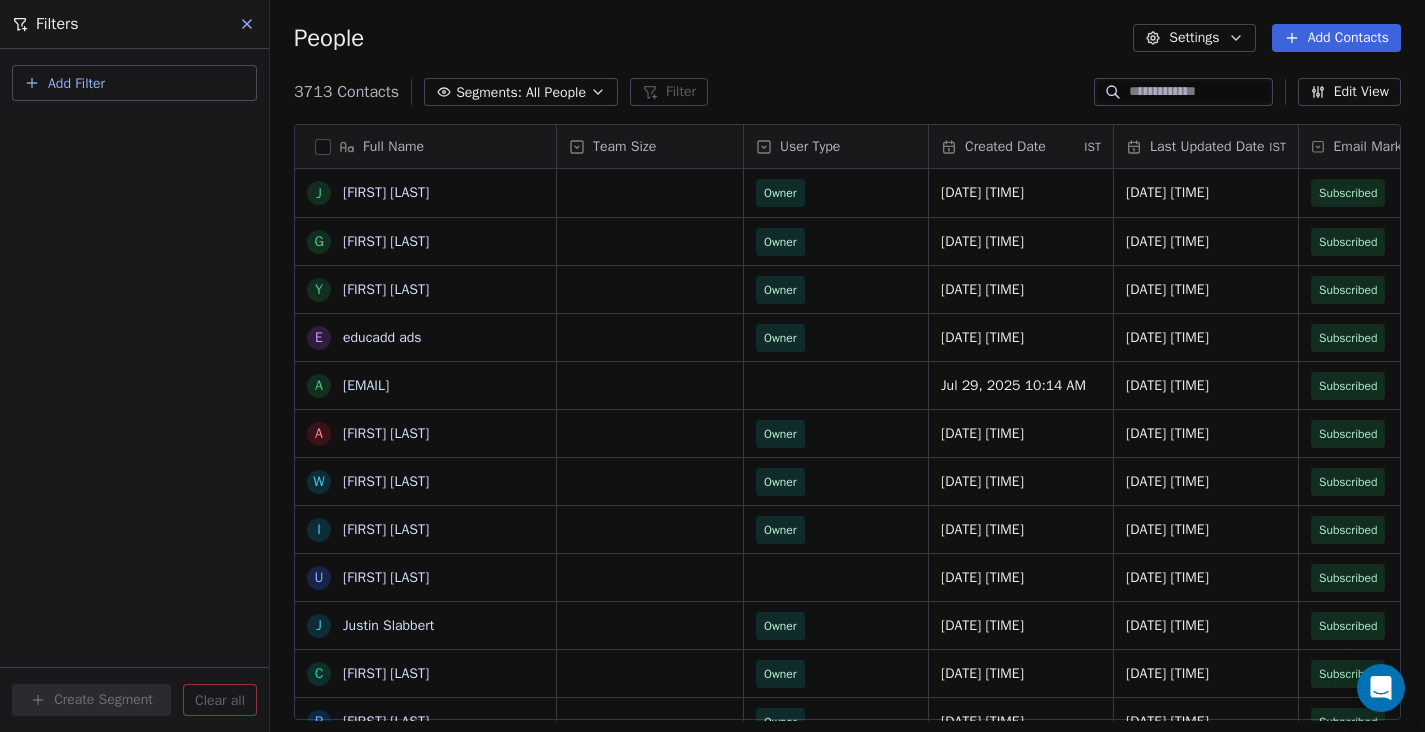 click on "Add Filter" at bounding box center (134, 83) 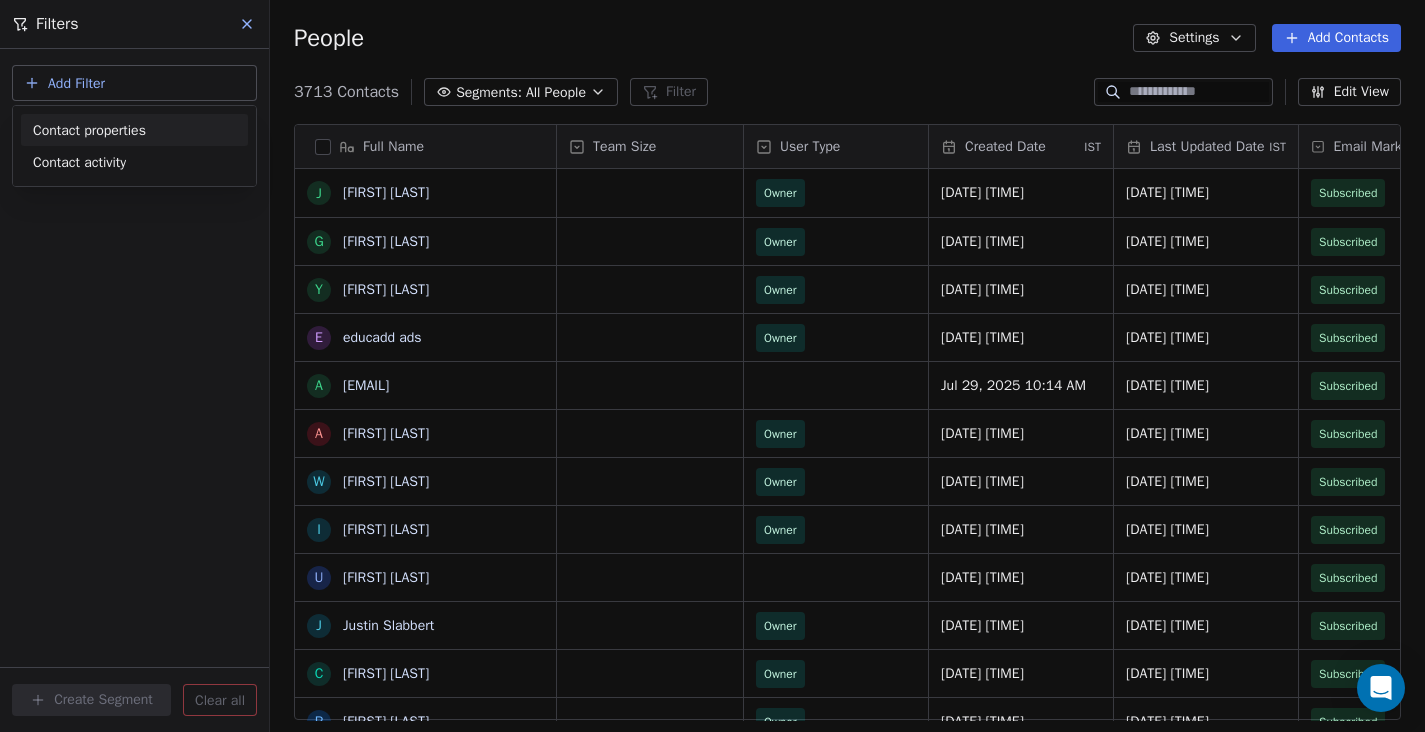 click on "Swipe One Contacts People Marketing Workflows Campaigns Sales Pipelines Sequences Beta Tools Apps AI Agents Help & Support Filters Add Filter  Create Segment Clear all People Settings  Add Contacts 3713 Contacts Segments: All People Filter  Edit View Tag Add to Sequence Export Full Name J [FIRST] [LAST] G [FIRST] [LAST] Y [FIRST] [LAST] e [EMAIL] A [FIRST] [LAST] W [FIRST] [LAST] I [FIRST] [LAST] U [FIRST] [LAST] J [FIRST] [LAST] C [FIRST] [LAST] r [FIRST] [LAST] D [FIRST] [LAST] s [EMAIL] n [EMAIL] A [FIRST] [LAST] D [FIRST] [LAST] D [FIRST] [LAST] r [EMAIL] t [EMAIL] j [EMAIL] S [FIRST] [LAST] E [BRAND] [BRAND] L [FIRST] [LAST] b [FIRST] [LAST] N [FIRST] [LAST] E [FIRST] [LAST] W [FIRST] [LAST] L [FIRST] [LAST] r [EMAIL] s [EMAIL] Team Size User Type Created Date IST Last Updated Date IST Email Marketing Consent Email Verification Status Use Case Subscription Status Owner" at bounding box center [712, 366] 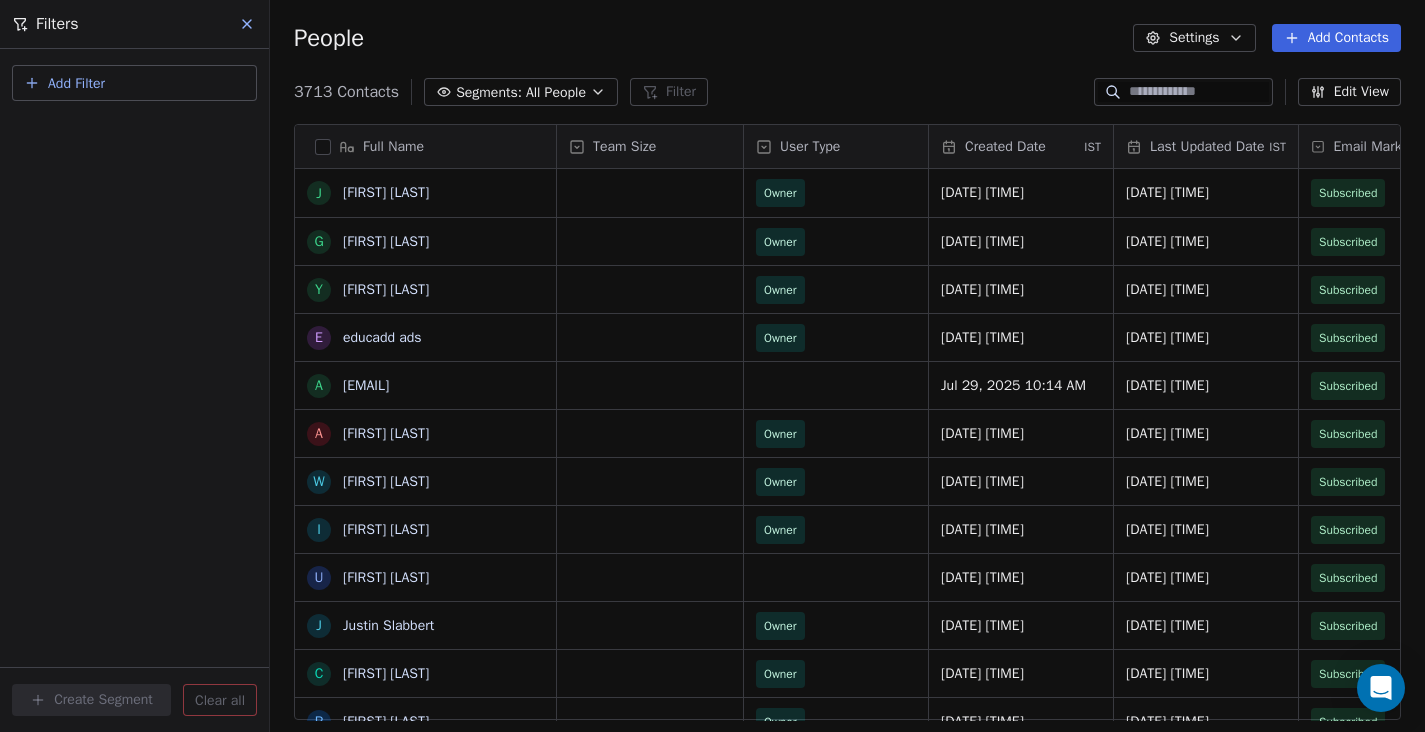 click 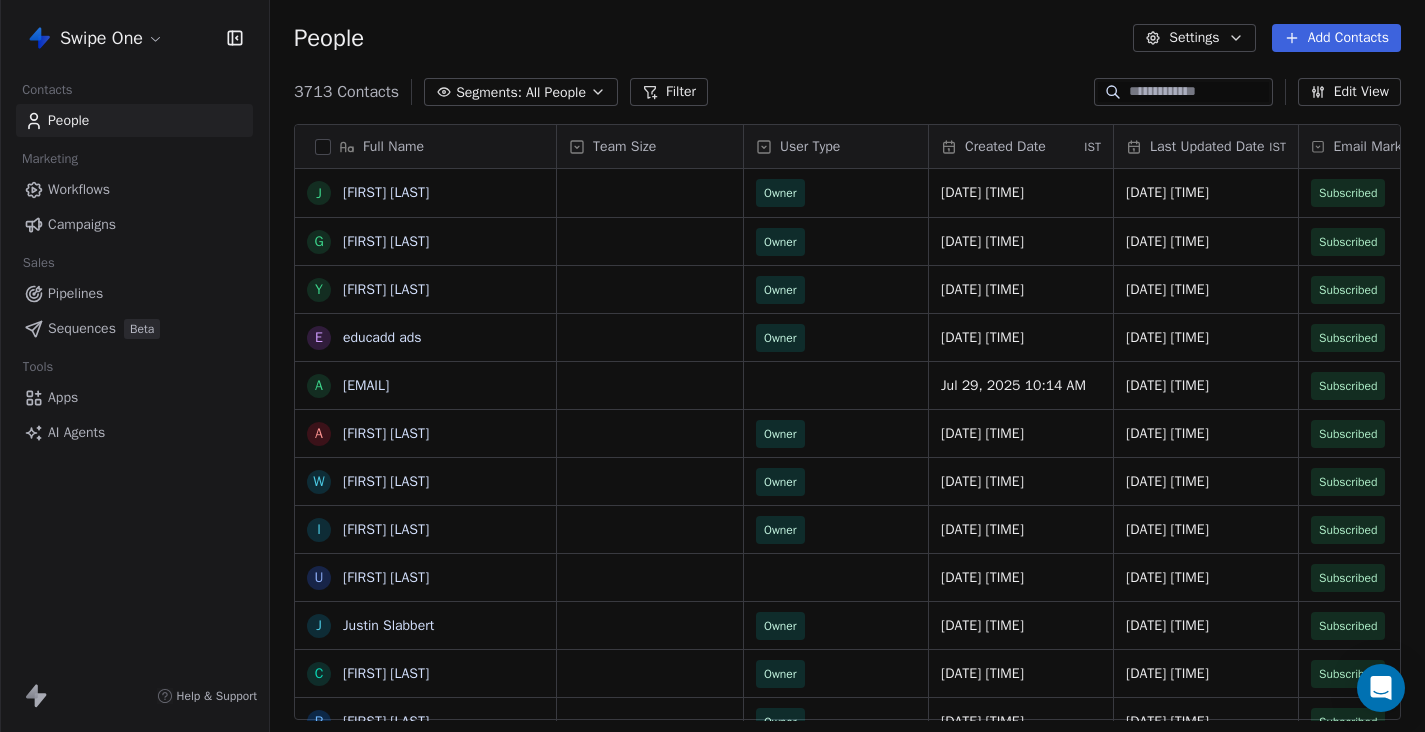 click on "Filter" at bounding box center (669, 92) 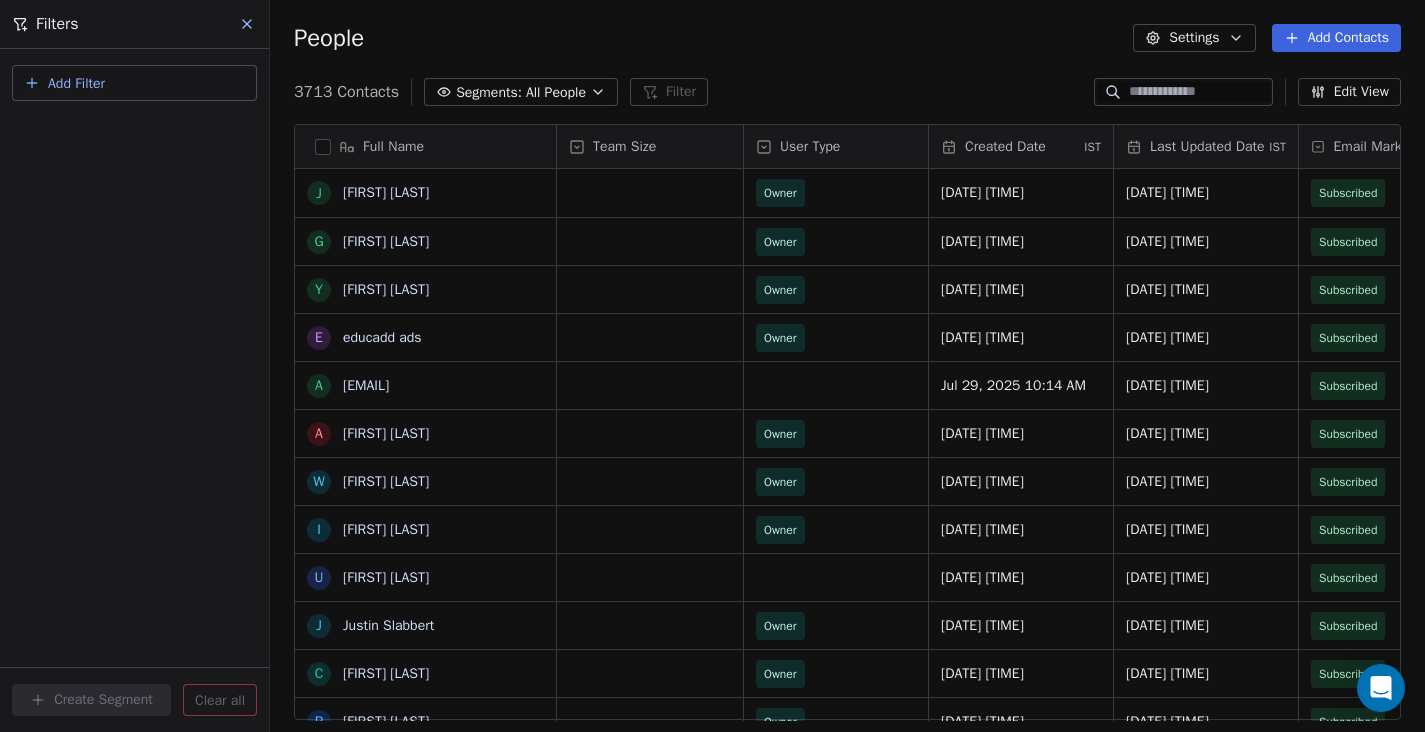 click on "Add Filter" at bounding box center (134, 83) 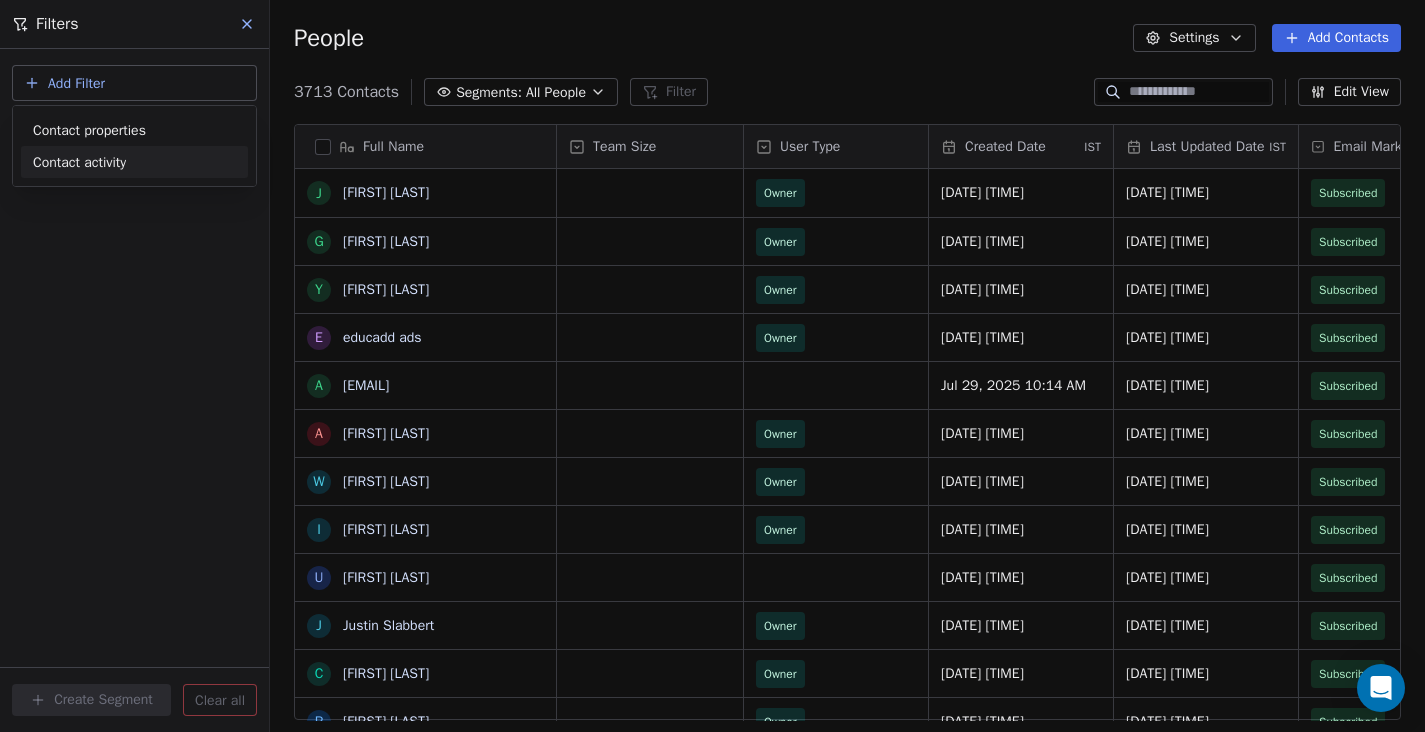 click on "Contact activity" at bounding box center (134, 162) 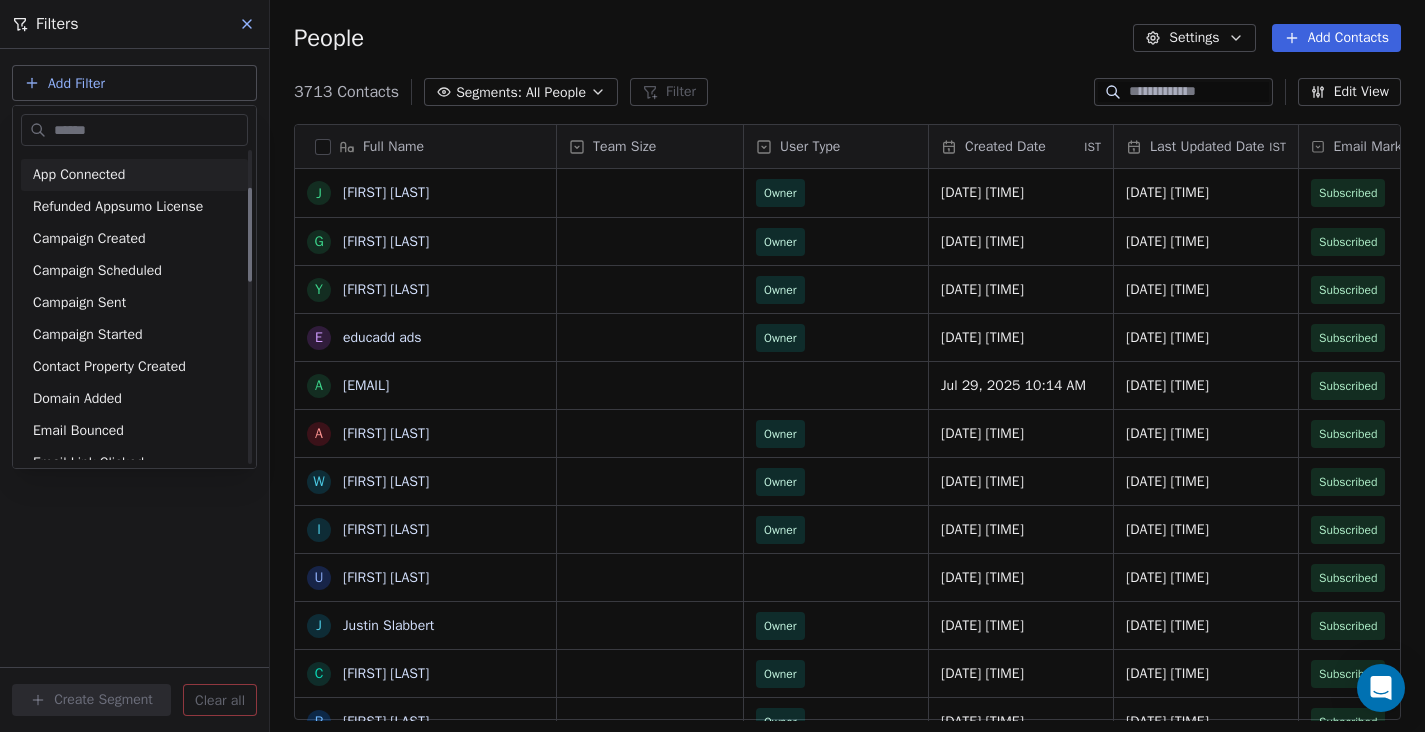 scroll, scrollTop: 0, scrollLeft: 0, axis: both 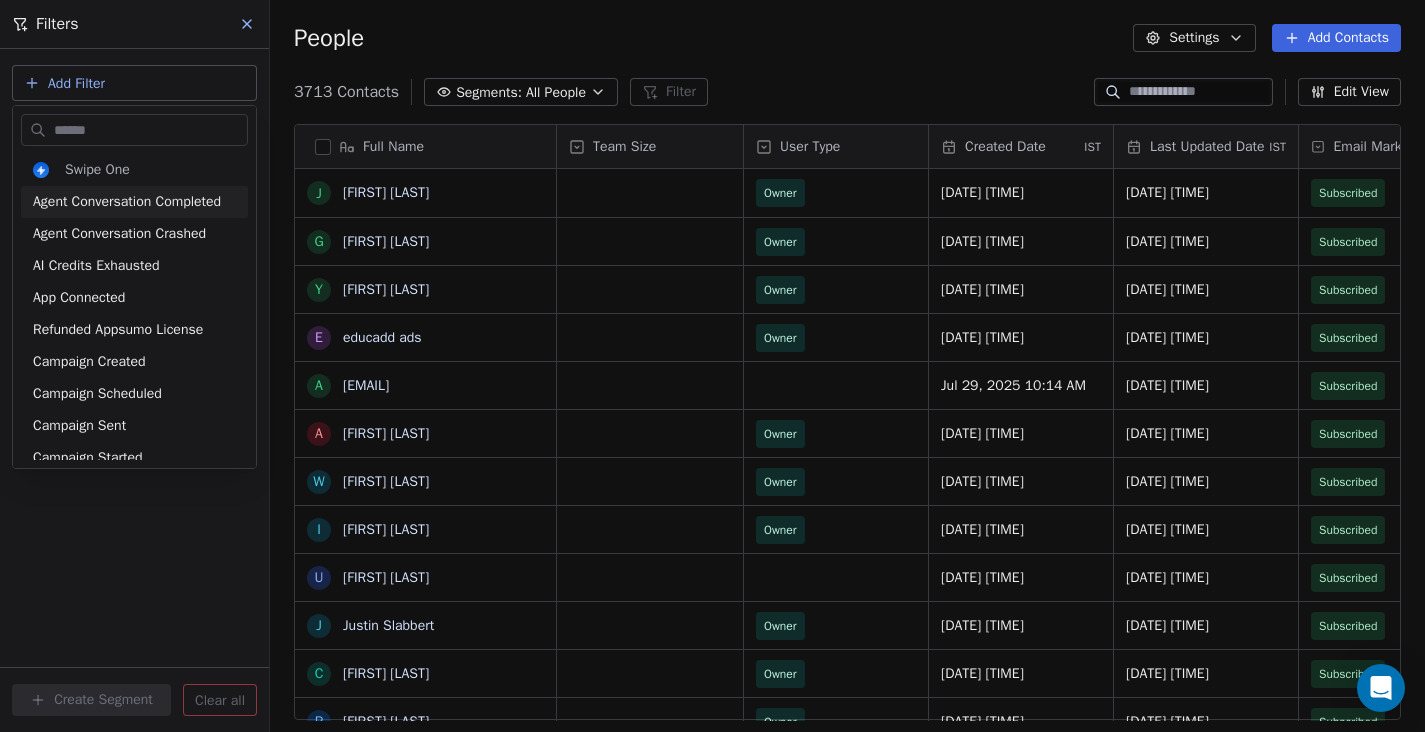 click on "Swipe One Contacts People Marketing Workflows Campaigns Sales Pipelines Sequences Beta Tools Apps AI Agents Help & Support Filters Add Filter  Create Segment Clear all People Settings  Add Contacts 3713 Contacts Segments: All People Filter  Edit View Tag Add to Sequence Export Full Name J Jeran Meah G Gianluca Guazzotti Y Yogesh Kumar e educadd ads a ankur@corporateshiksha.in A Ayokunle Spencer W Wesley Henderiks I Ingo Reichert U Umesh Kumawat J Justin Slabbert C Christopher Smith r richard liu D Daniel s shahinur@hospicebangladesh.com n nahid@hospicebangladesh.com A Akshara Darapaneni D Deepak Suman D Dhruv Dalsaniya r rebeccaphanwfg@gmail.com t tw52613000@gmail.com j jordan@mcclure.com S Sudo Woodo E EDGE Community L Lisa Chaffin b beta ling N Nica Betaling E Emil W L Liam Barnes r ravjot@soukmedia.co s sdfgdfg dfgdfgdfg A Allan Platsko s success@social-ninja.co Team Size User Type Created Date IST Last Updated Date IST Email Marketing Consent Email Verification Status Use Case Subscription Status Owner" at bounding box center [712, 366] 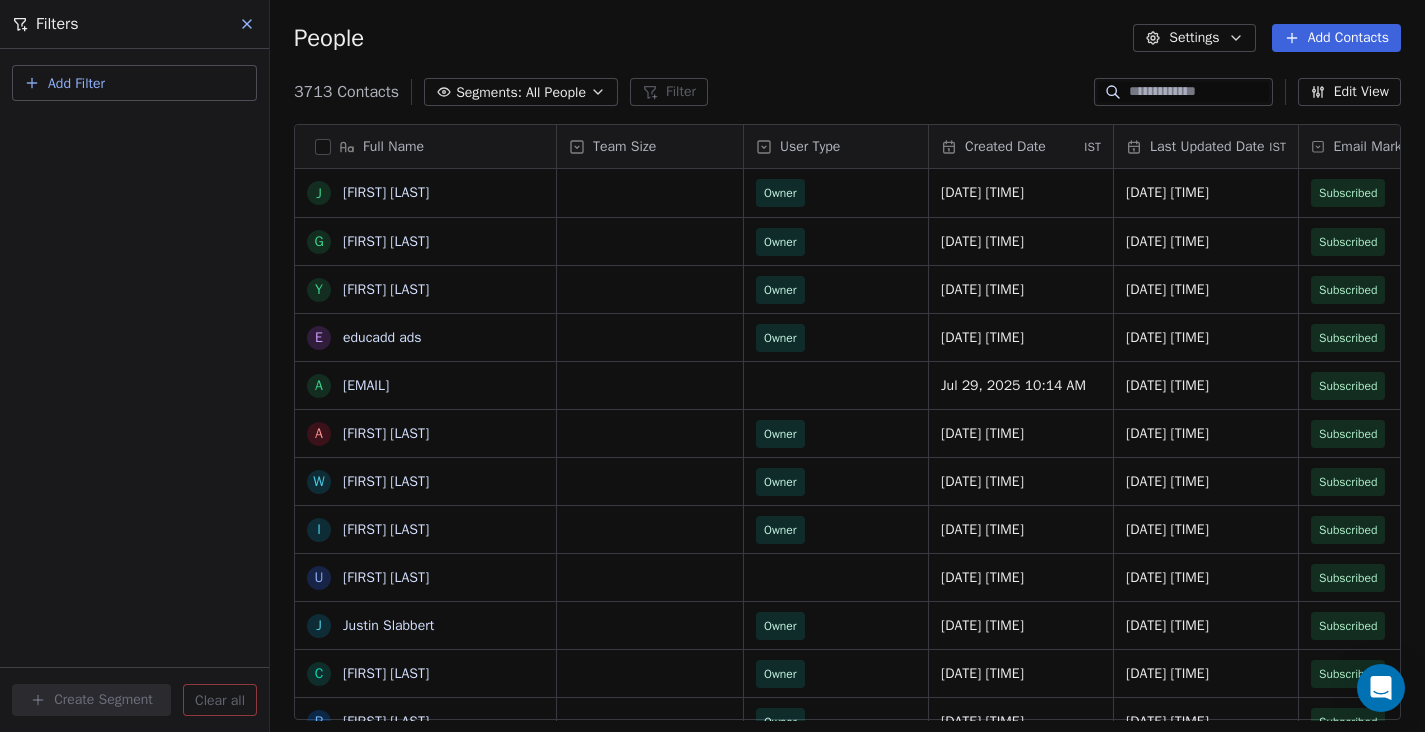 scroll, scrollTop: 150, scrollLeft: 0, axis: vertical 